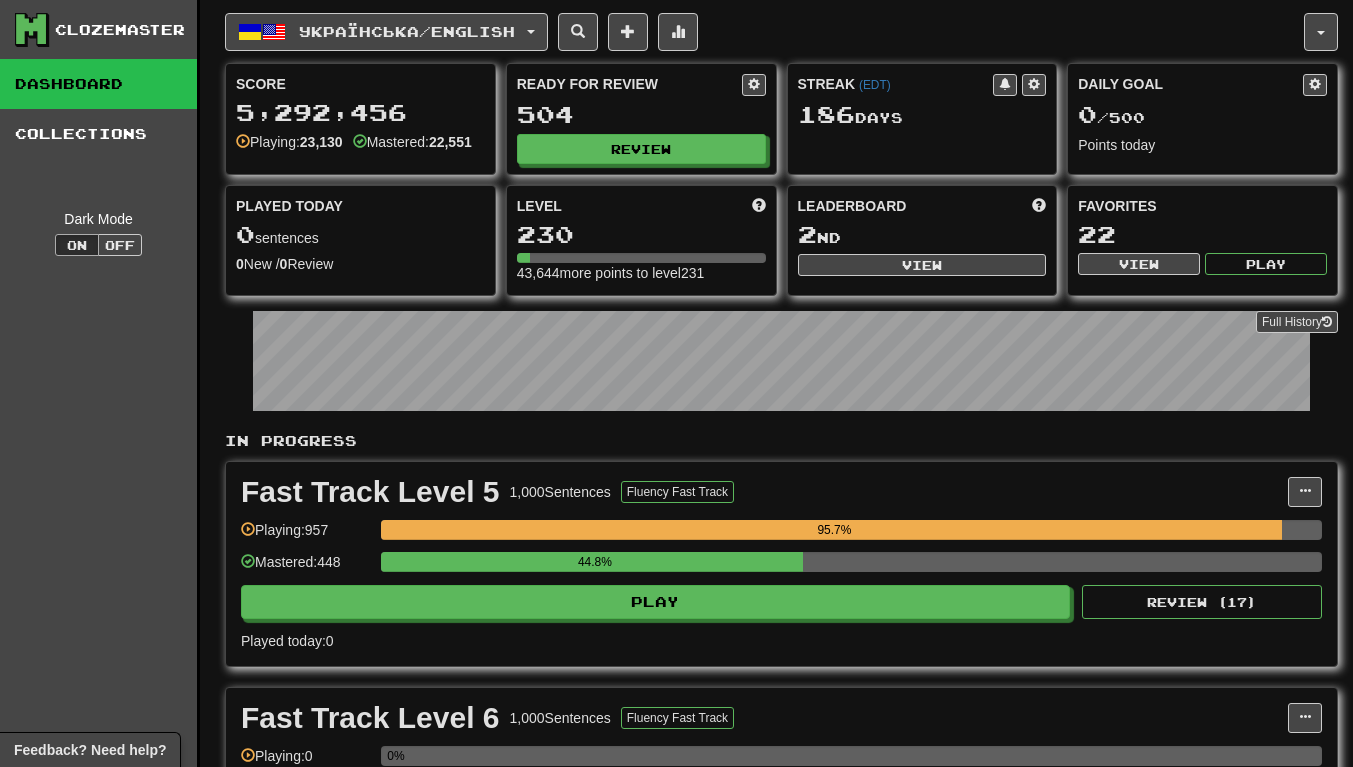 scroll, scrollTop: 0, scrollLeft: 0, axis: both 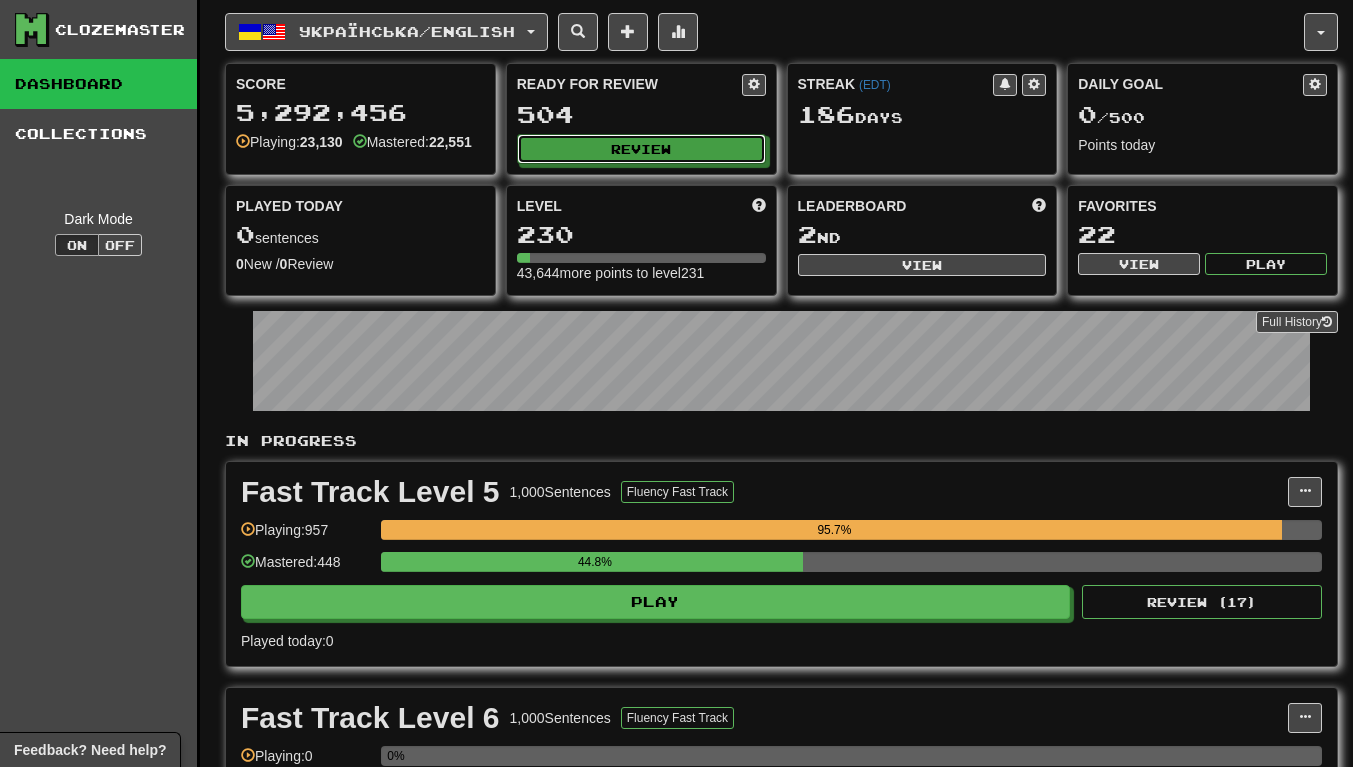 click on "Review" at bounding box center [641, 149] 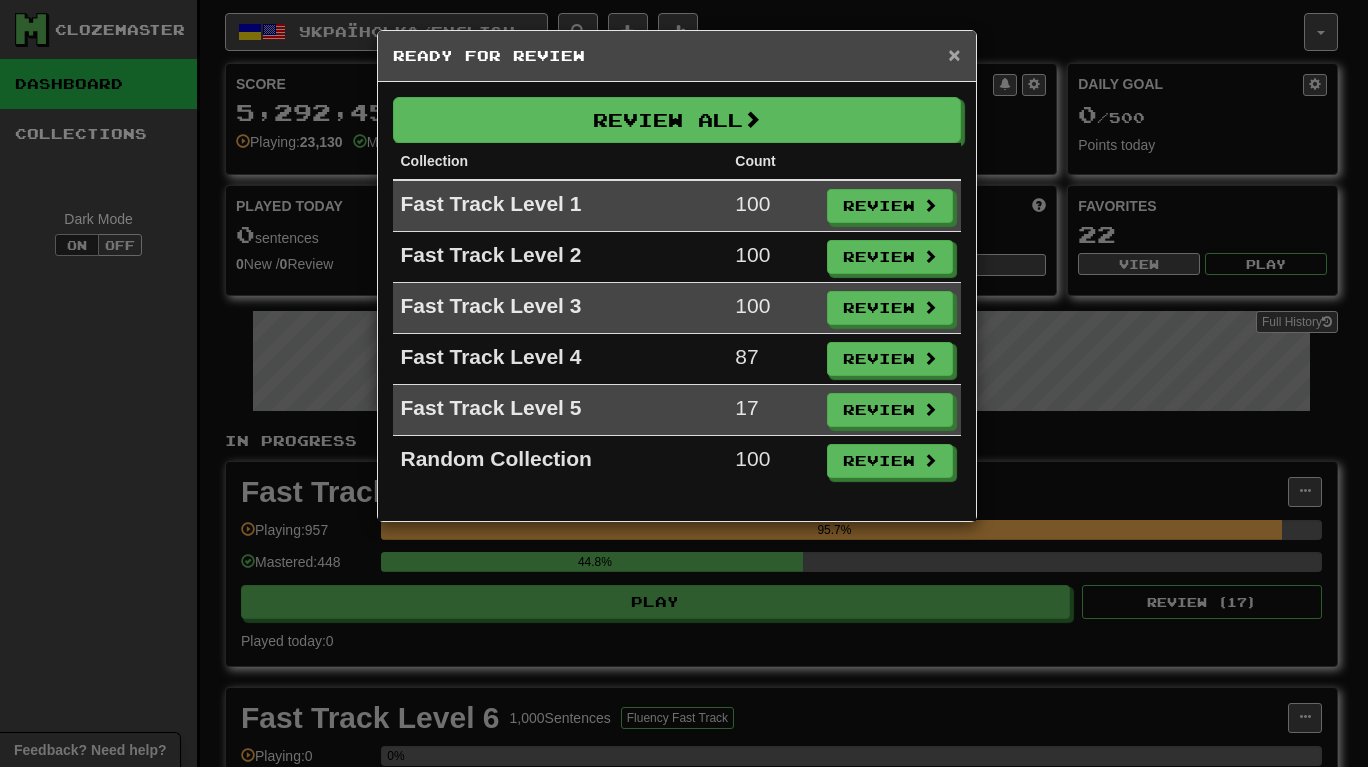 click on "×" at bounding box center (954, 54) 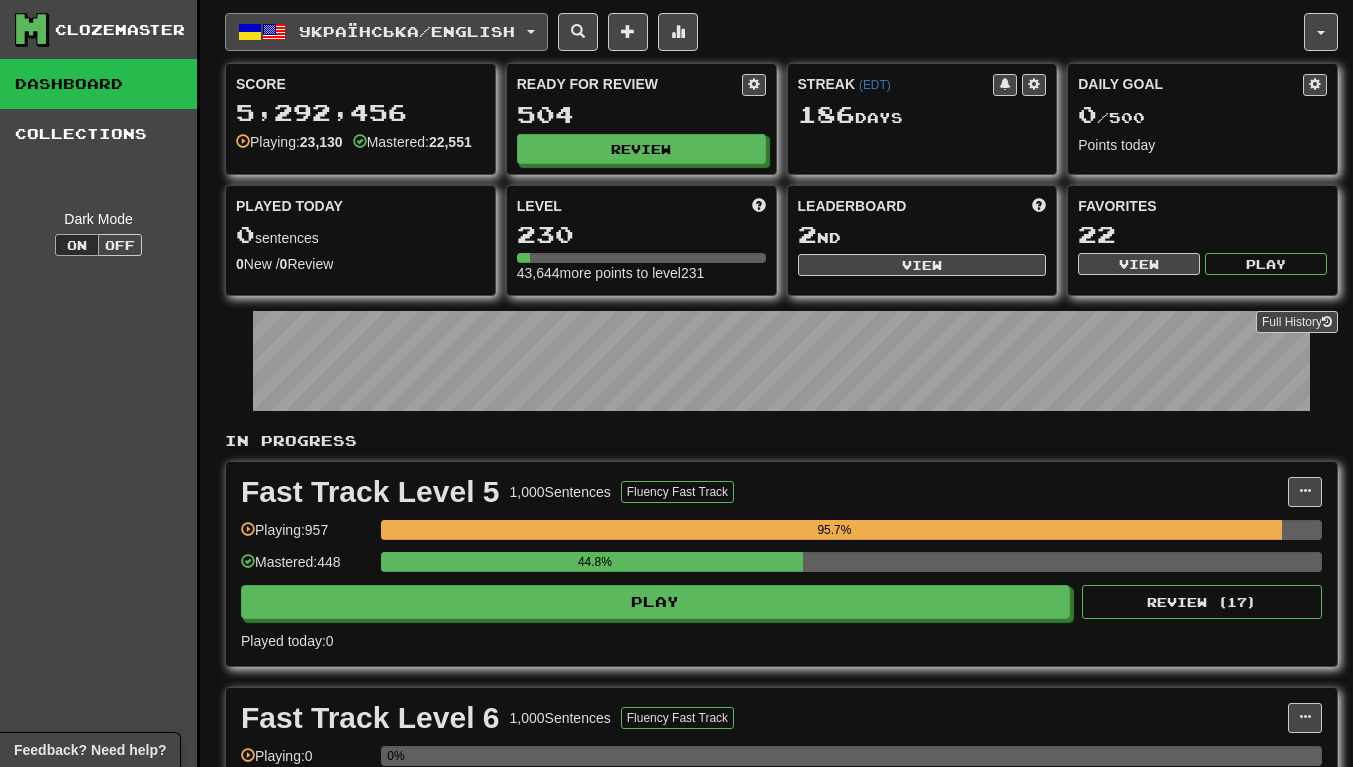 click on "Українська  /  English" at bounding box center (407, 31) 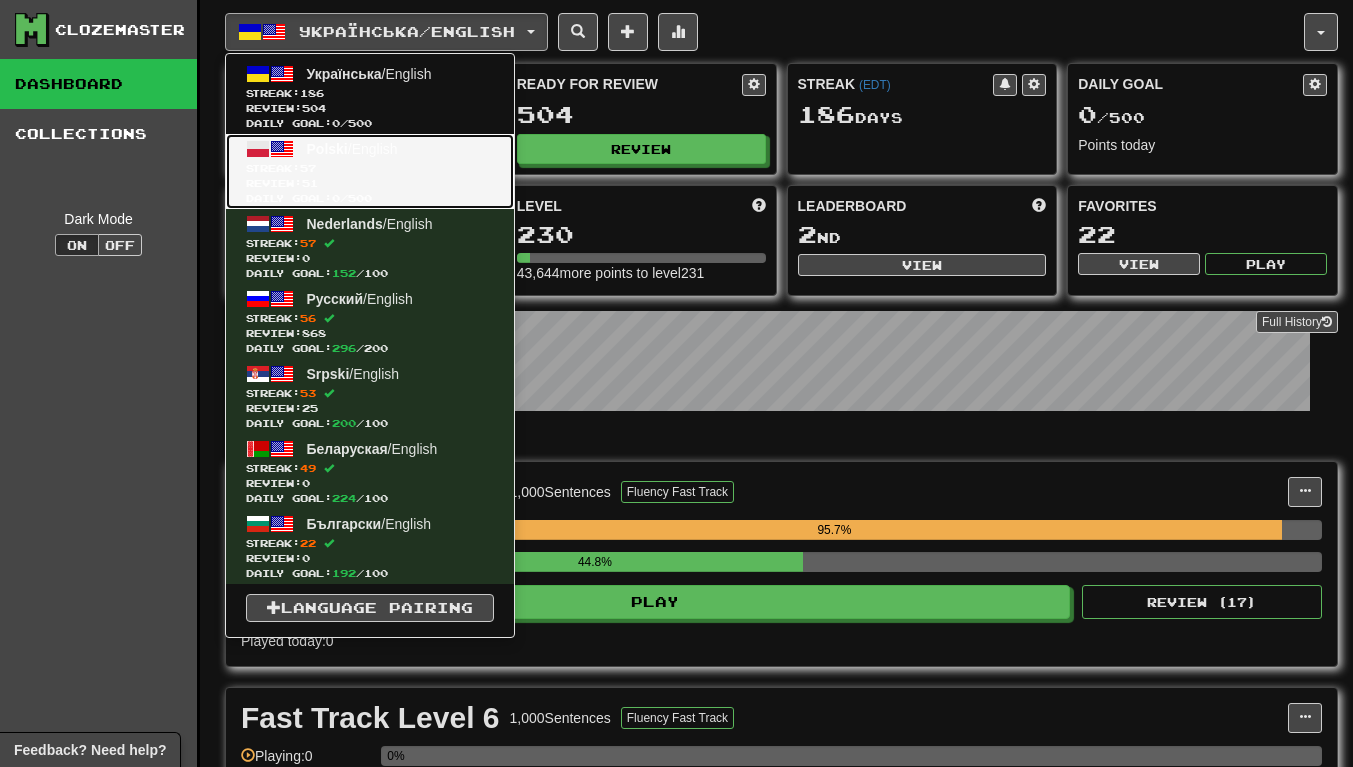 click on "Daily Goal:  0  /  500" at bounding box center [370, 198] 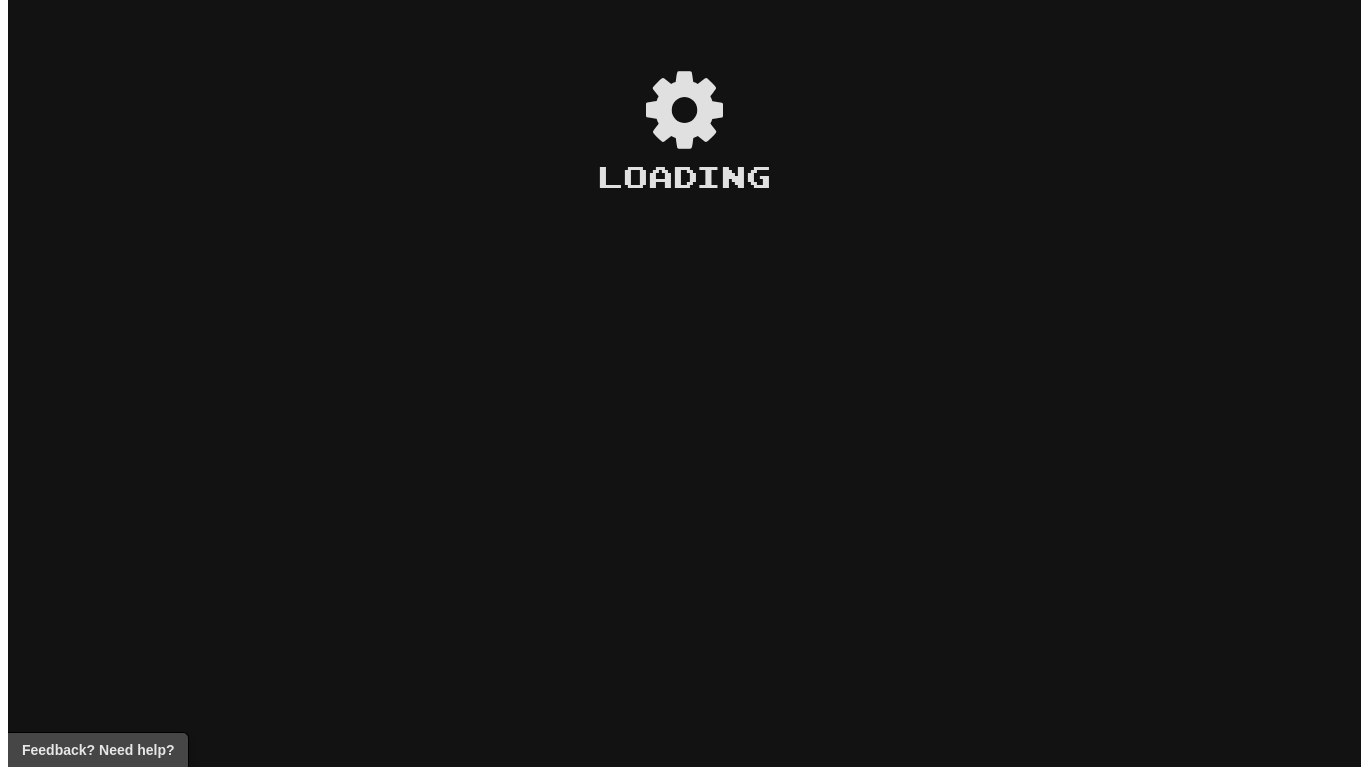 scroll, scrollTop: 0, scrollLeft: 0, axis: both 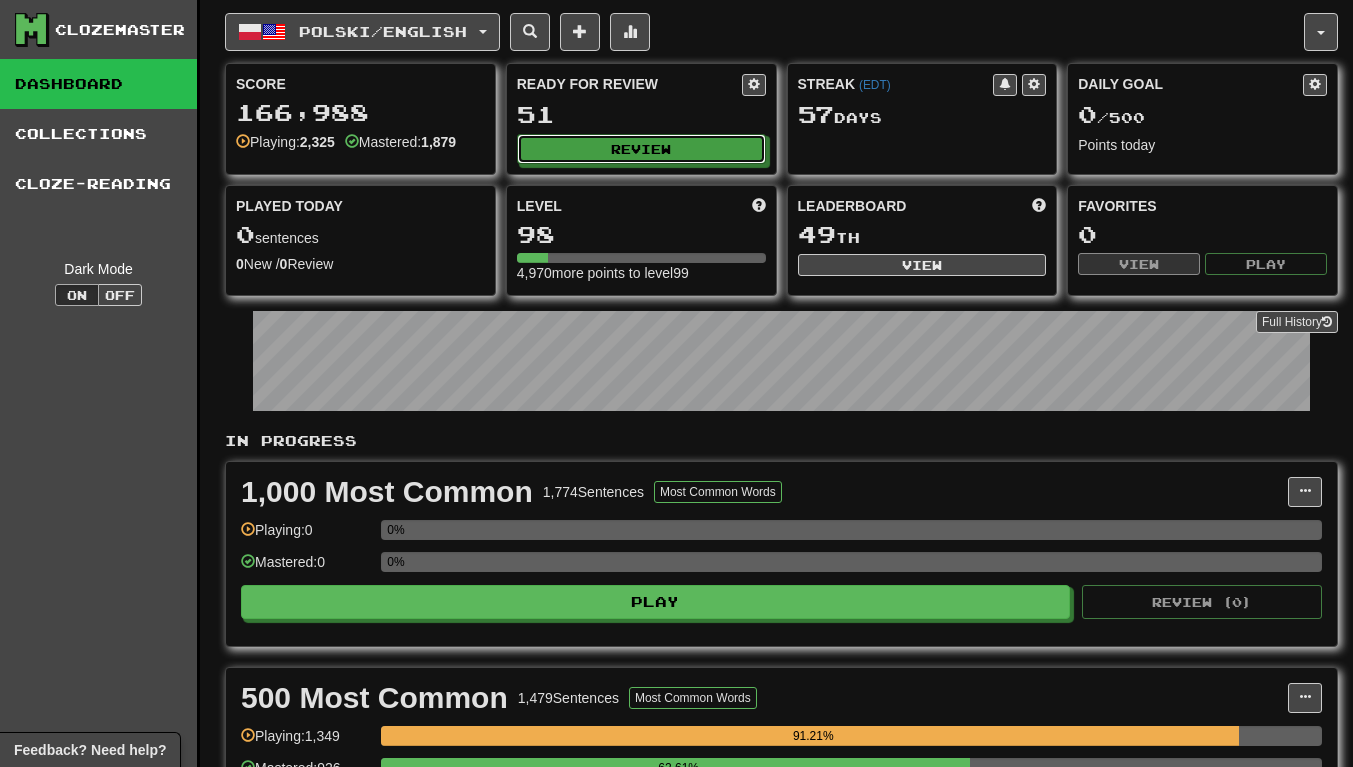 click on "Review" 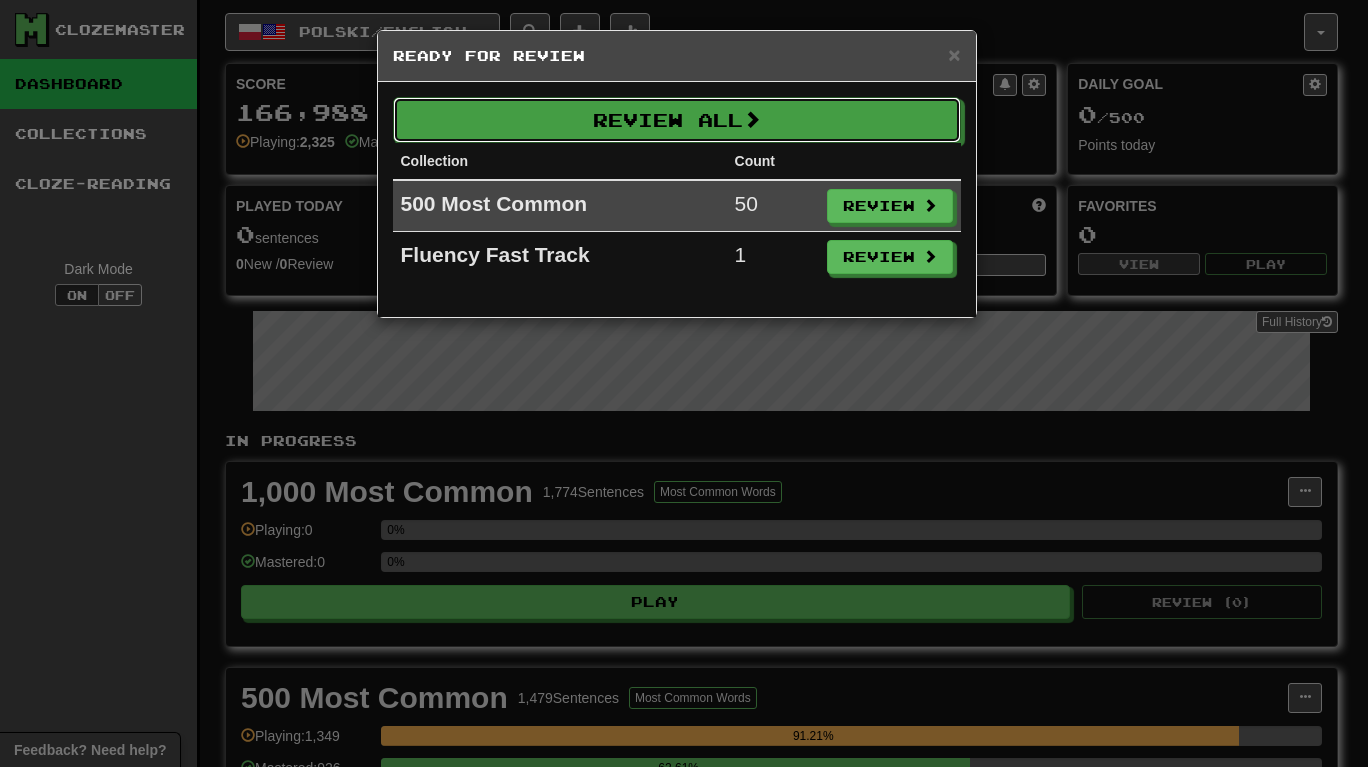 click on "Review All" at bounding box center (677, 120) 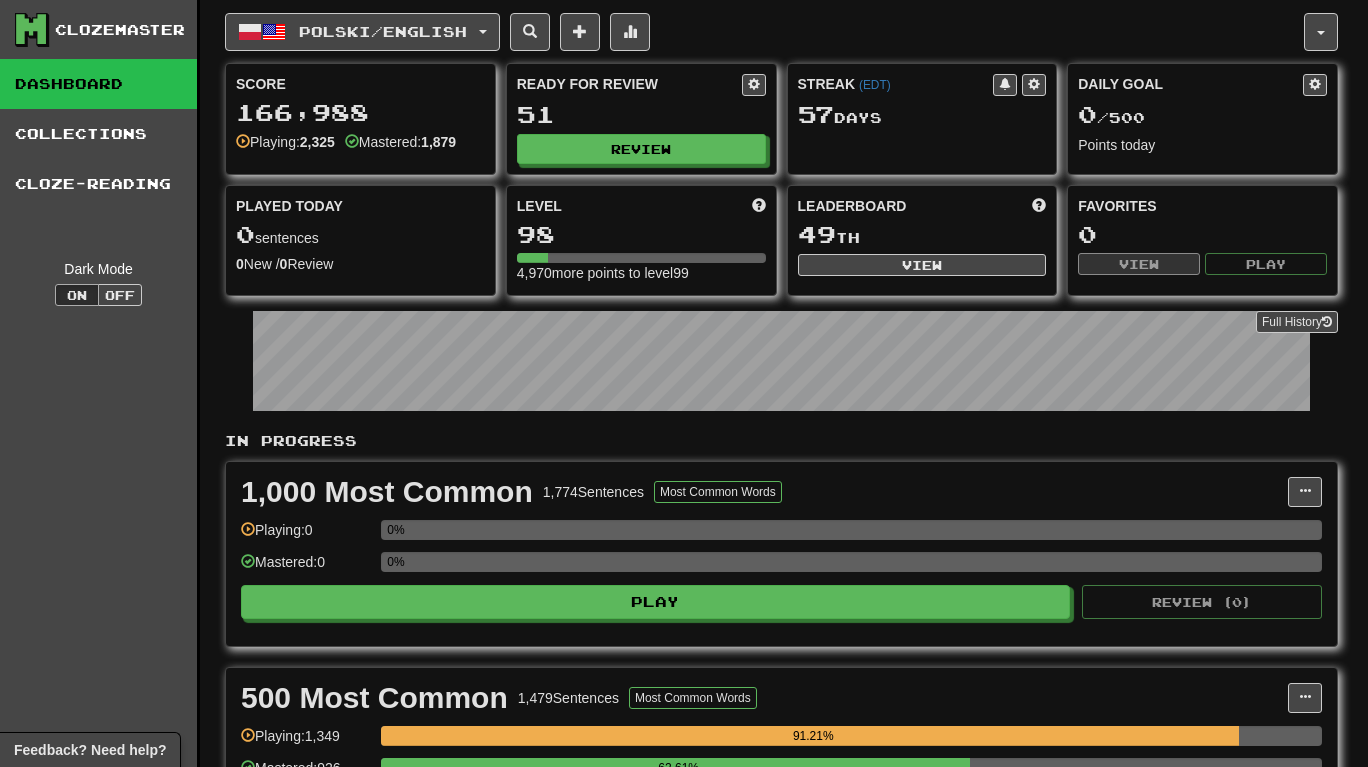select on "**" 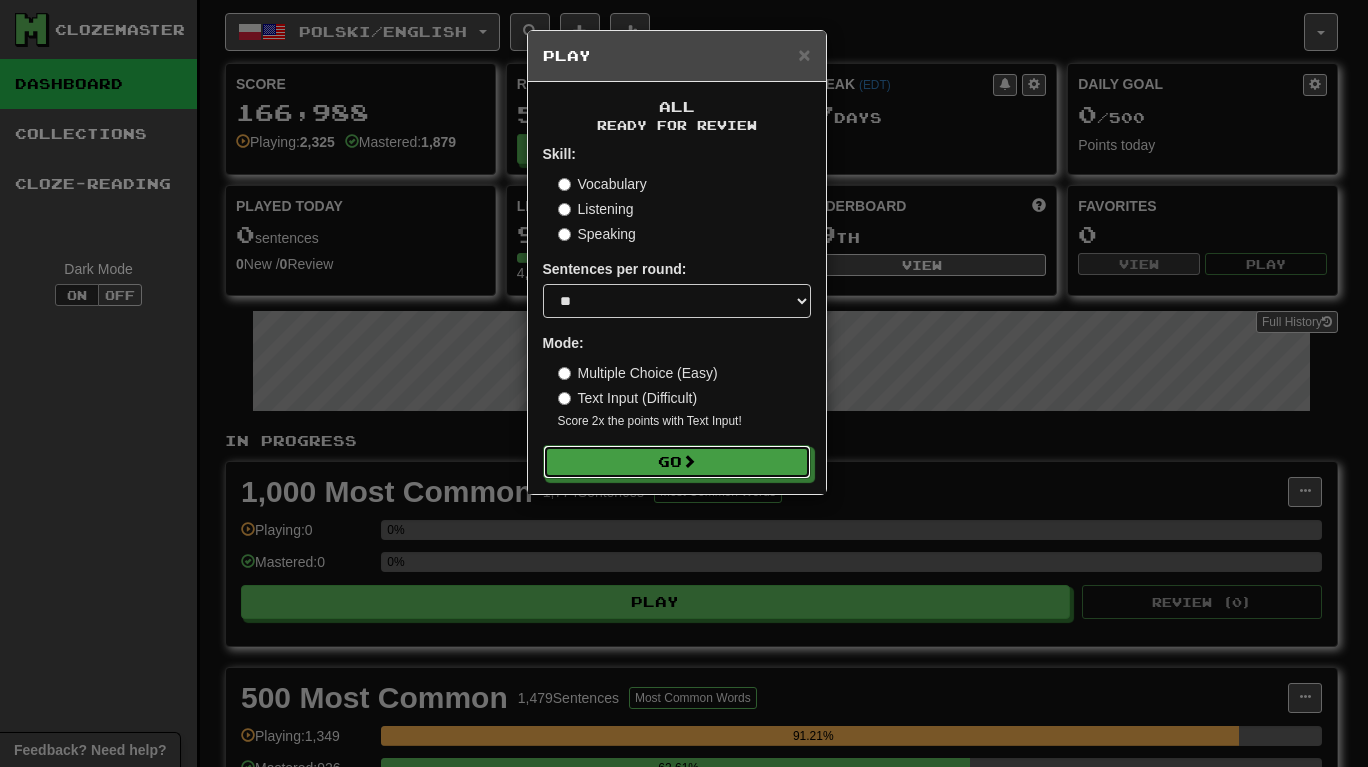 click on "Go" at bounding box center (677, 462) 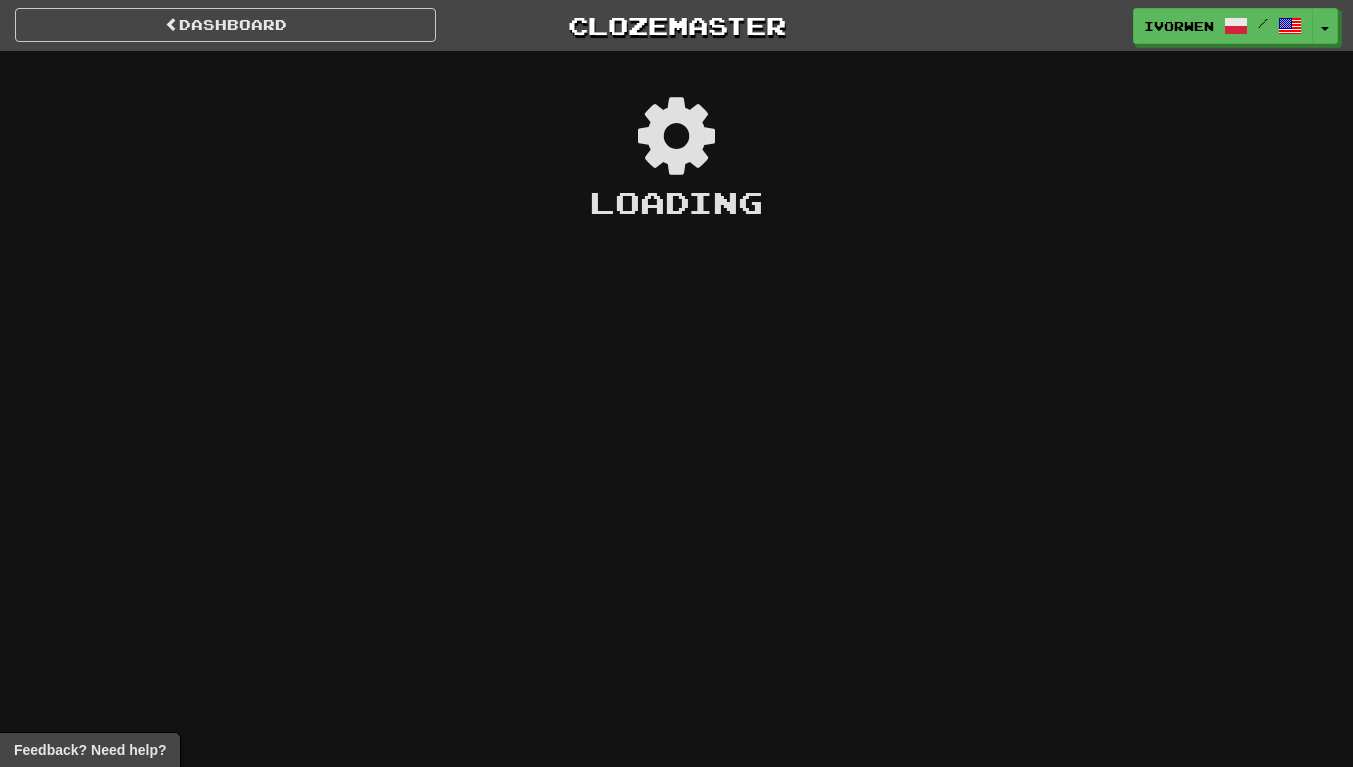 scroll, scrollTop: 0, scrollLeft: 0, axis: both 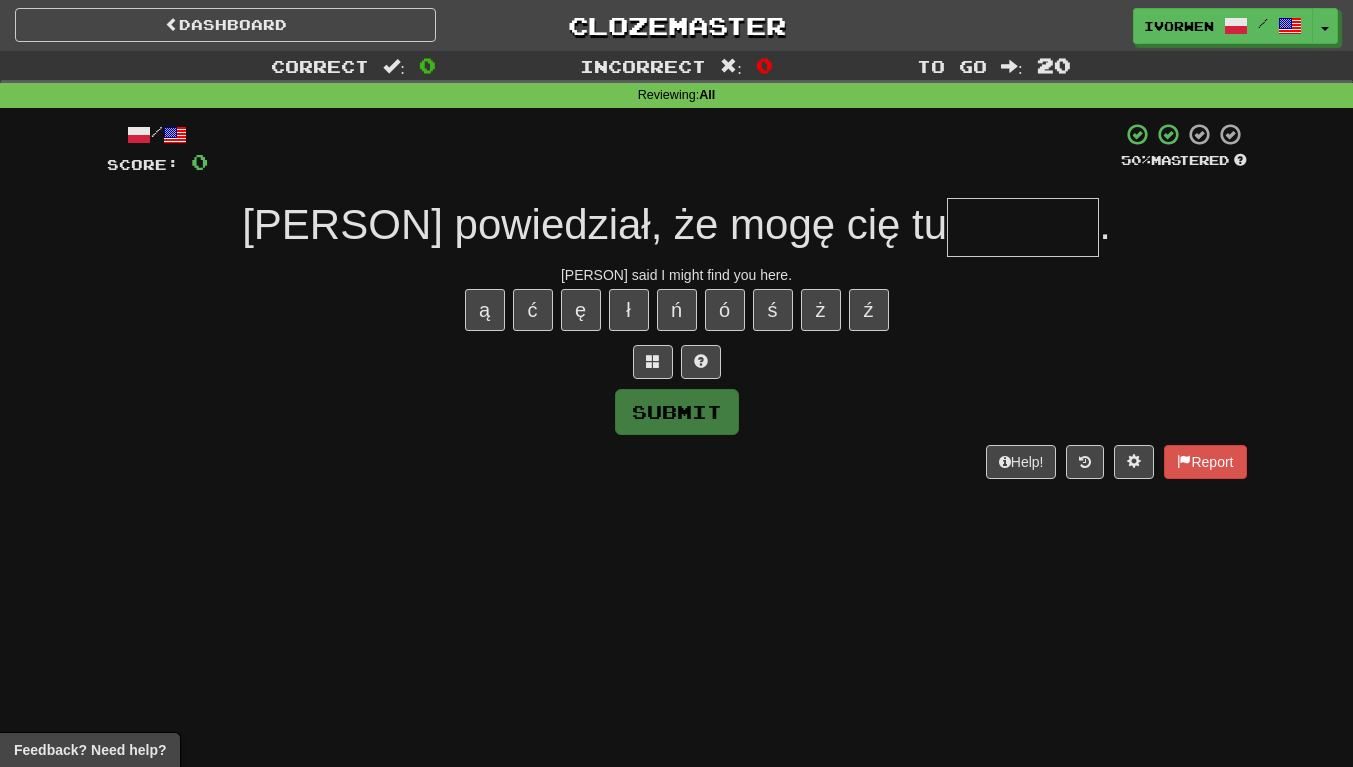 click on "Correct   :   0 Incorrect   :   0 To go   :   20 Reviewing :  All  /  Score:   0 50 %  Mastered Tom powiedział, że mogę cię tu  . Tom said I might find you here. ą ć ę ł ń ó ś ż ź Submit  Help!  Report" at bounding box center (676, 279) 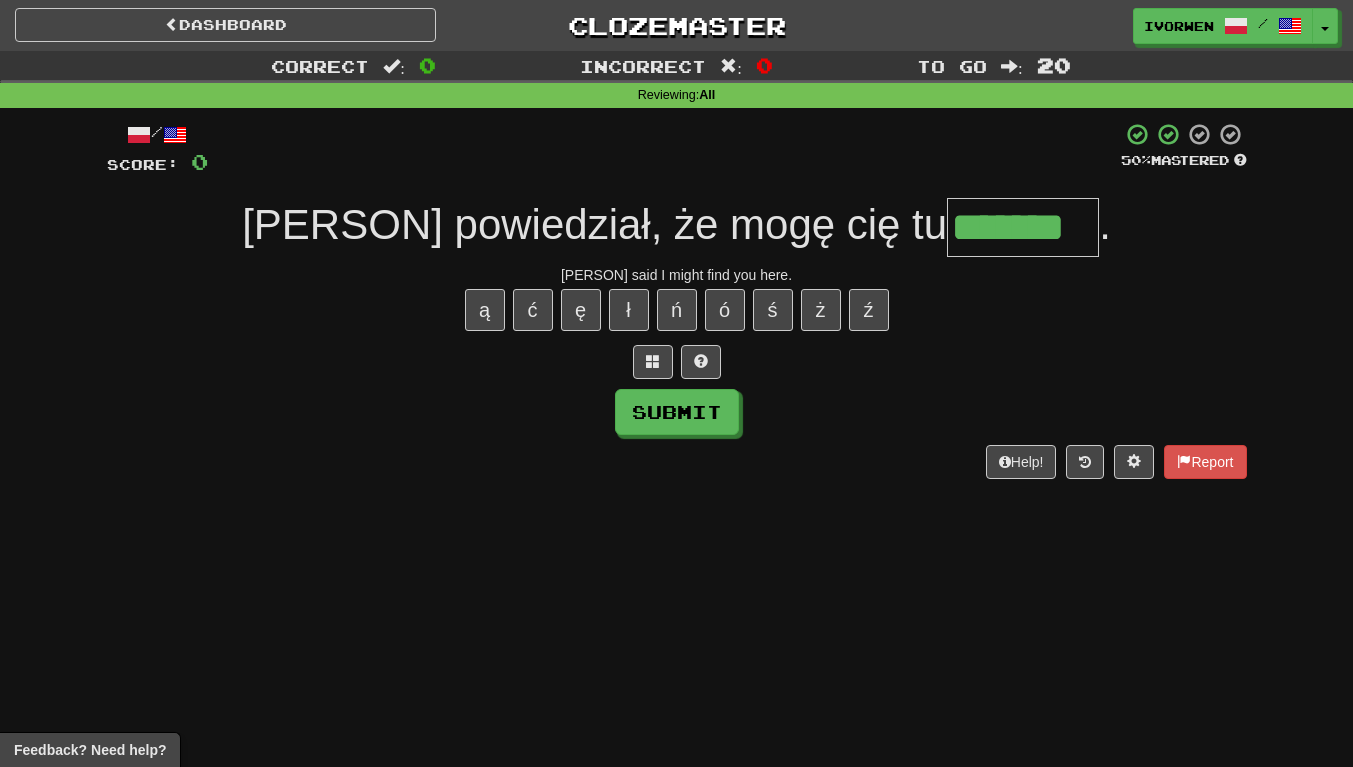 scroll, scrollTop: 0, scrollLeft: 3, axis: horizontal 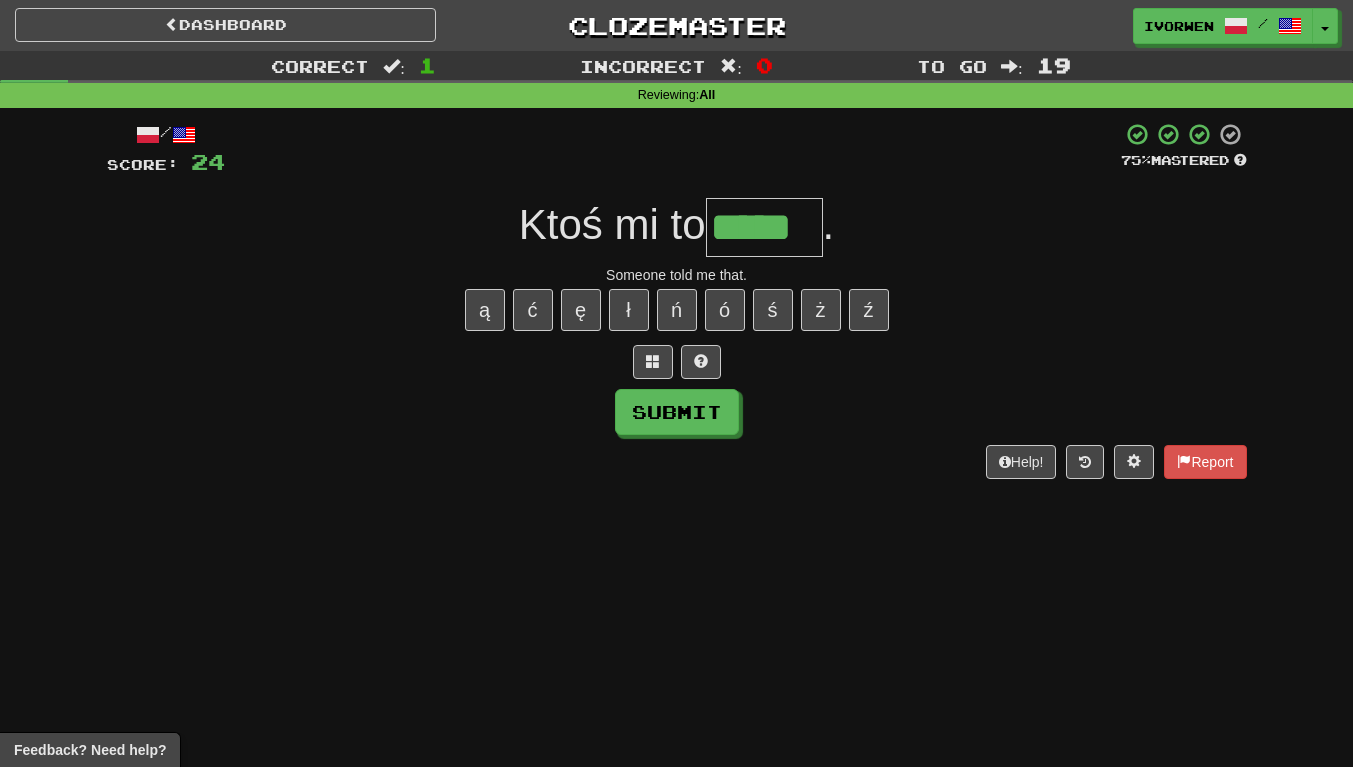 type on "*****" 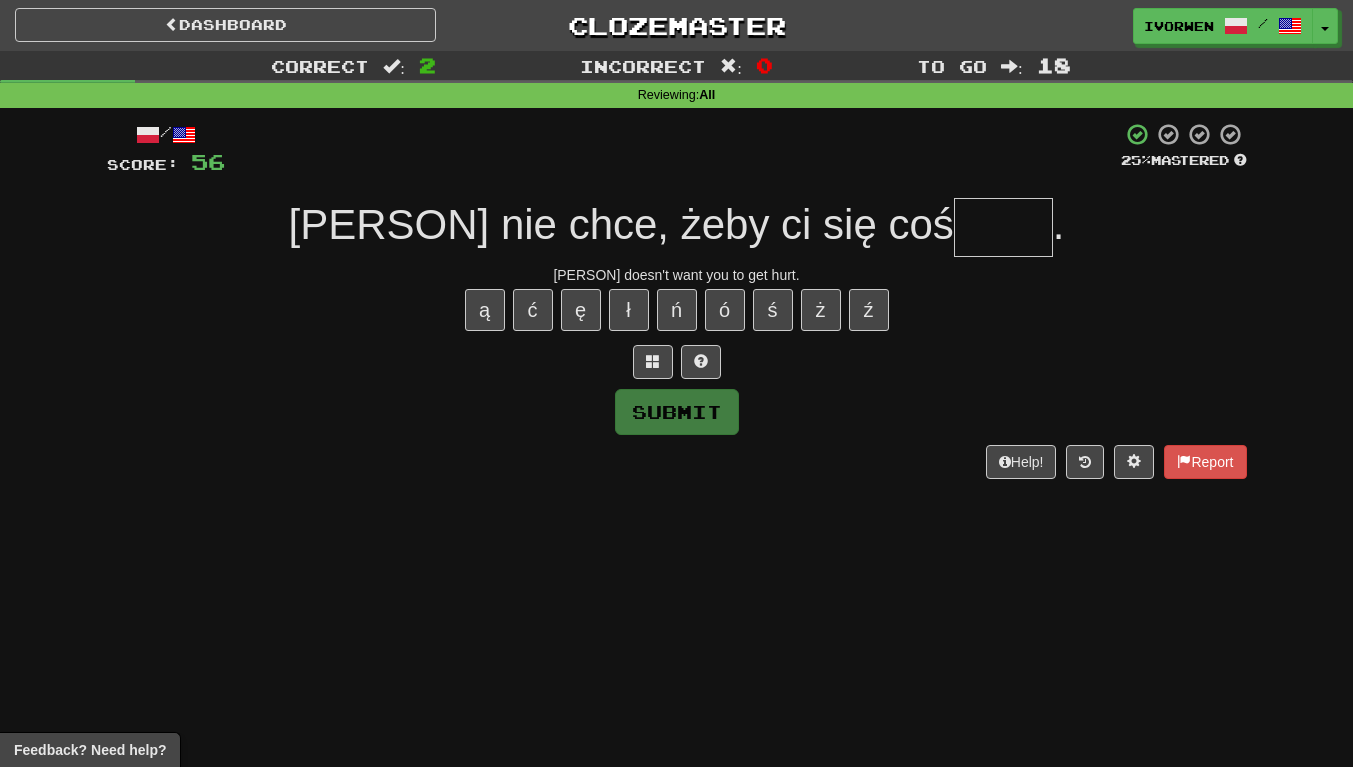 type on "*" 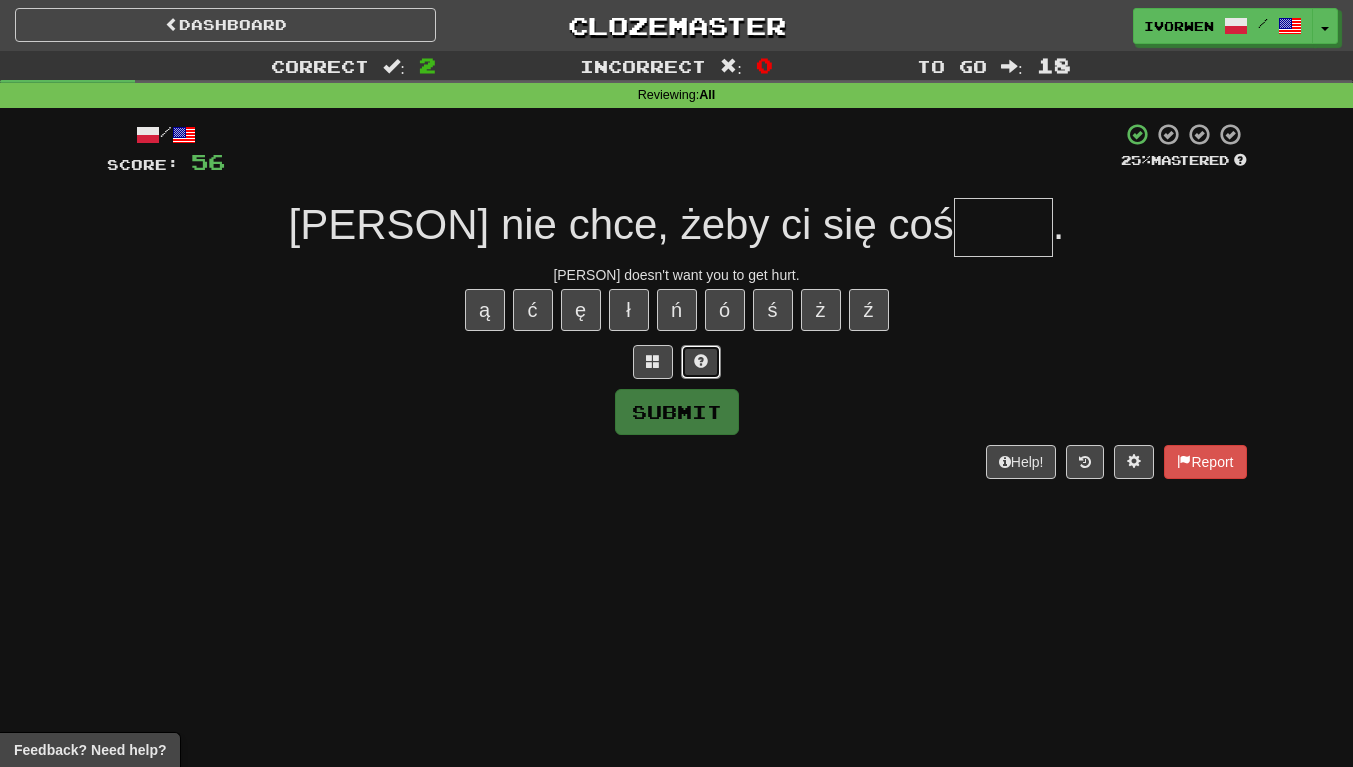 click at bounding box center [701, 361] 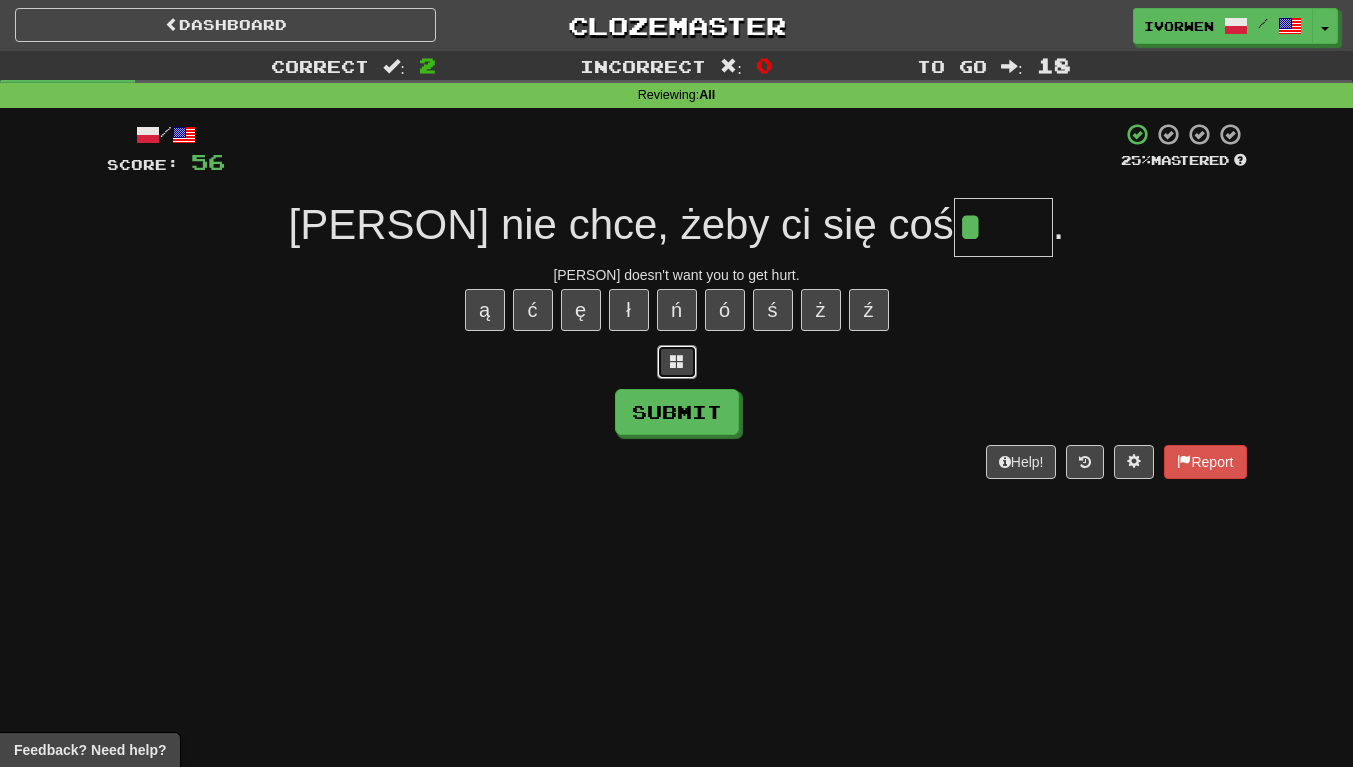 click at bounding box center [677, 361] 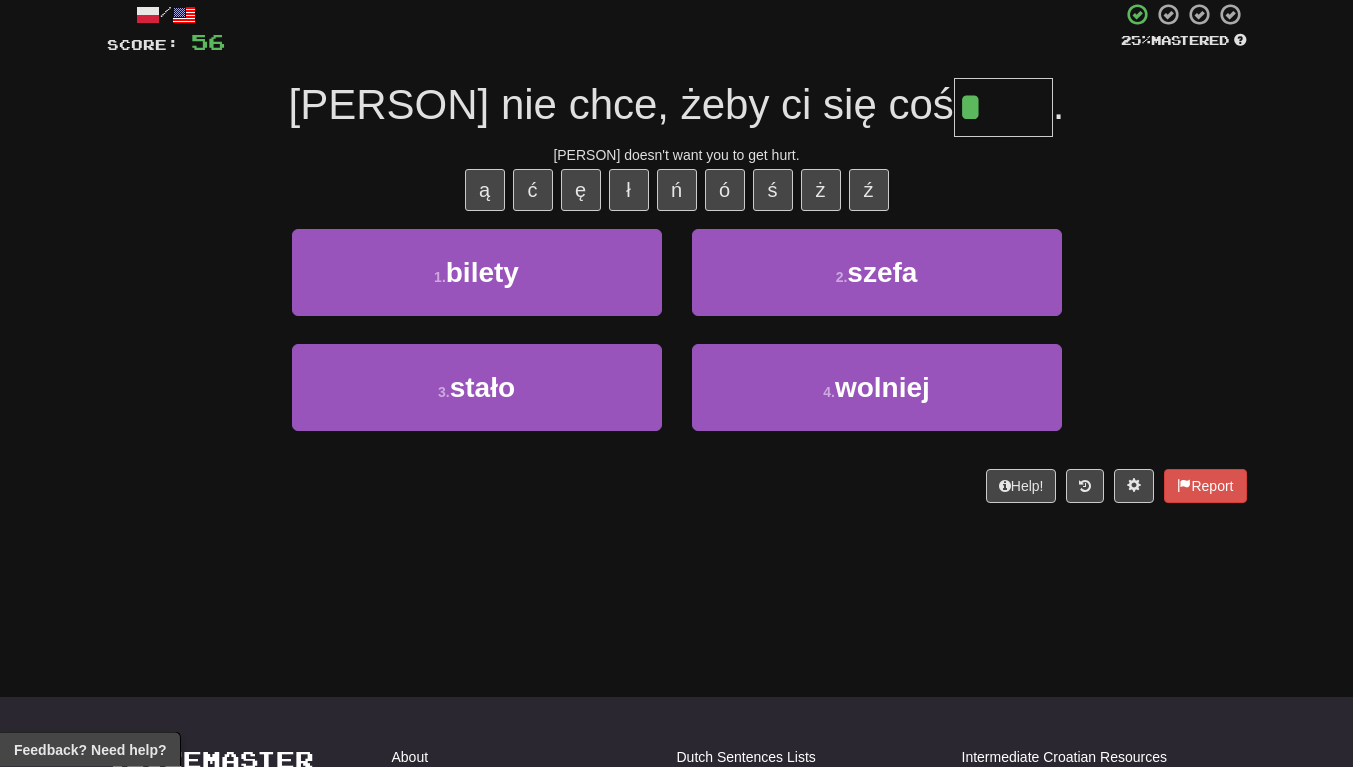 scroll, scrollTop: 118, scrollLeft: 0, axis: vertical 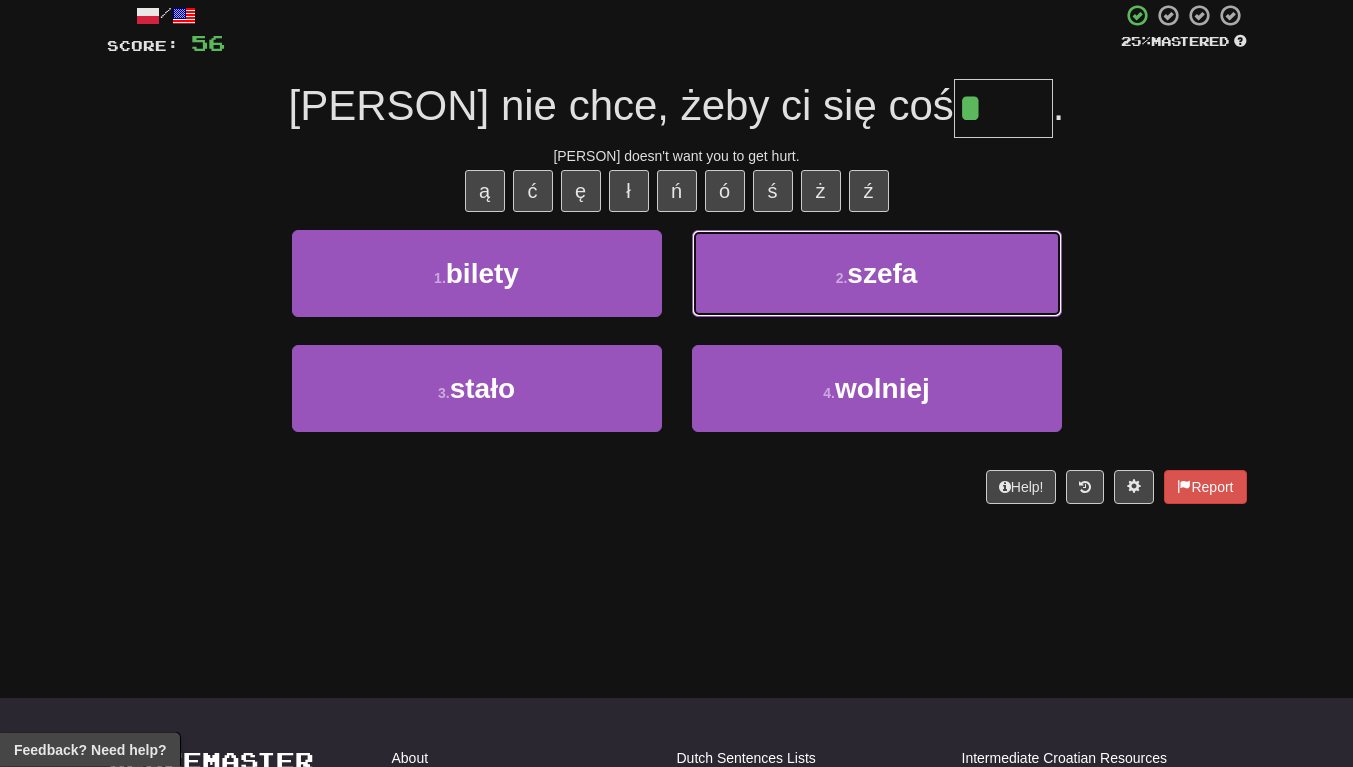 click on "2 .  szefa" at bounding box center (877, 274) 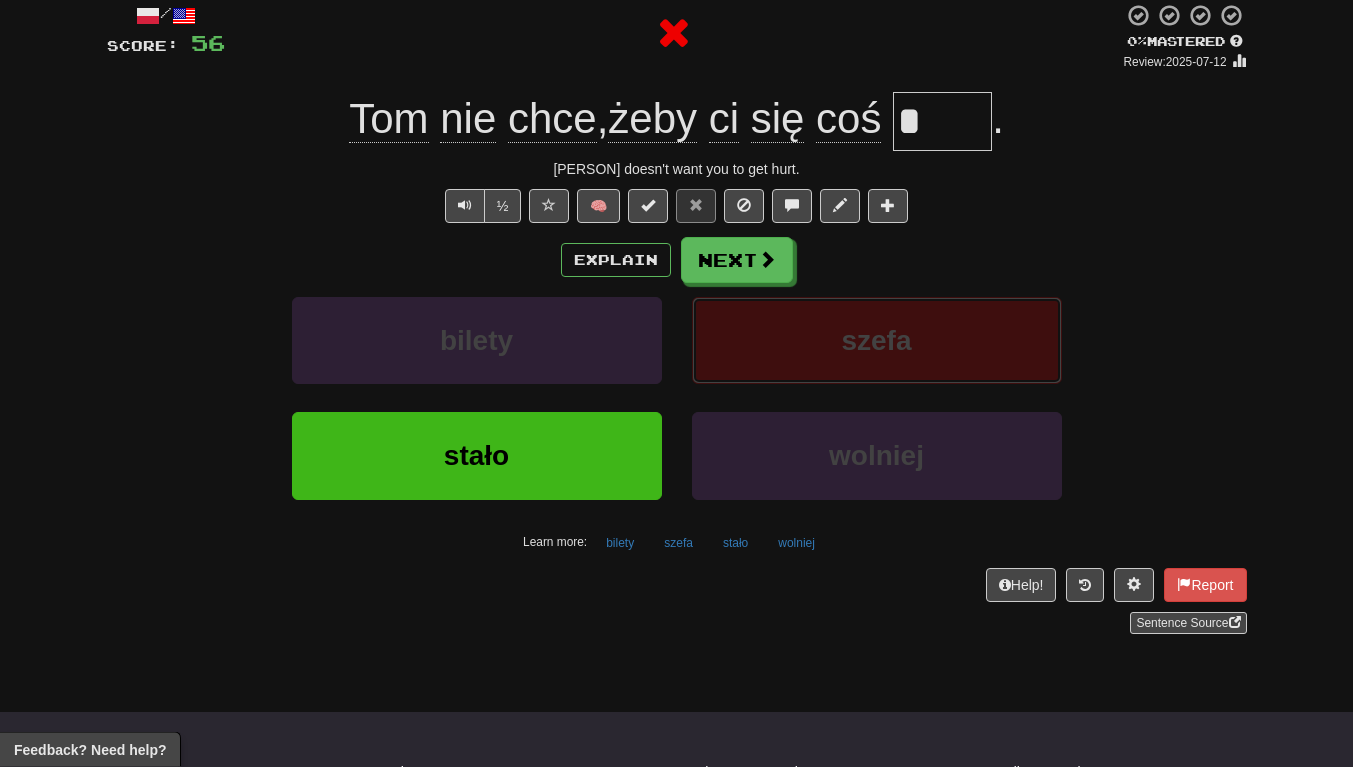 type on "*****" 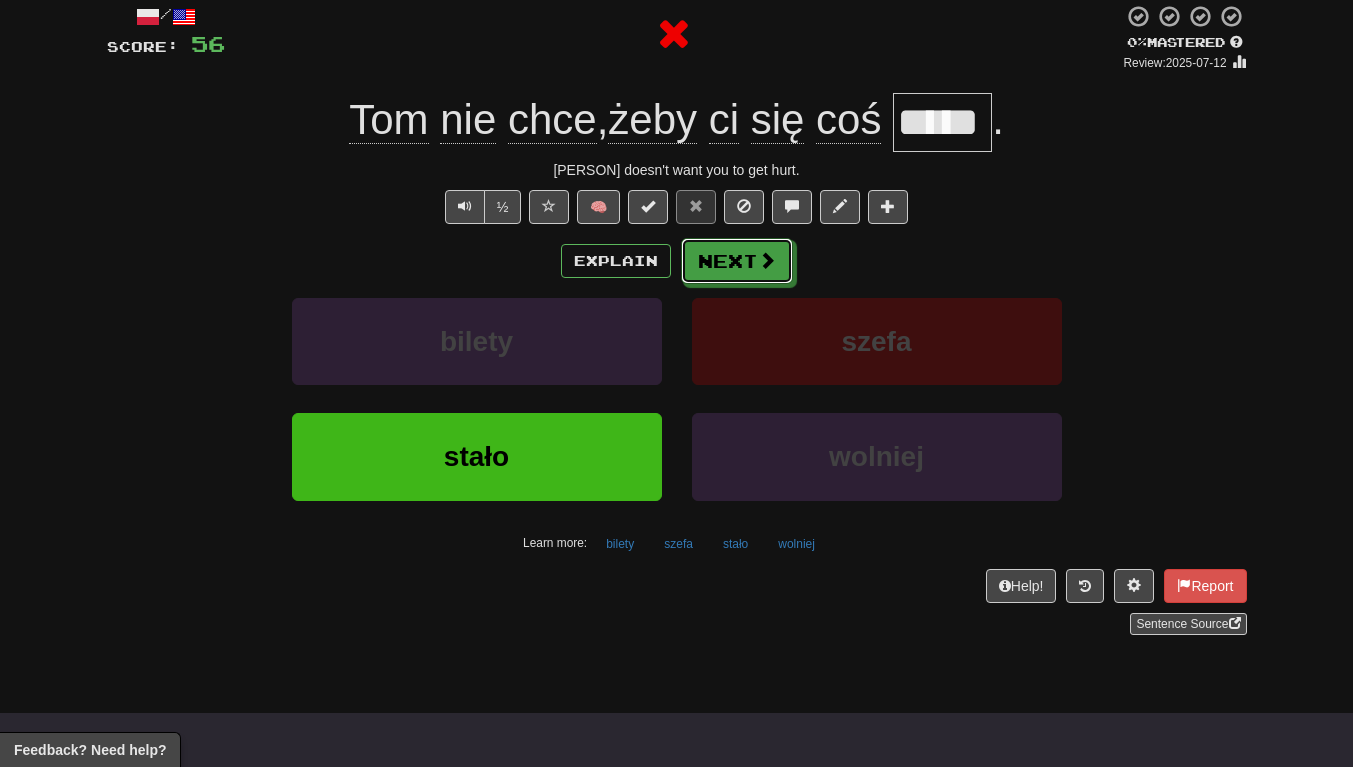 click on "Next" at bounding box center (737, 261) 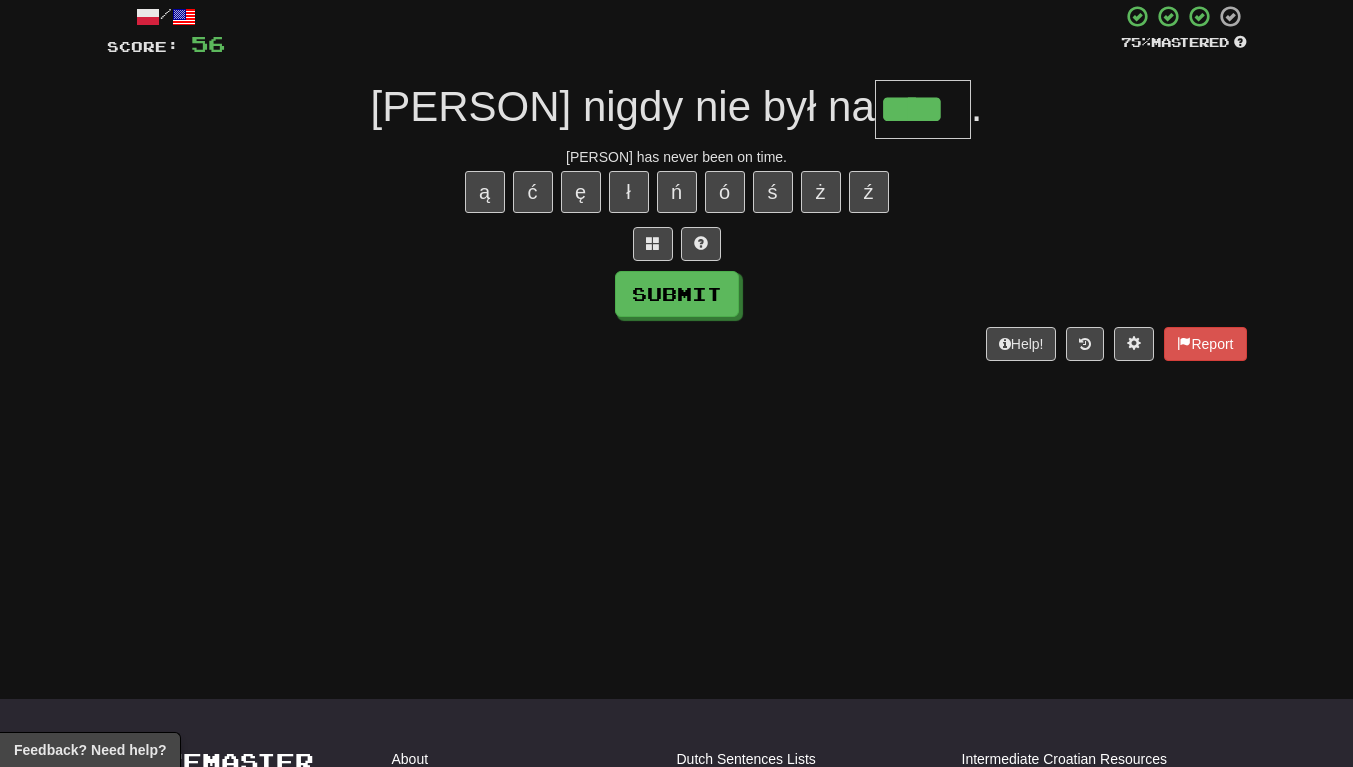 scroll, scrollTop: 0, scrollLeft: 0, axis: both 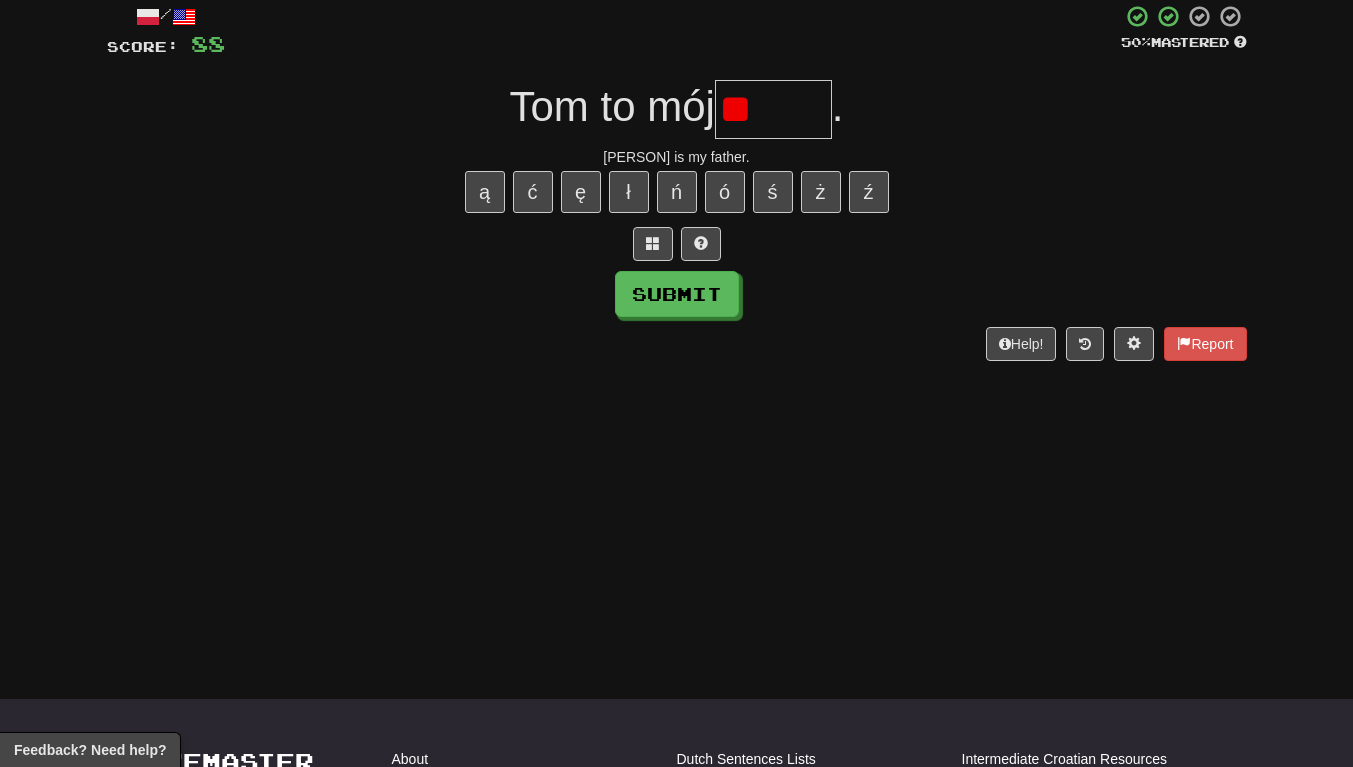 type on "*" 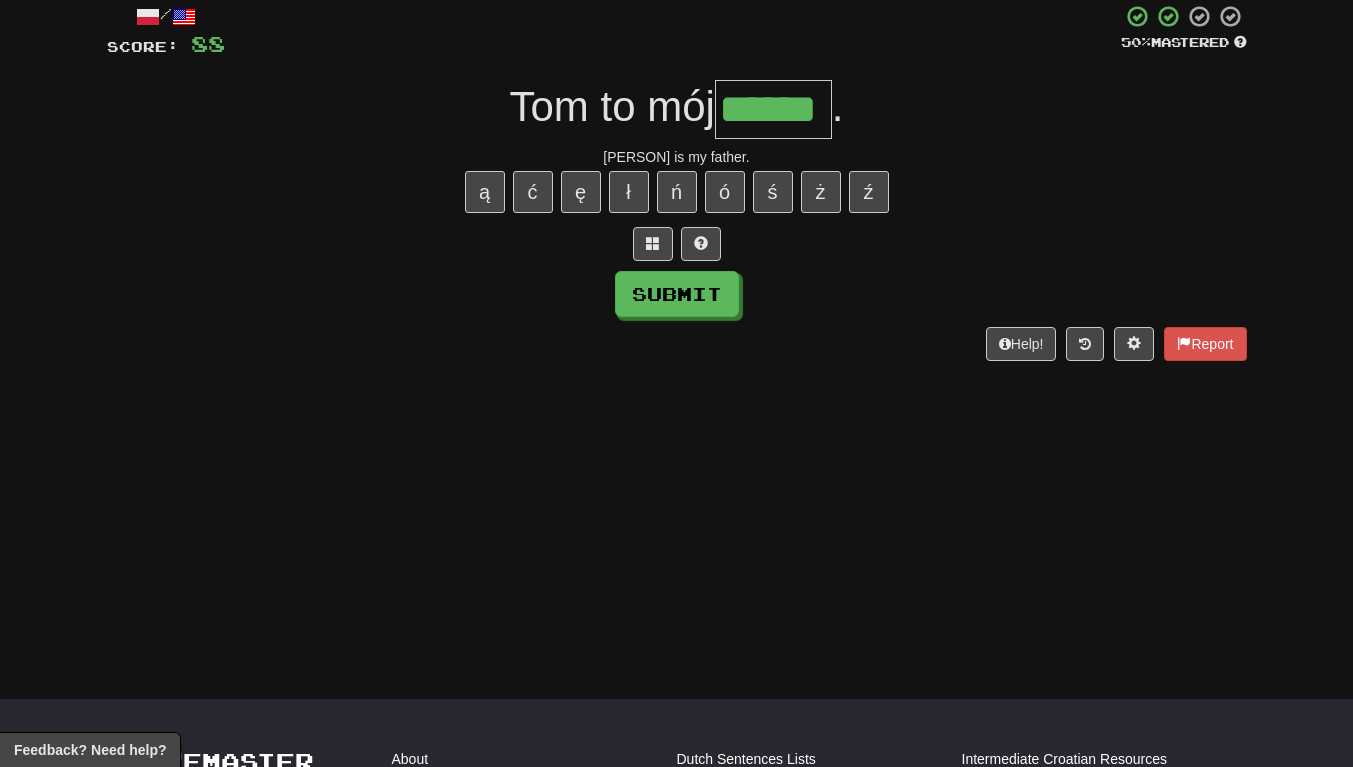 scroll, scrollTop: 0, scrollLeft: 7, axis: horizontal 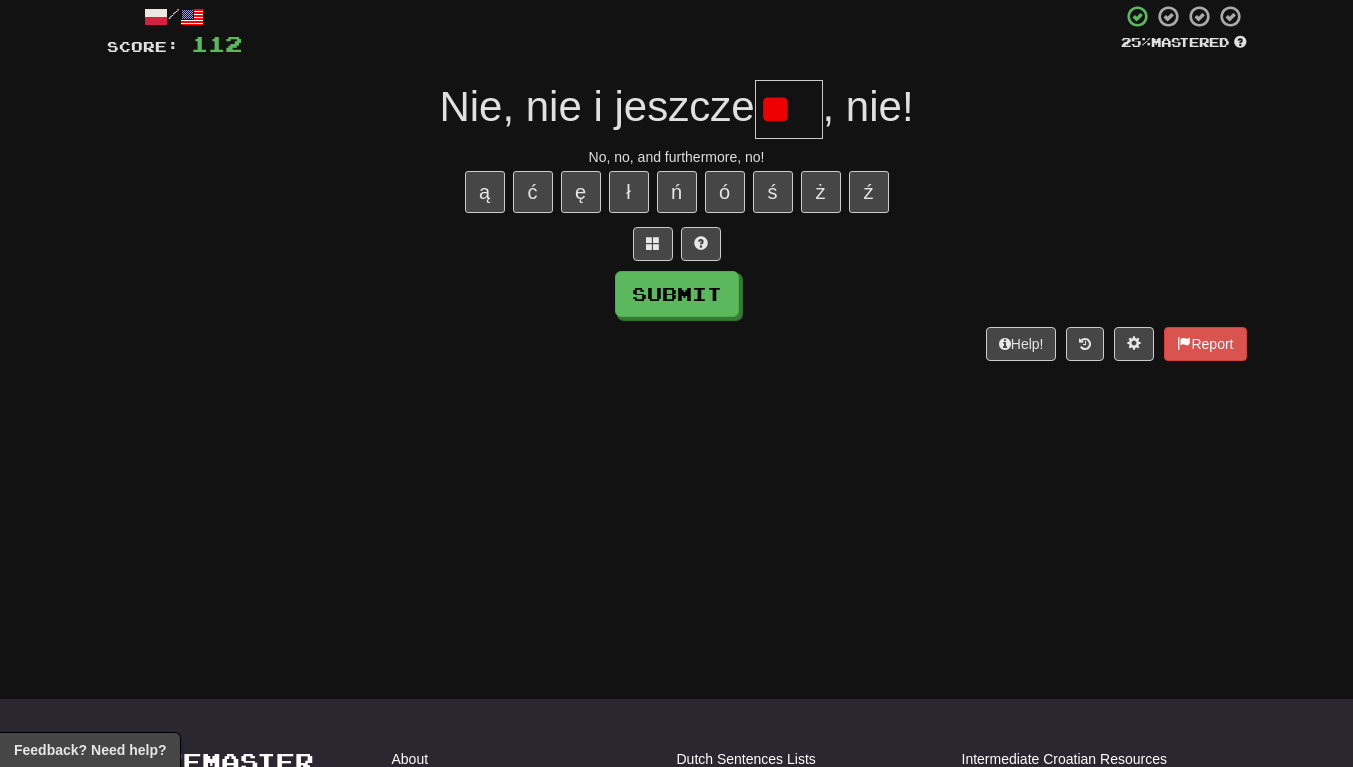 type on "*" 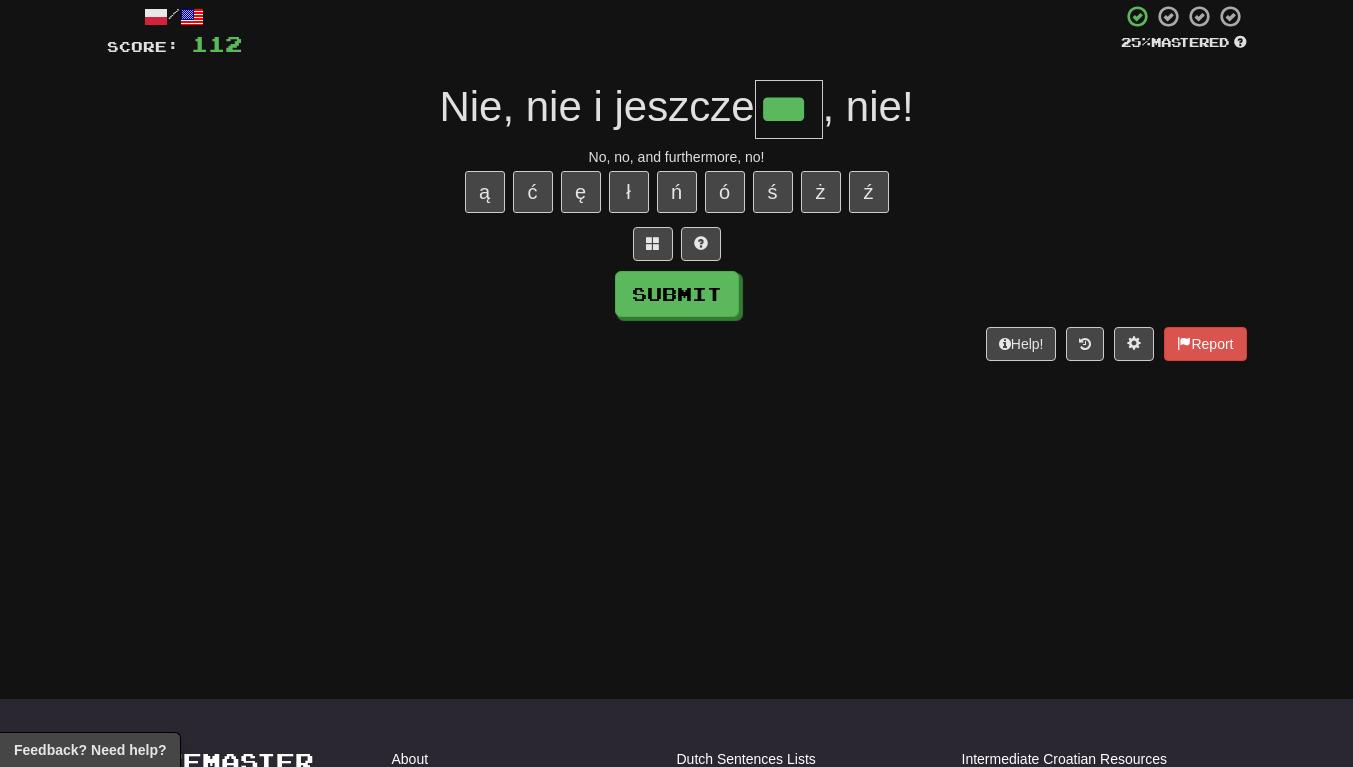 scroll, scrollTop: 0, scrollLeft: 14, axis: horizontal 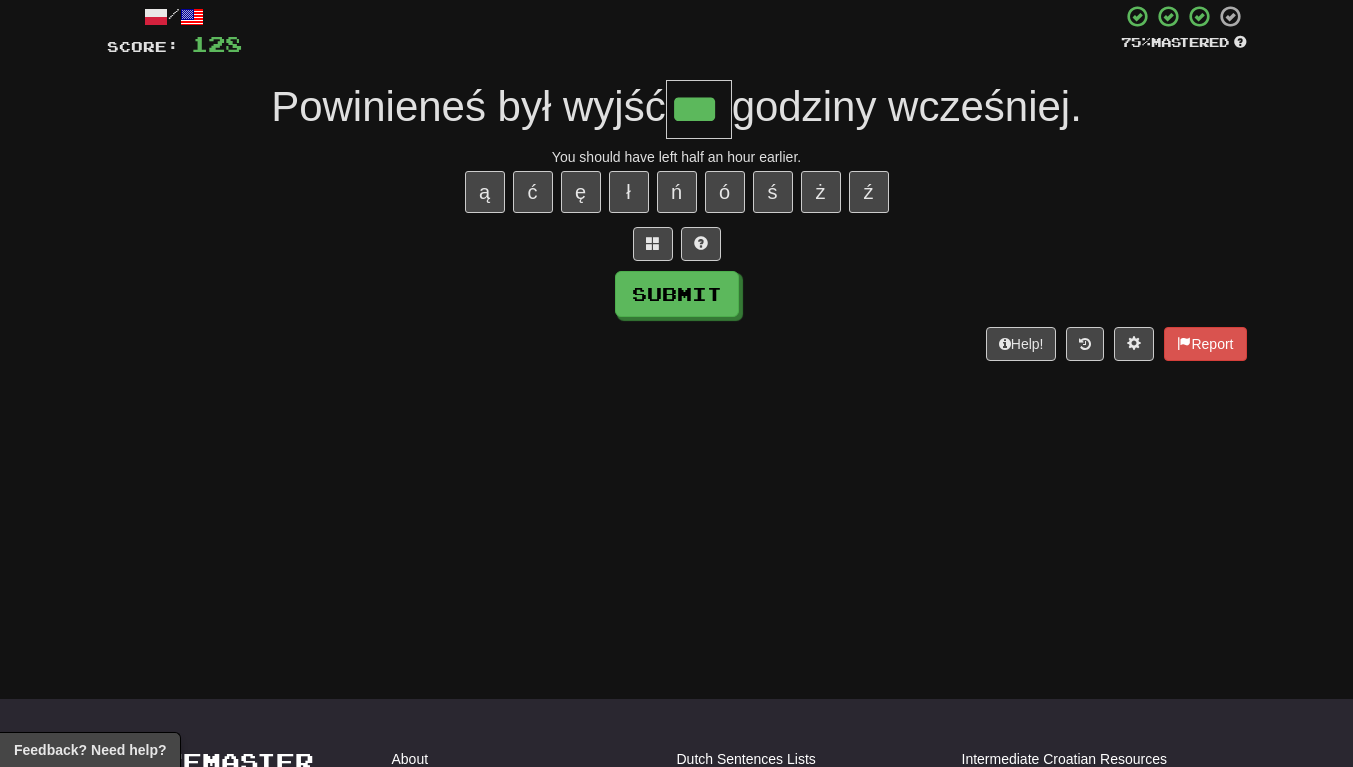 type on "***" 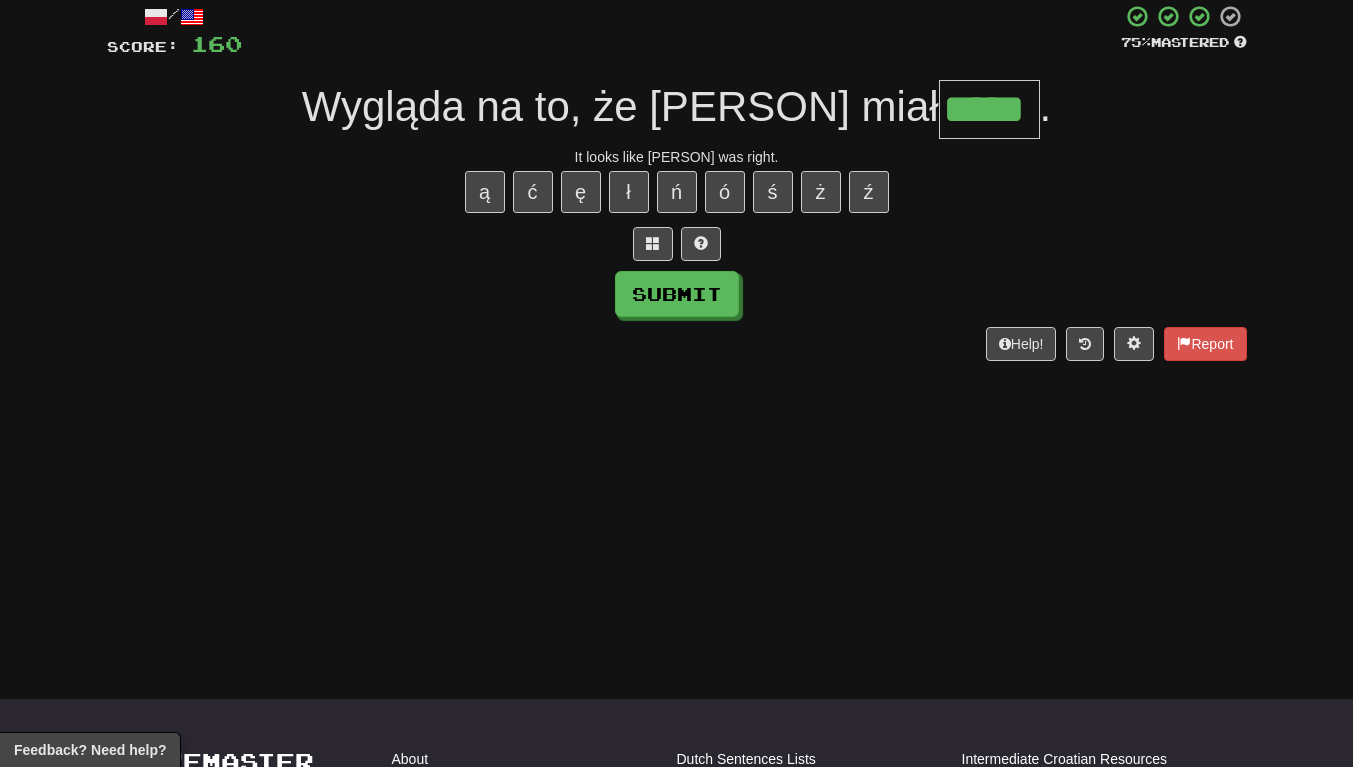 scroll, scrollTop: 0, scrollLeft: 14, axis: horizontal 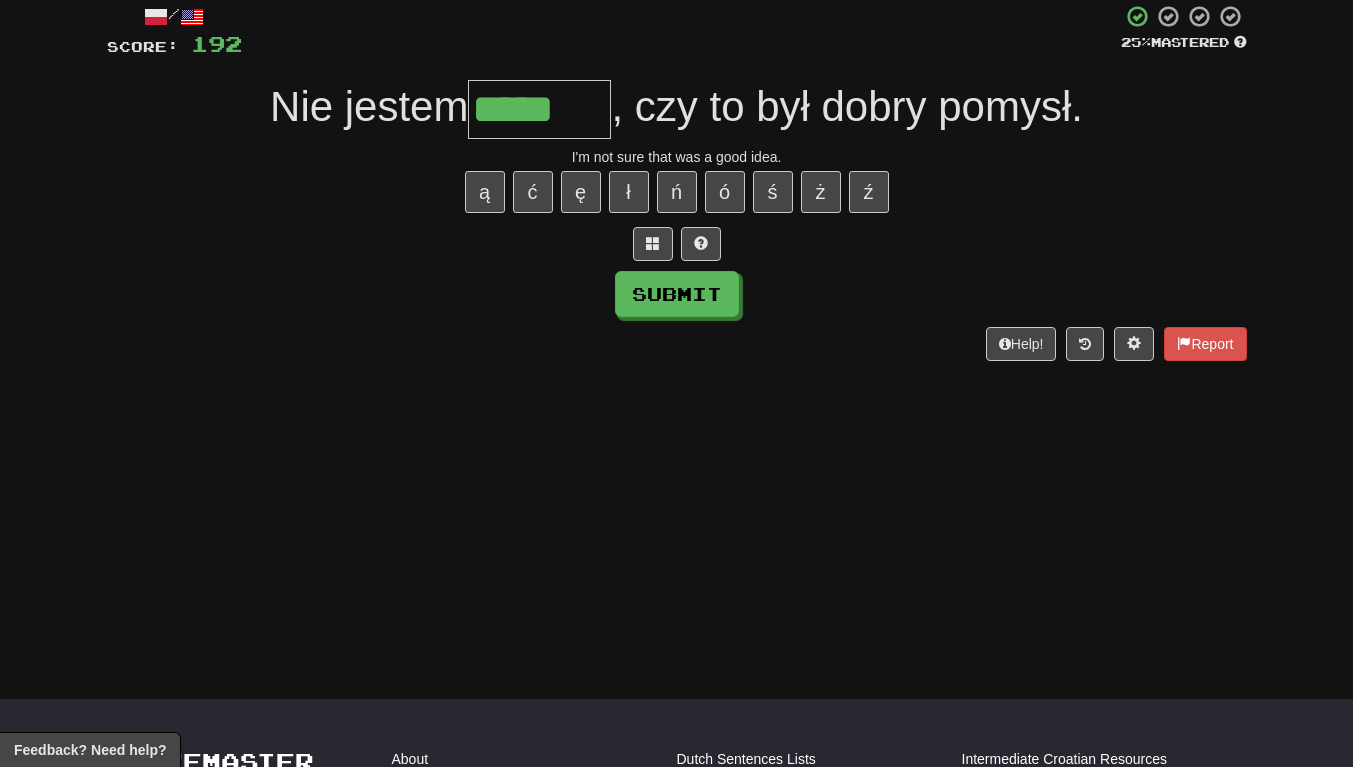 type on "******" 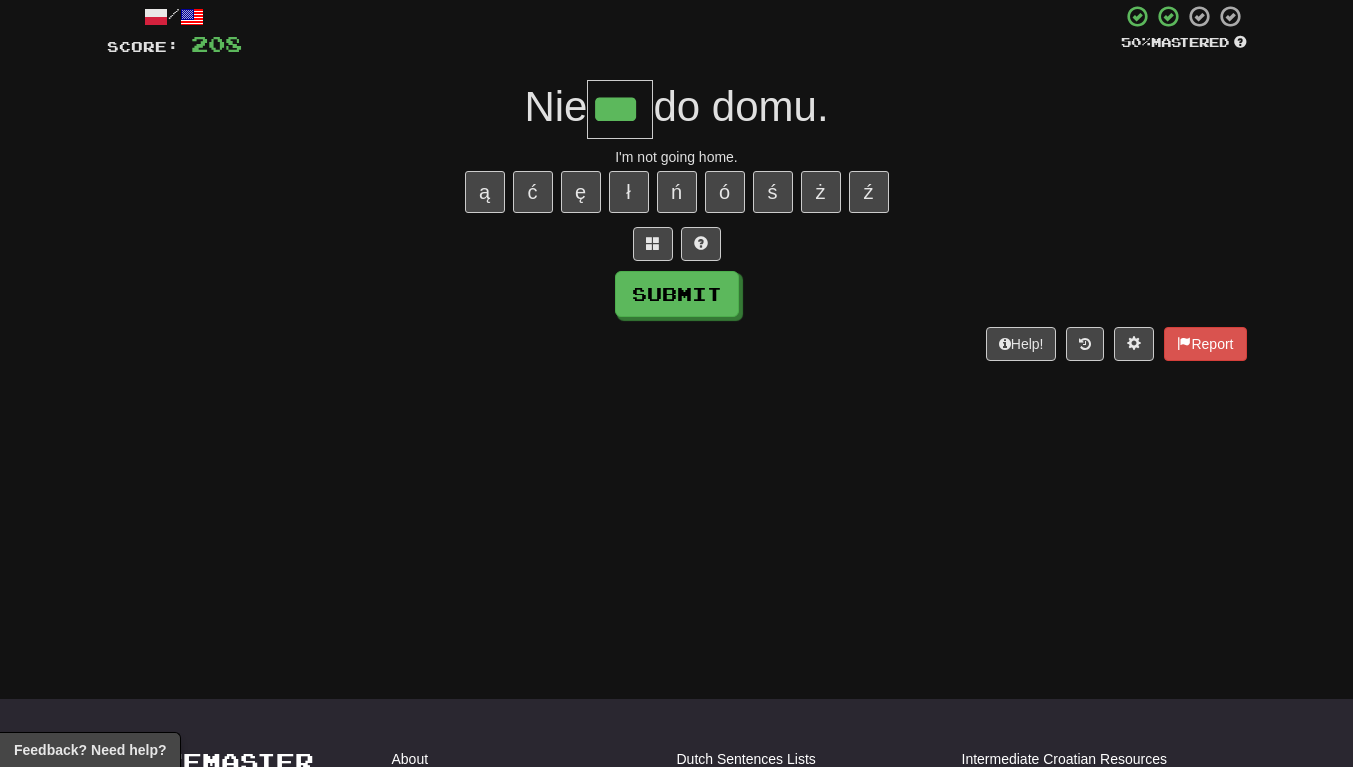 type on "***" 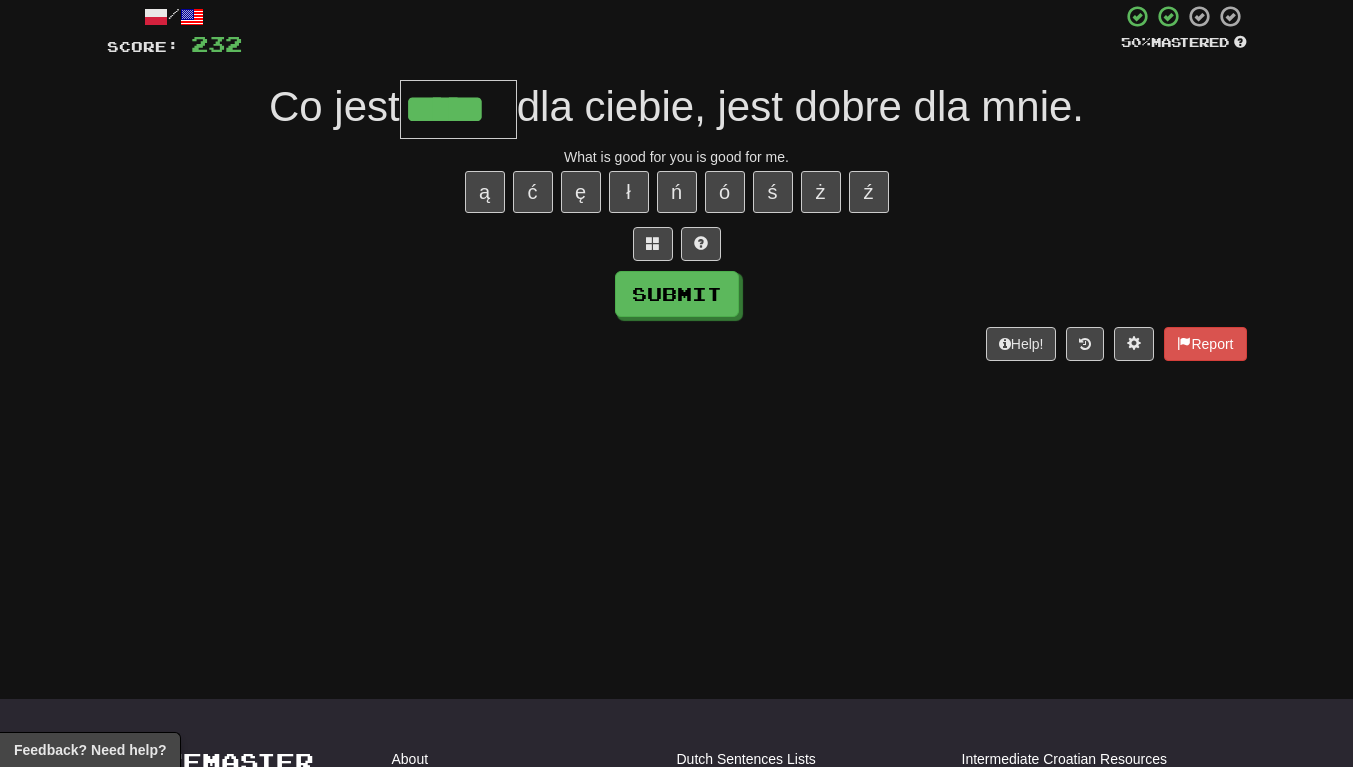 scroll, scrollTop: 0, scrollLeft: 5, axis: horizontal 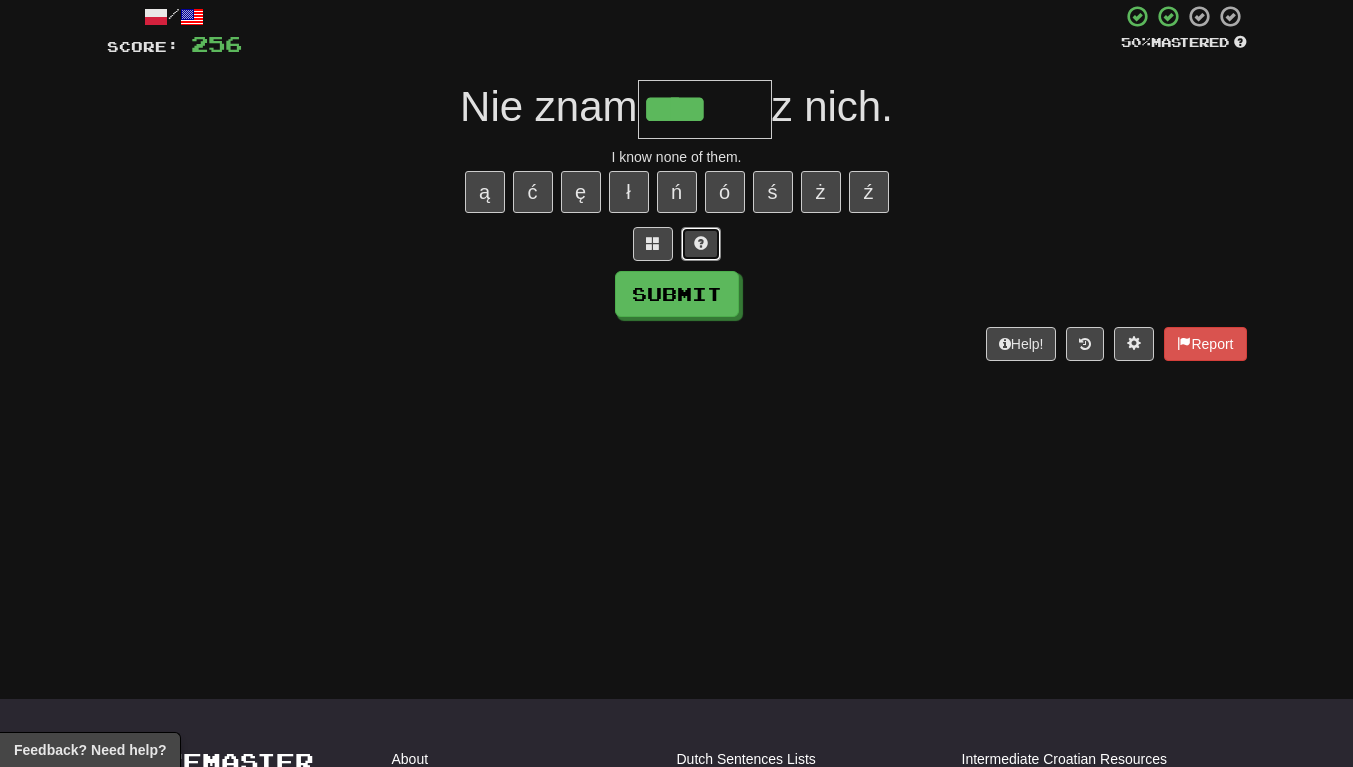 click at bounding box center (701, 243) 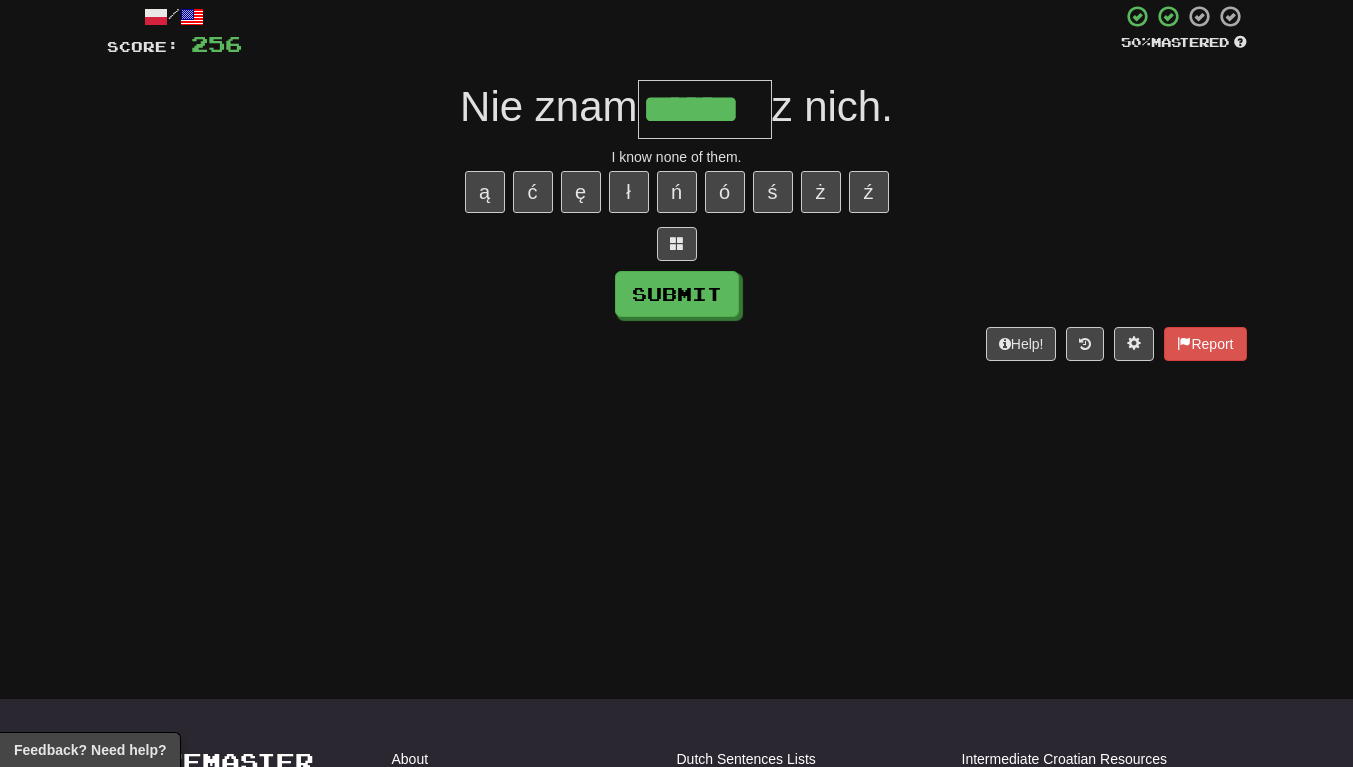 type on "******" 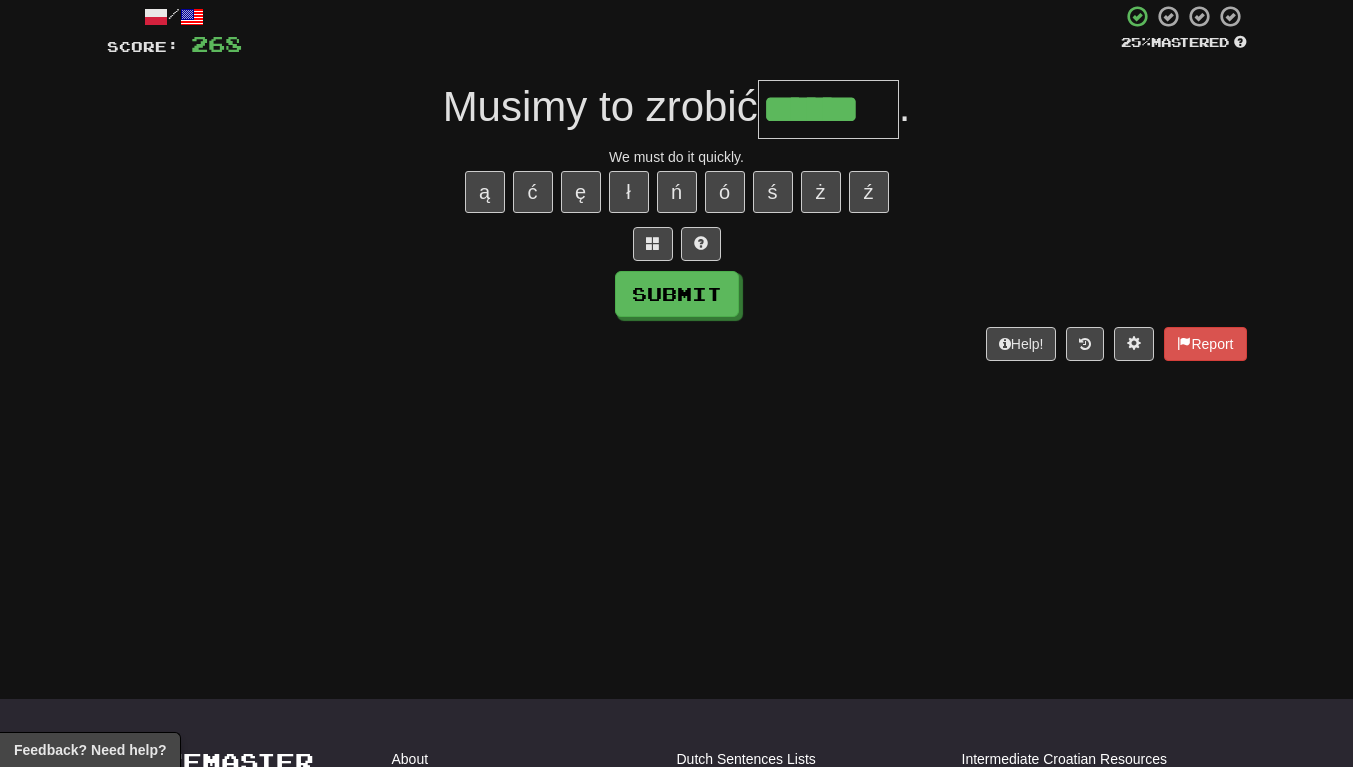scroll, scrollTop: 0, scrollLeft: 4, axis: horizontal 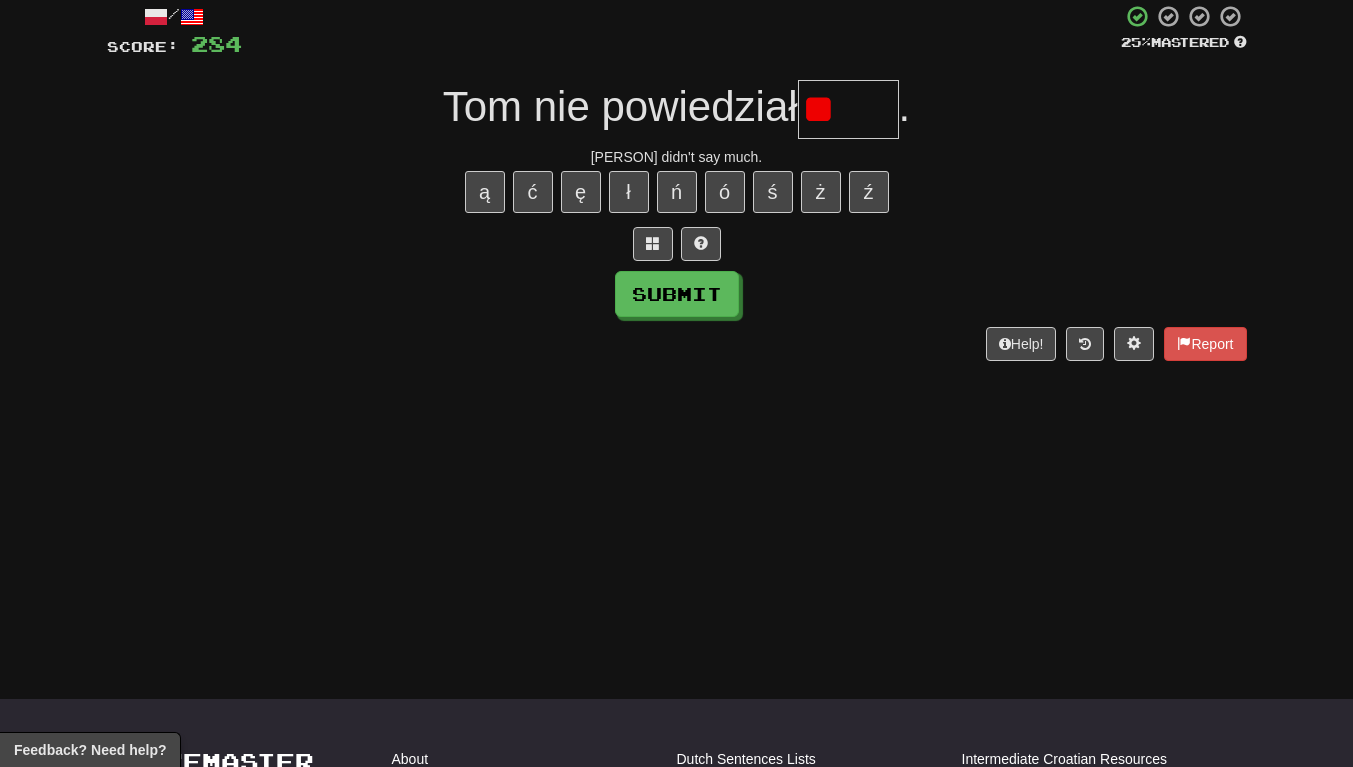 type on "*" 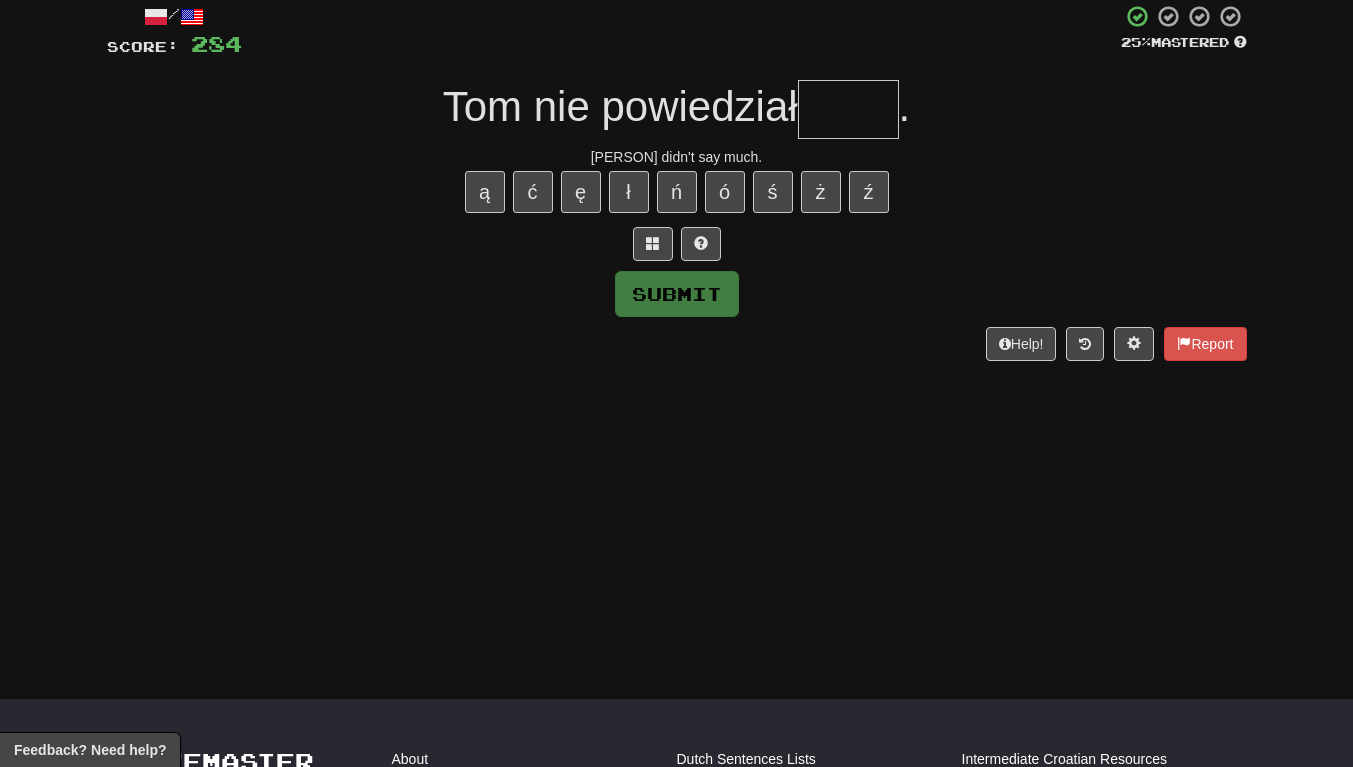 type on "*" 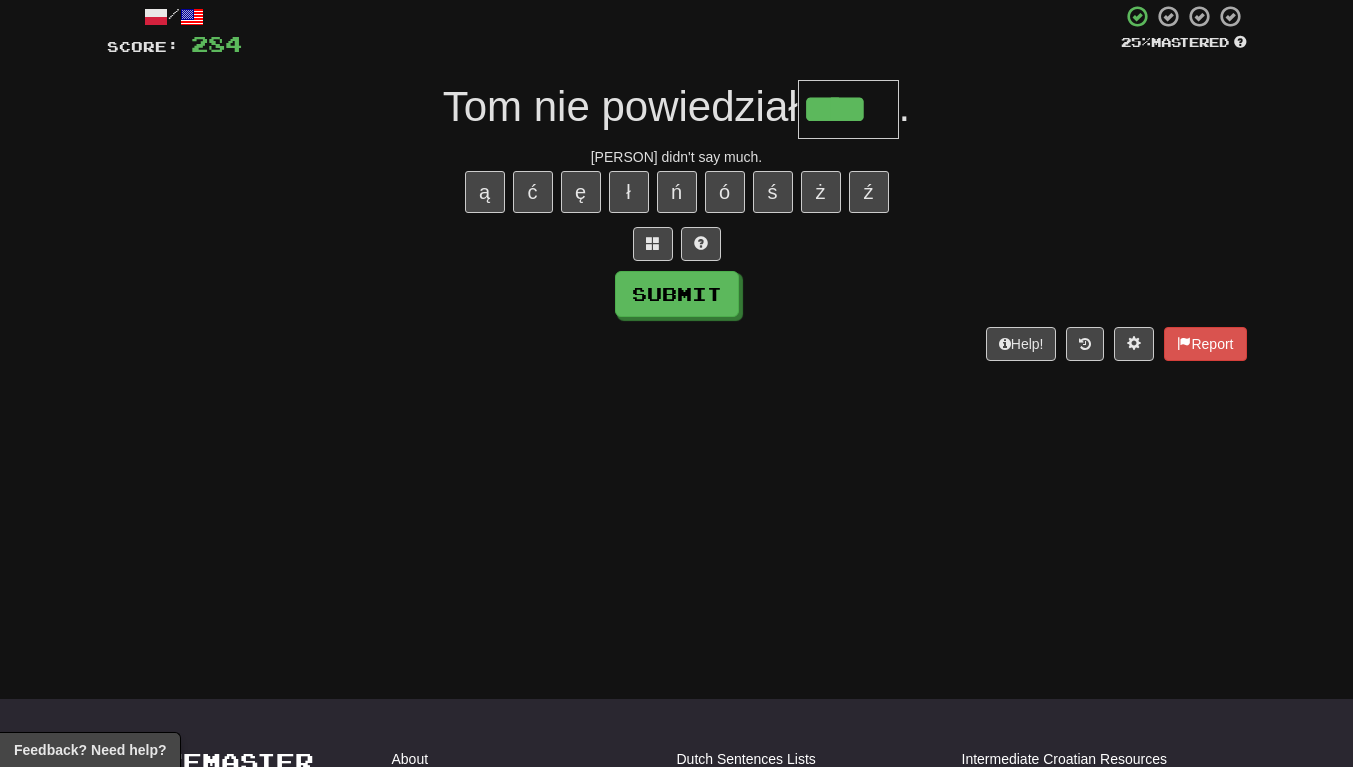 scroll, scrollTop: 0, scrollLeft: 5, axis: horizontal 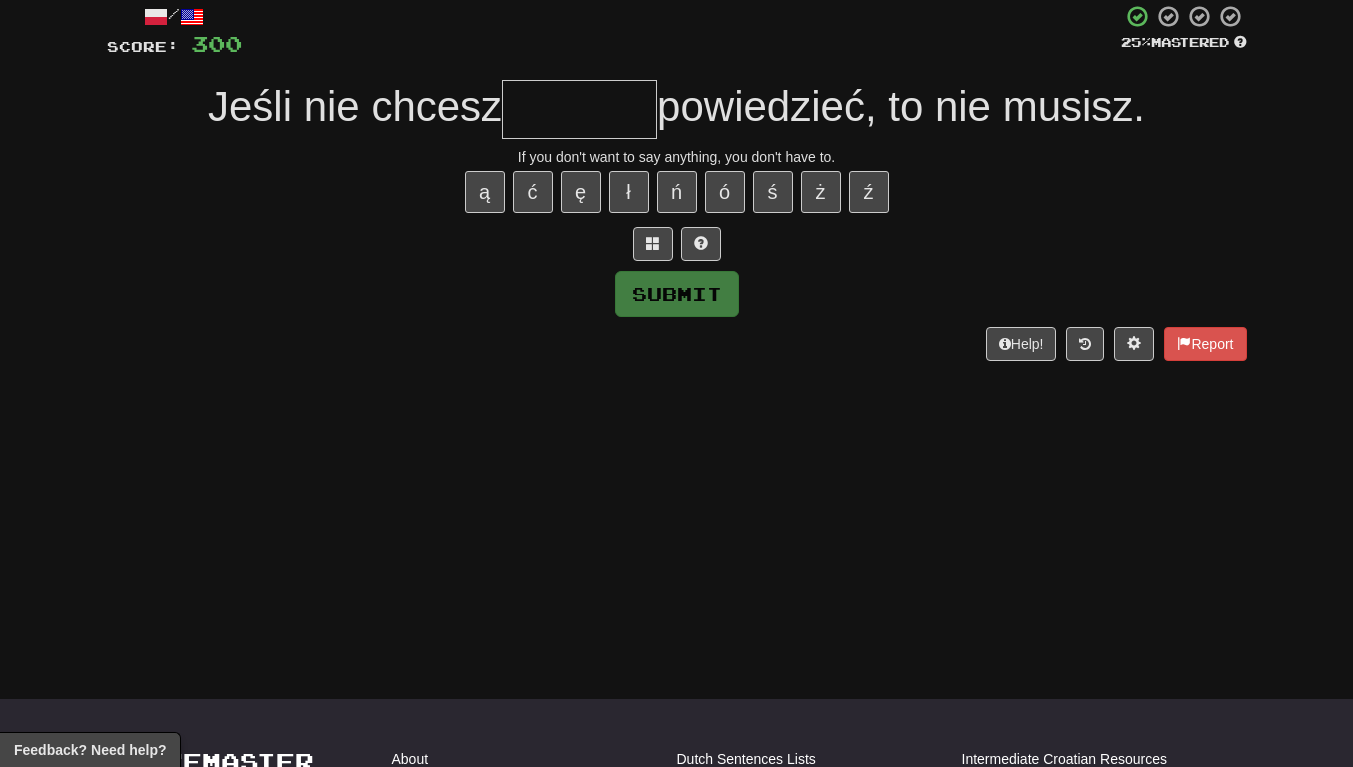 type on "*" 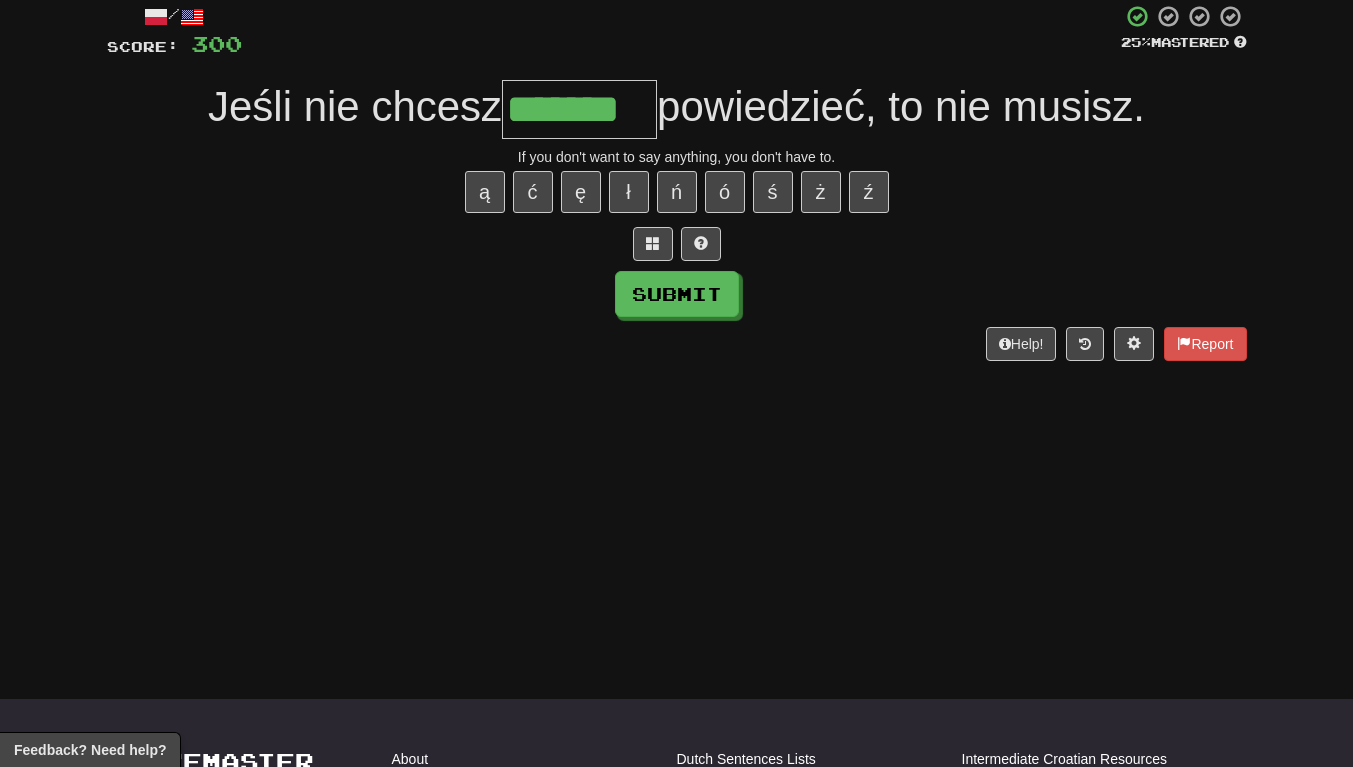 scroll, scrollTop: 0, scrollLeft: 4, axis: horizontal 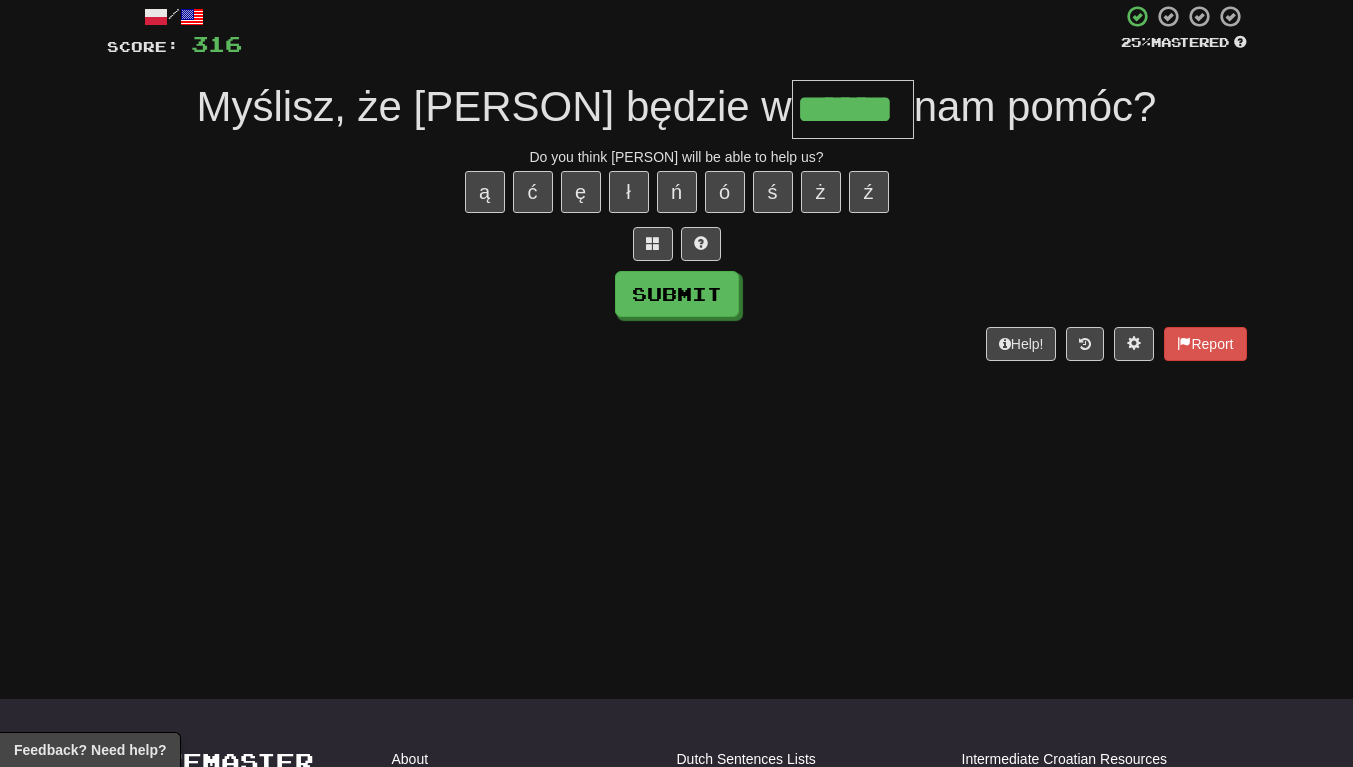 type on "******" 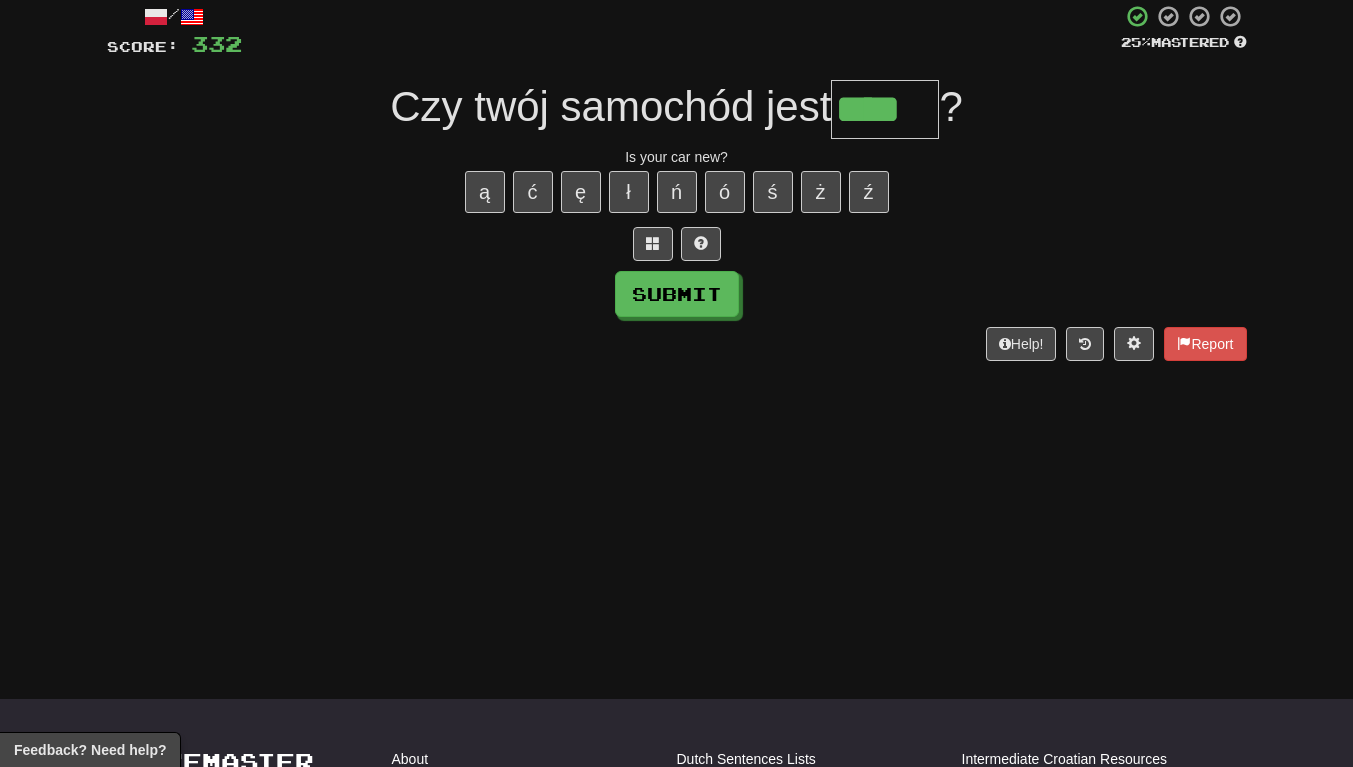 scroll, scrollTop: 0, scrollLeft: 5, axis: horizontal 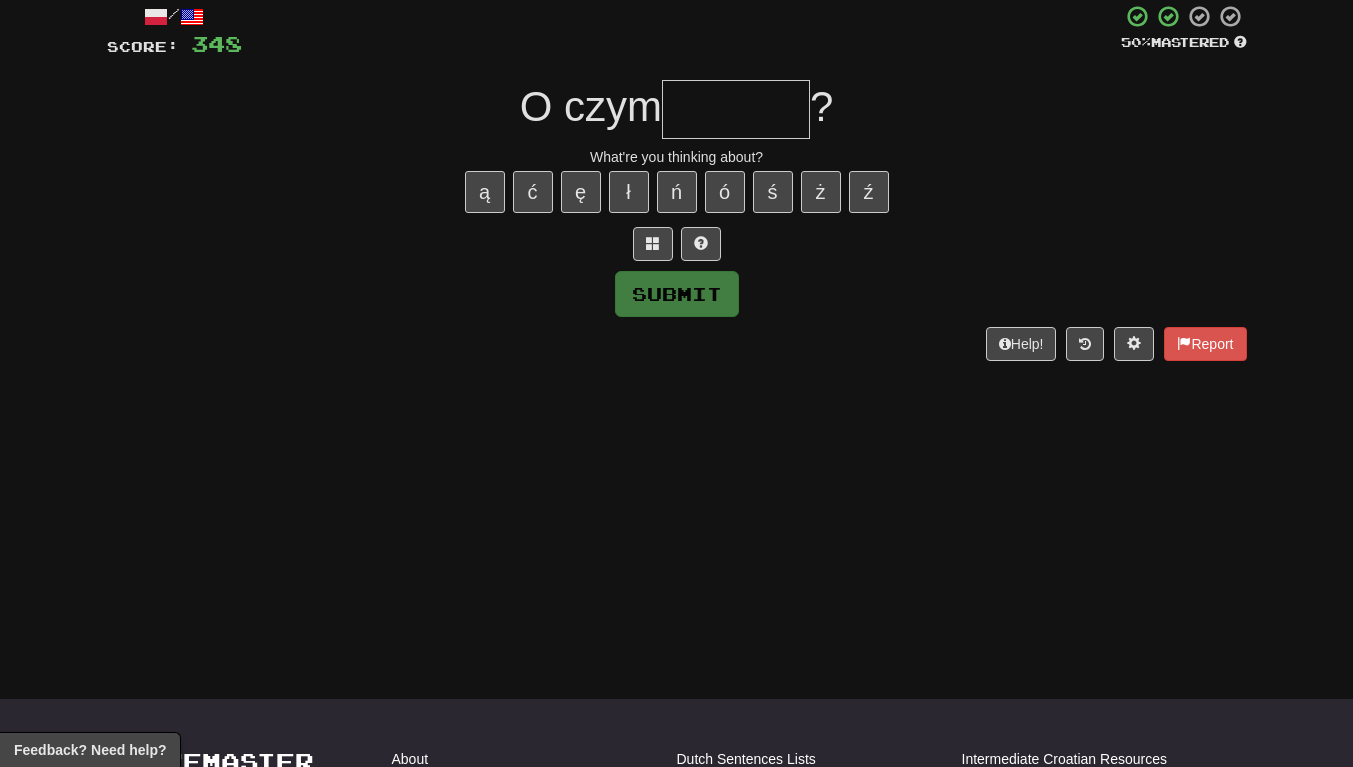type on "*" 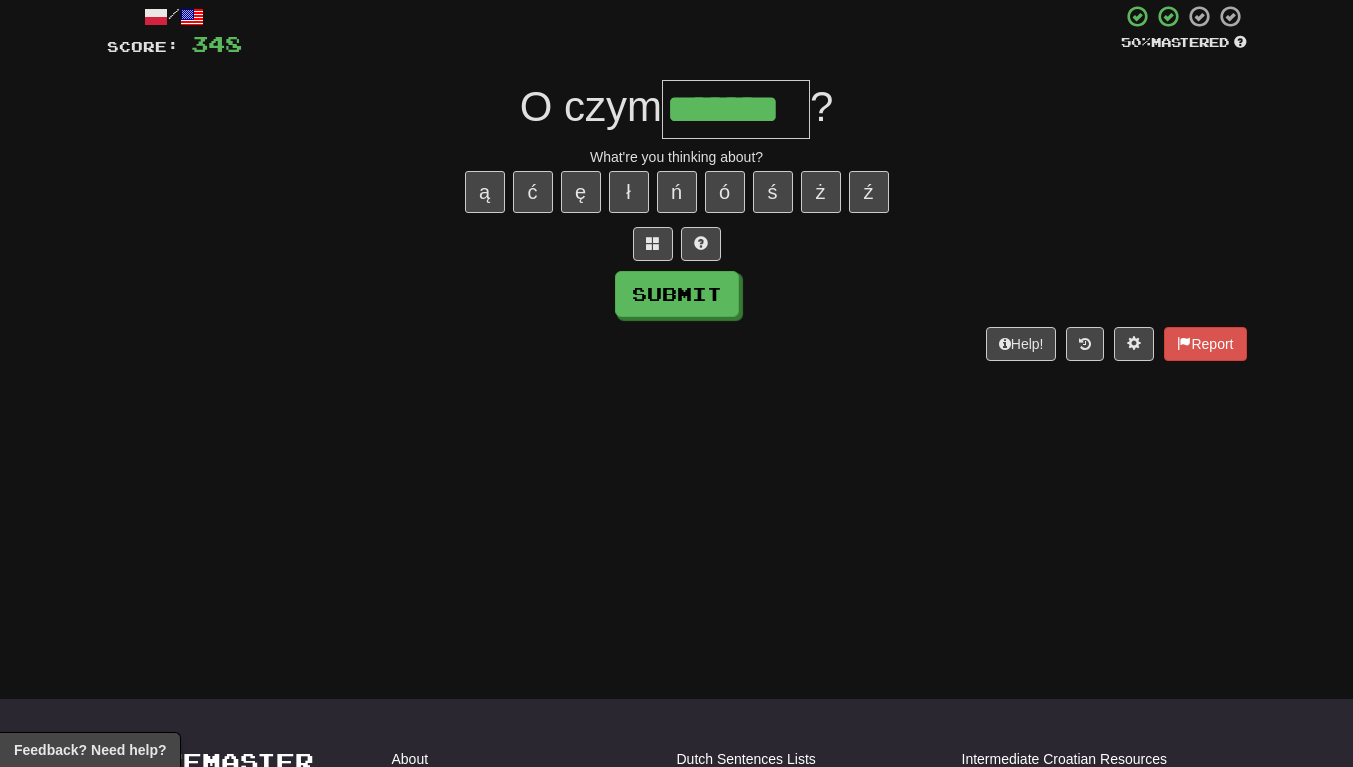 type on "*******" 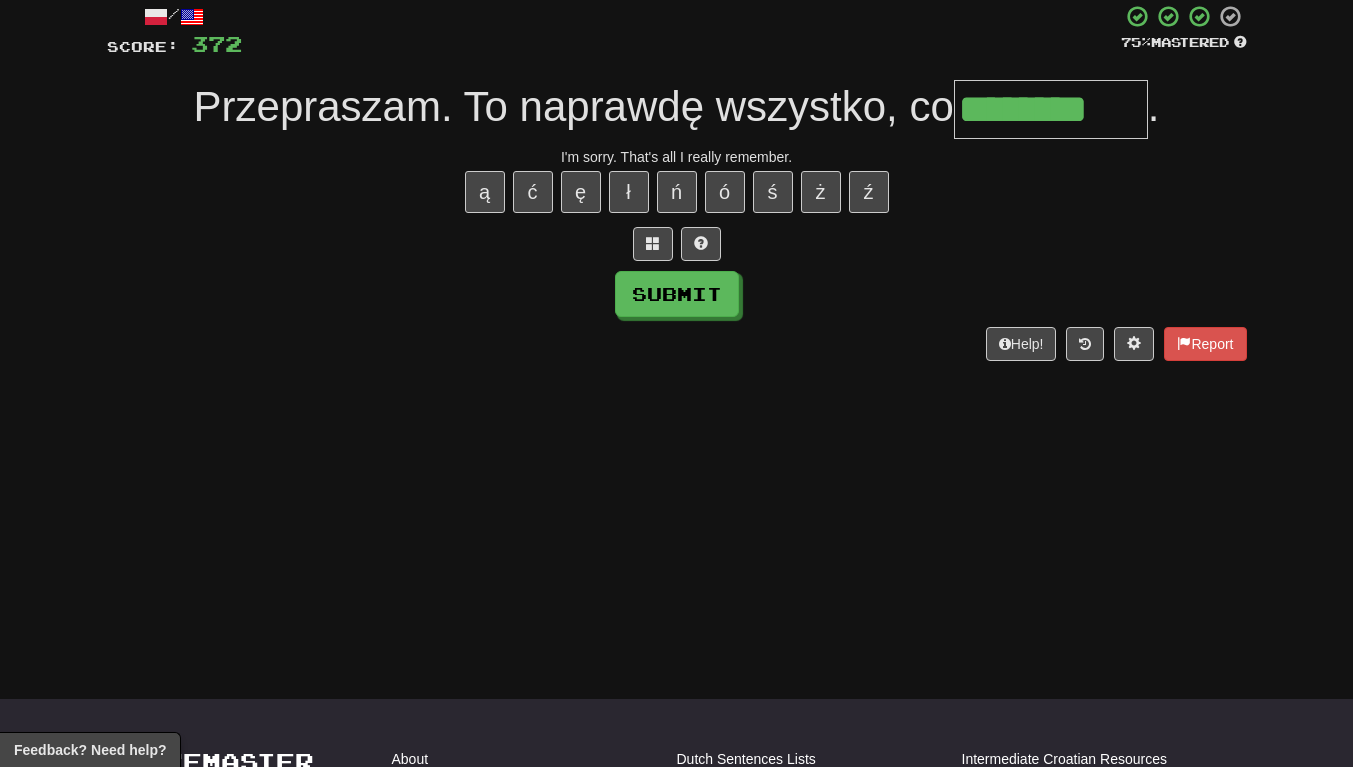 scroll, scrollTop: 0, scrollLeft: 3, axis: horizontal 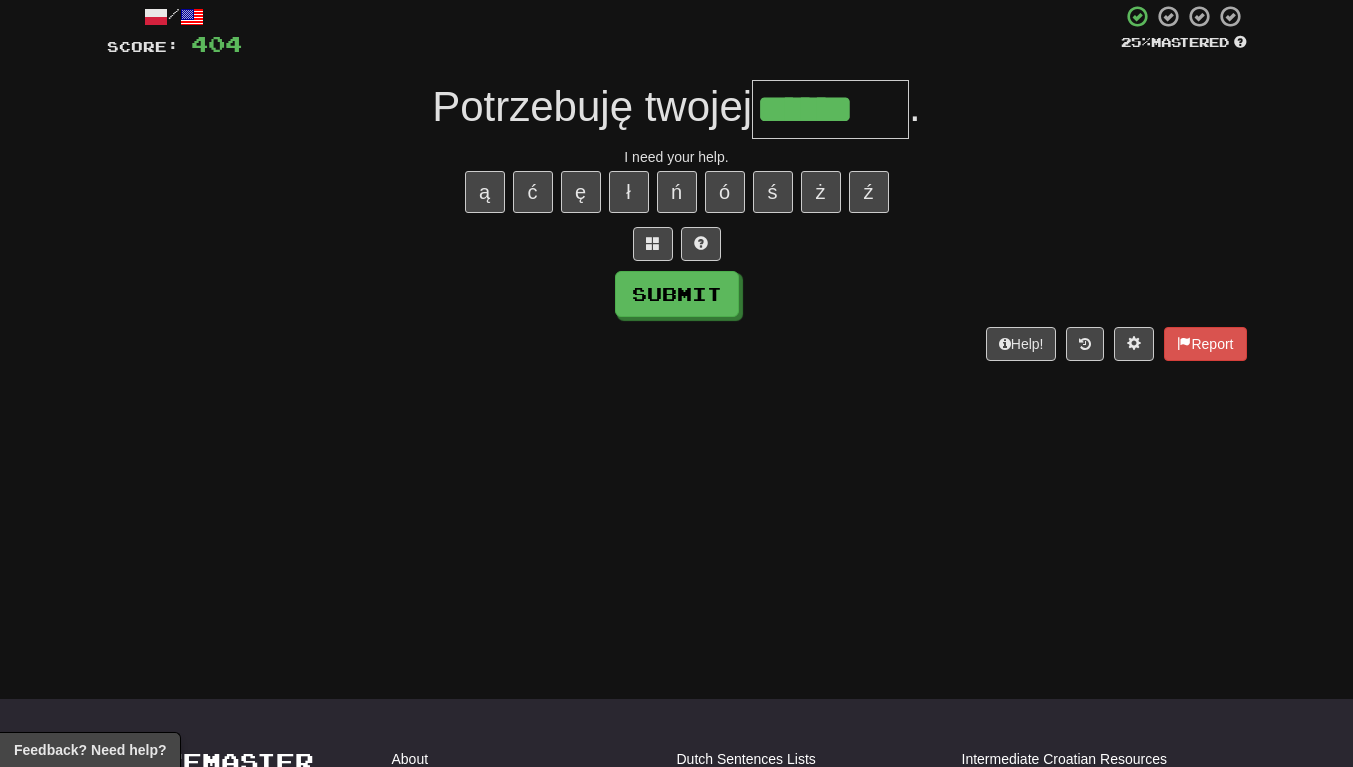 type on "******" 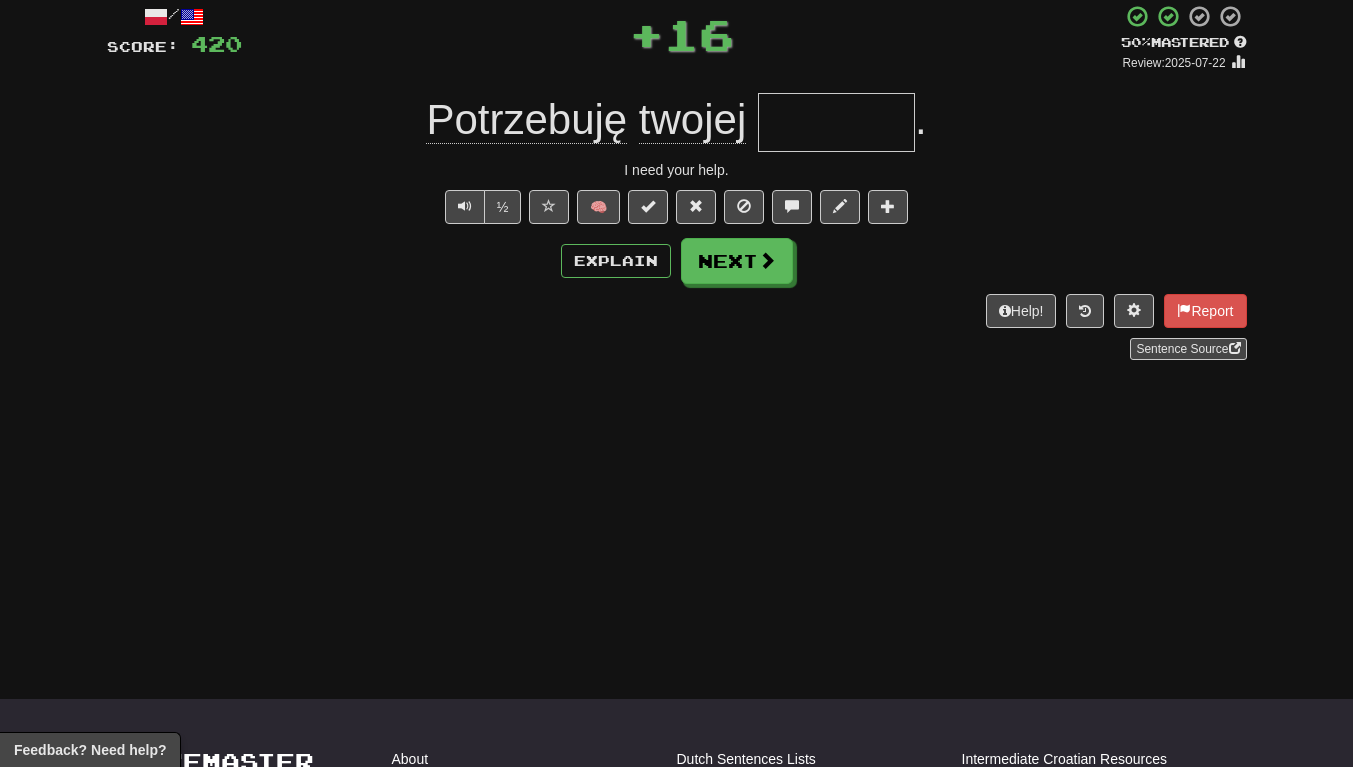 scroll, scrollTop: 0, scrollLeft: 0, axis: both 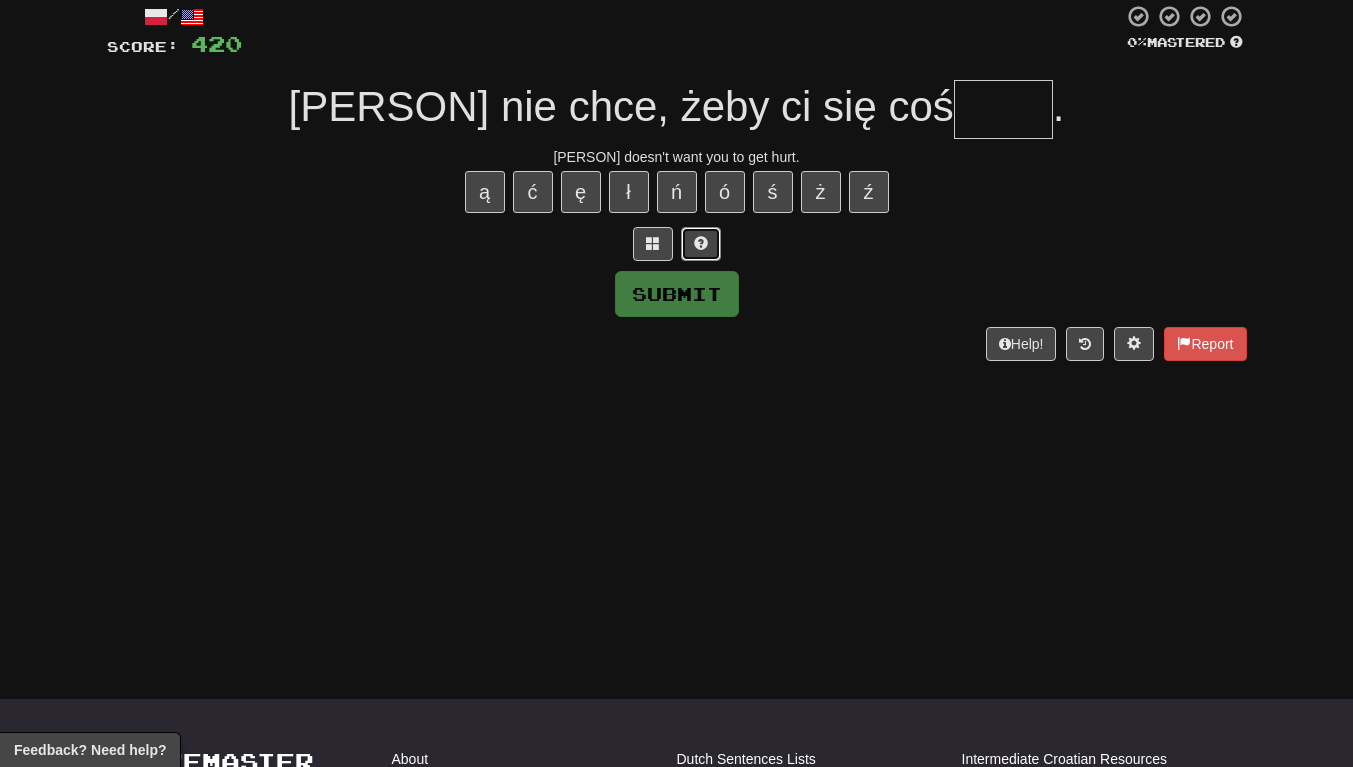 click at bounding box center [701, 243] 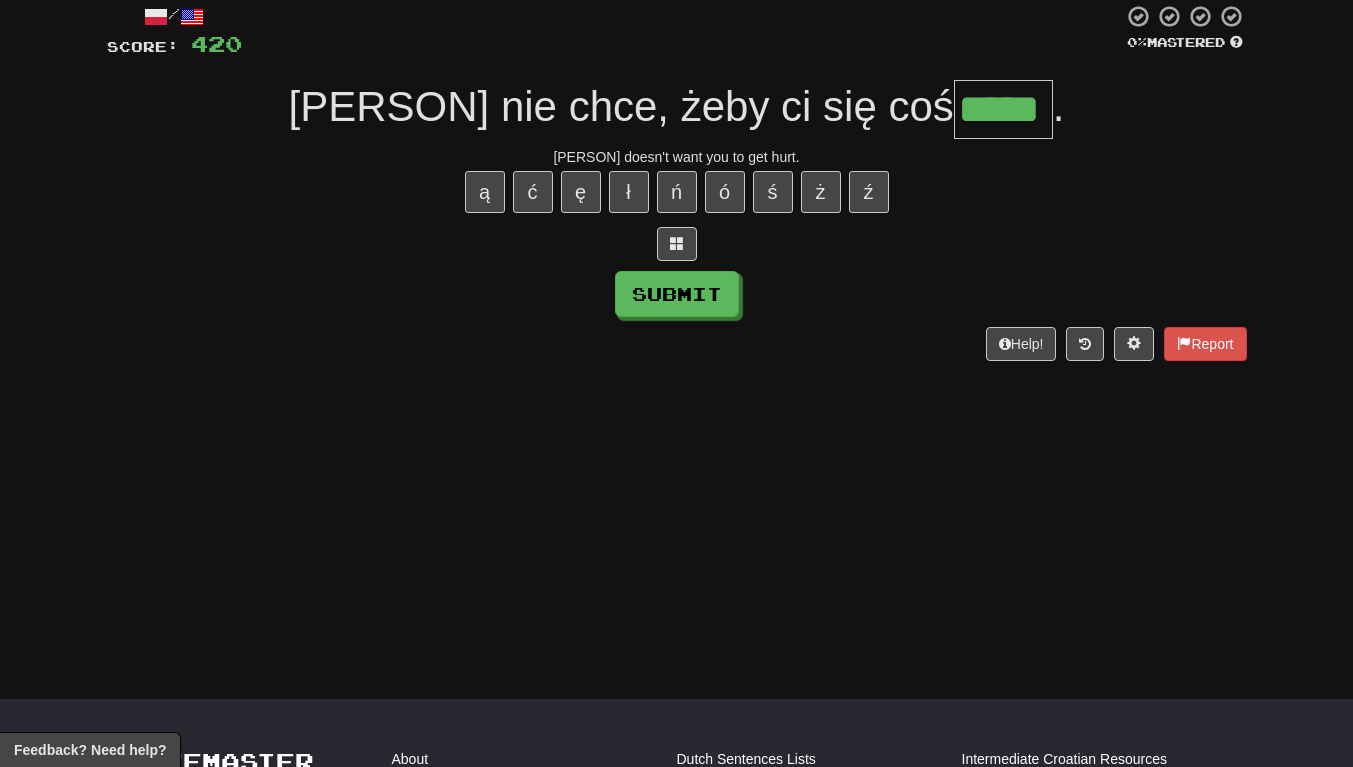 scroll, scrollTop: 0, scrollLeft: 7, axis: horizontal 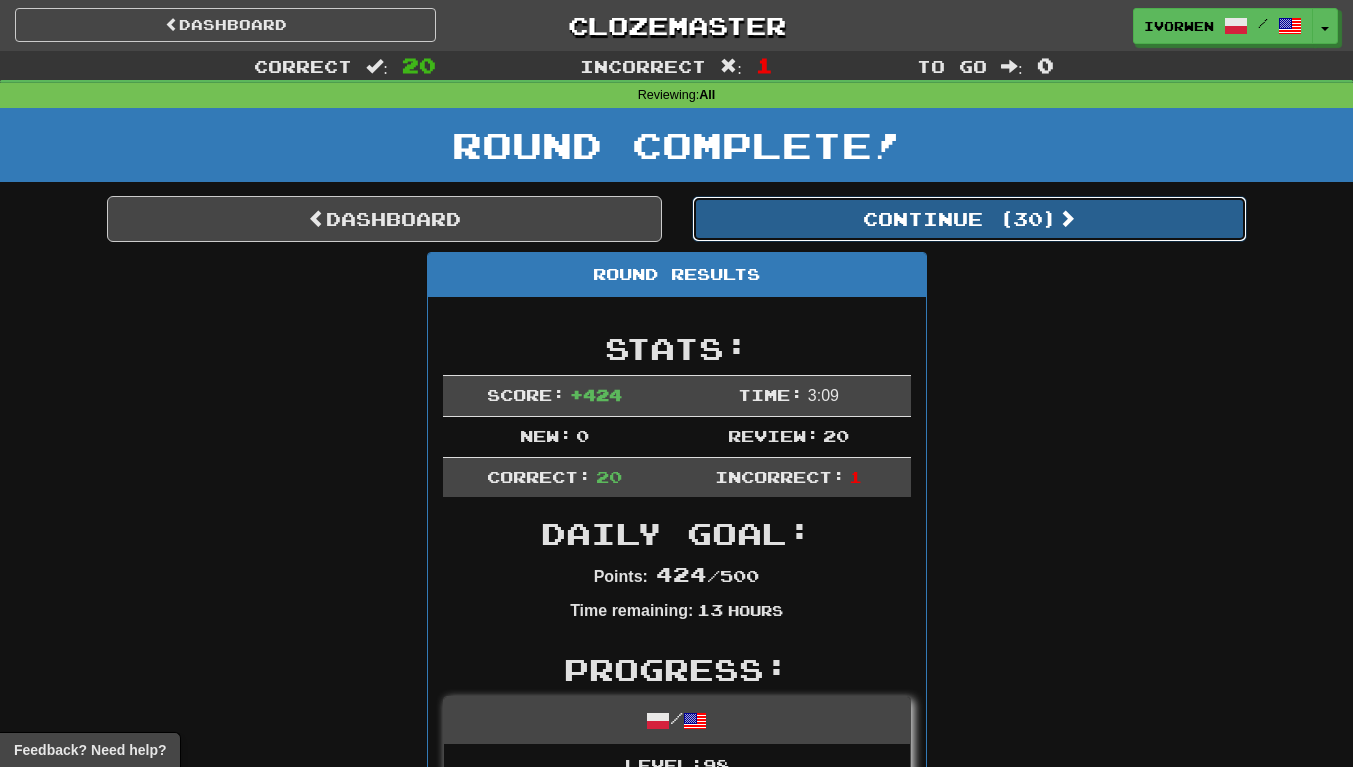 click on "Continue ( 30 )" at bounding box center (969, 219) 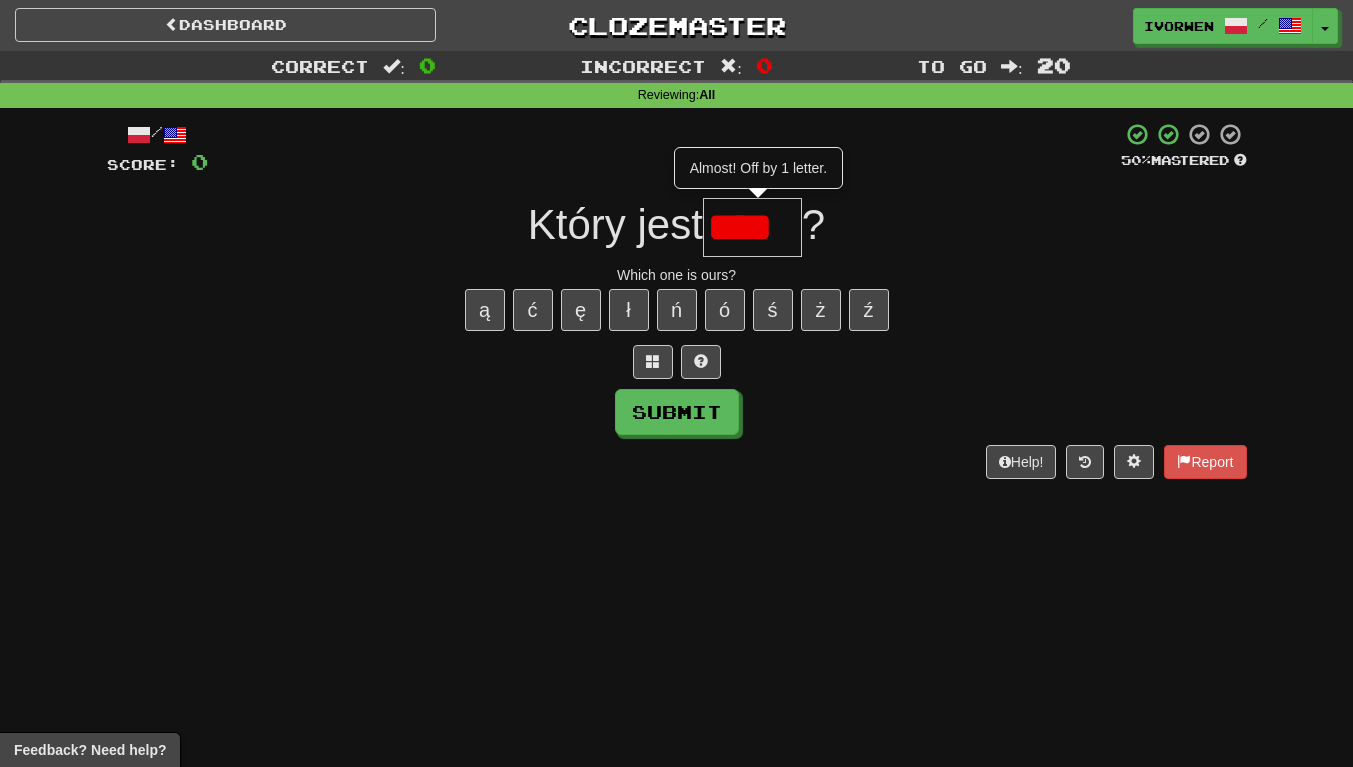 scroll, scrollTop: 0, scrollLeft: 0, axis: both 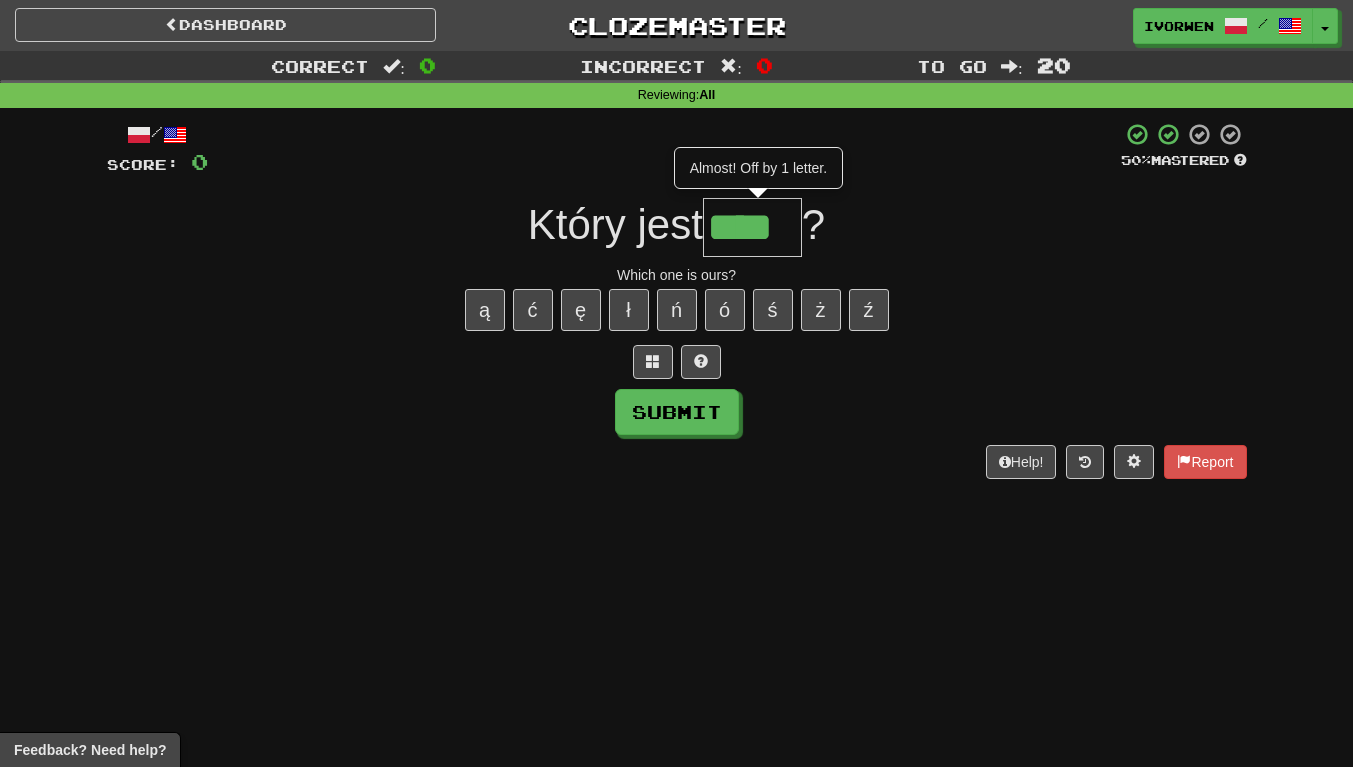 type on "****" 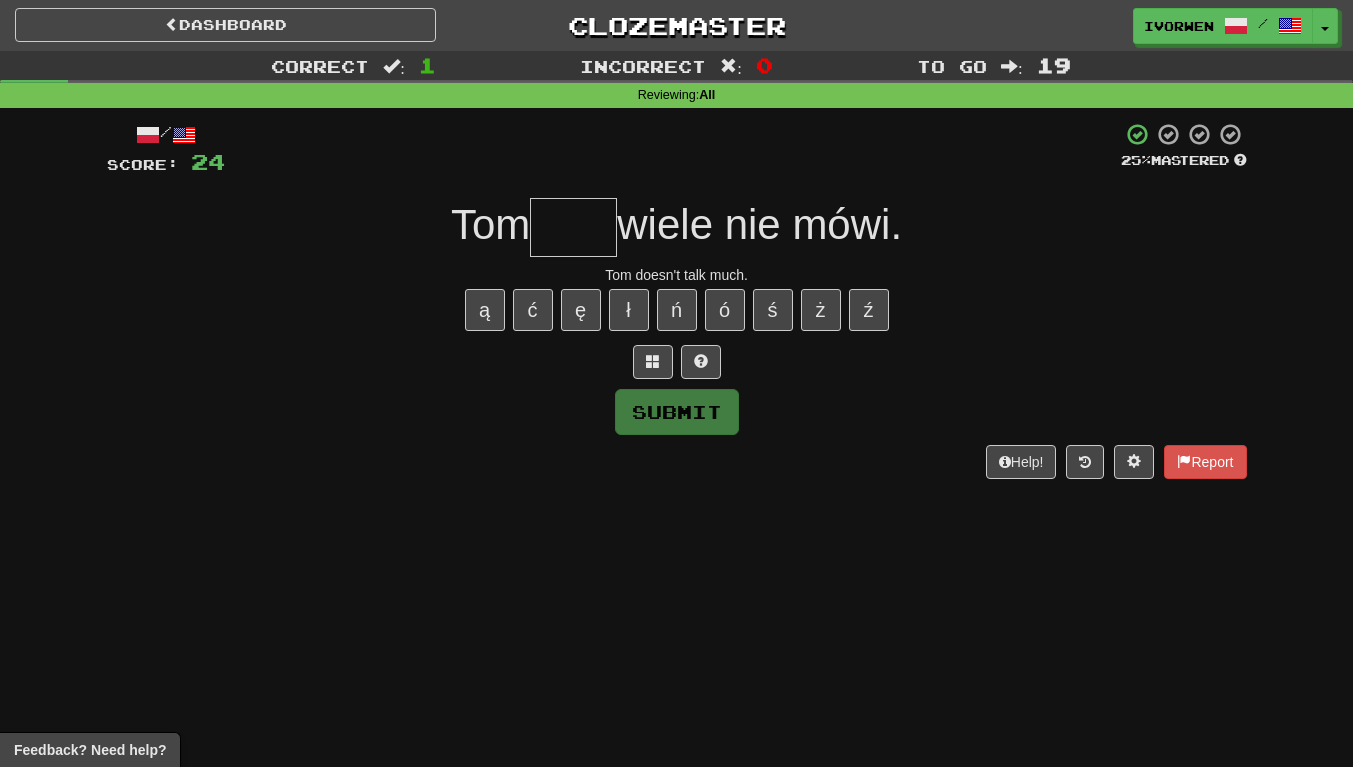click at bounding box center [573, 227] 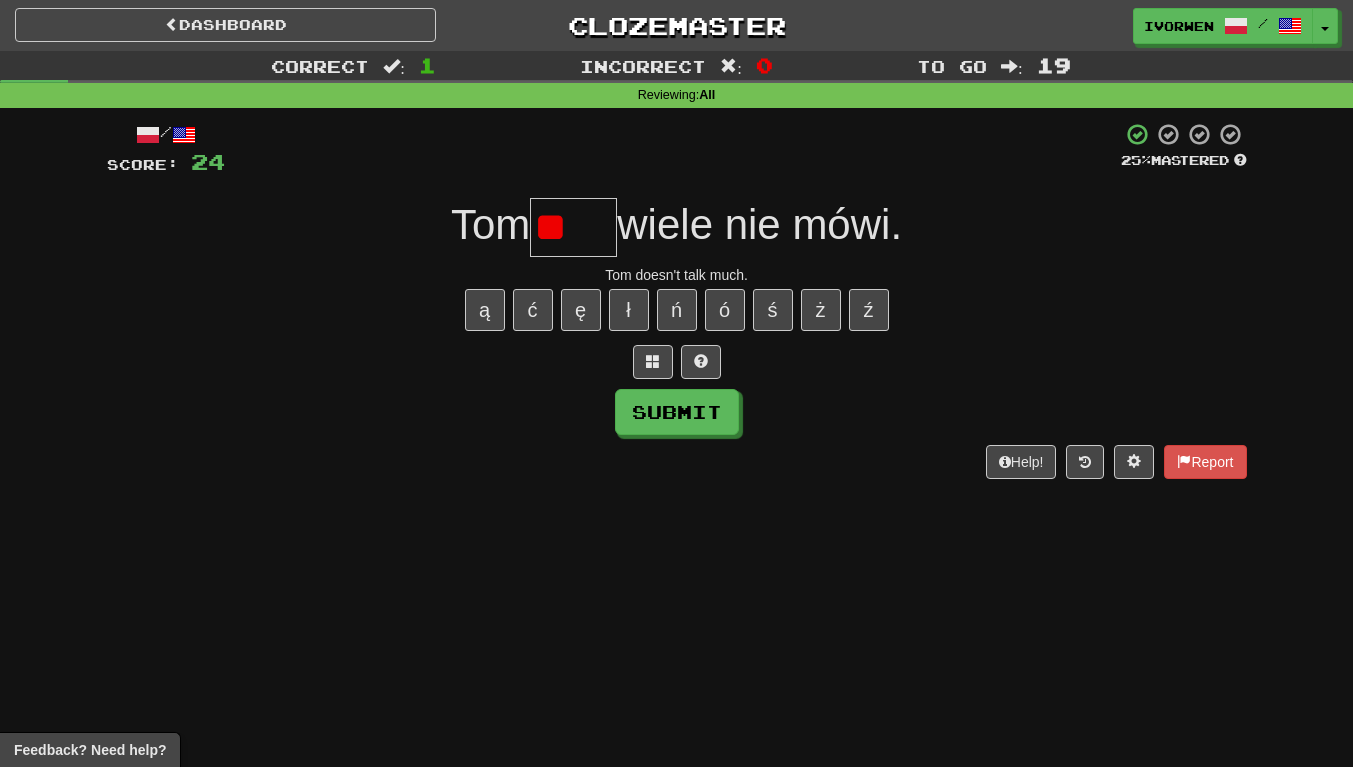 type on "*" 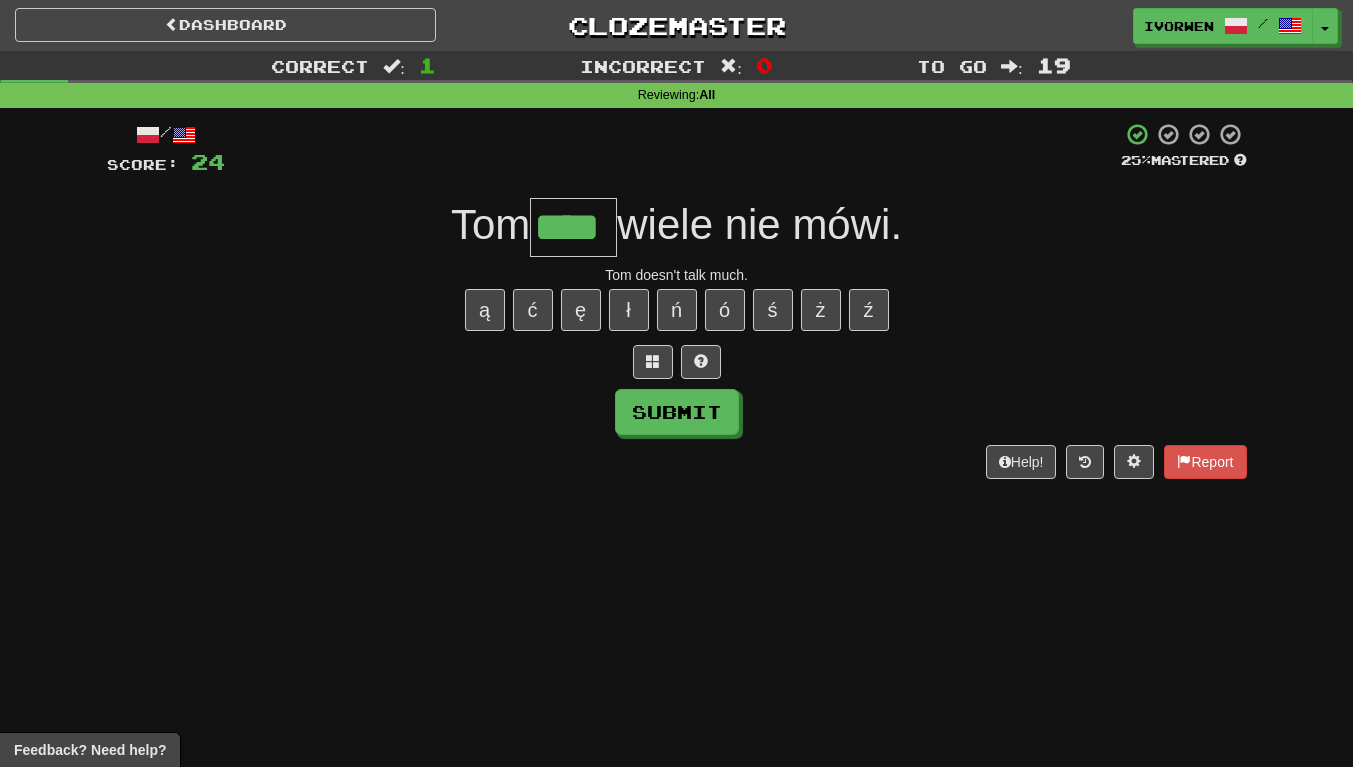 scroll, scrollTop: 0, scrollLeft: 2, axis: horizontal 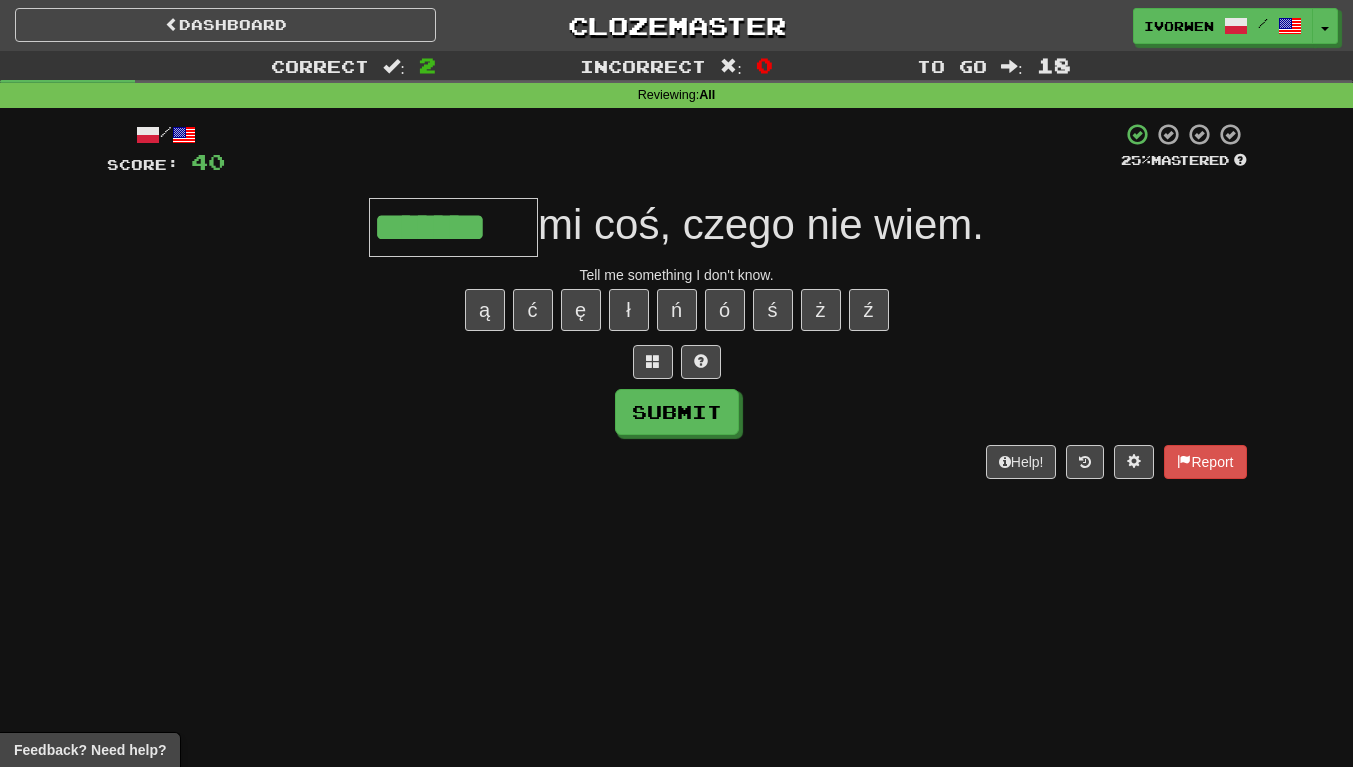 type on "*******" 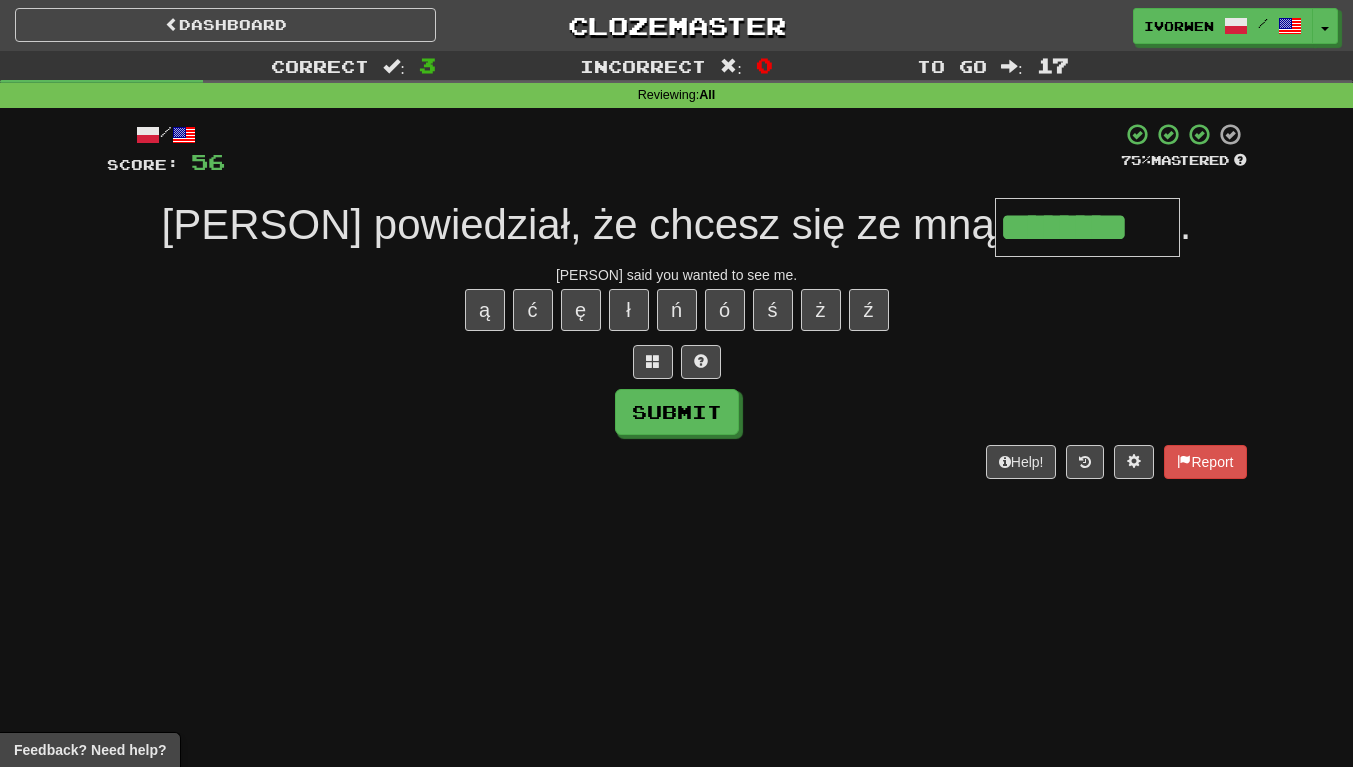scroll, scrollTop: 0, scrollLeft: 2, axis: horizontal 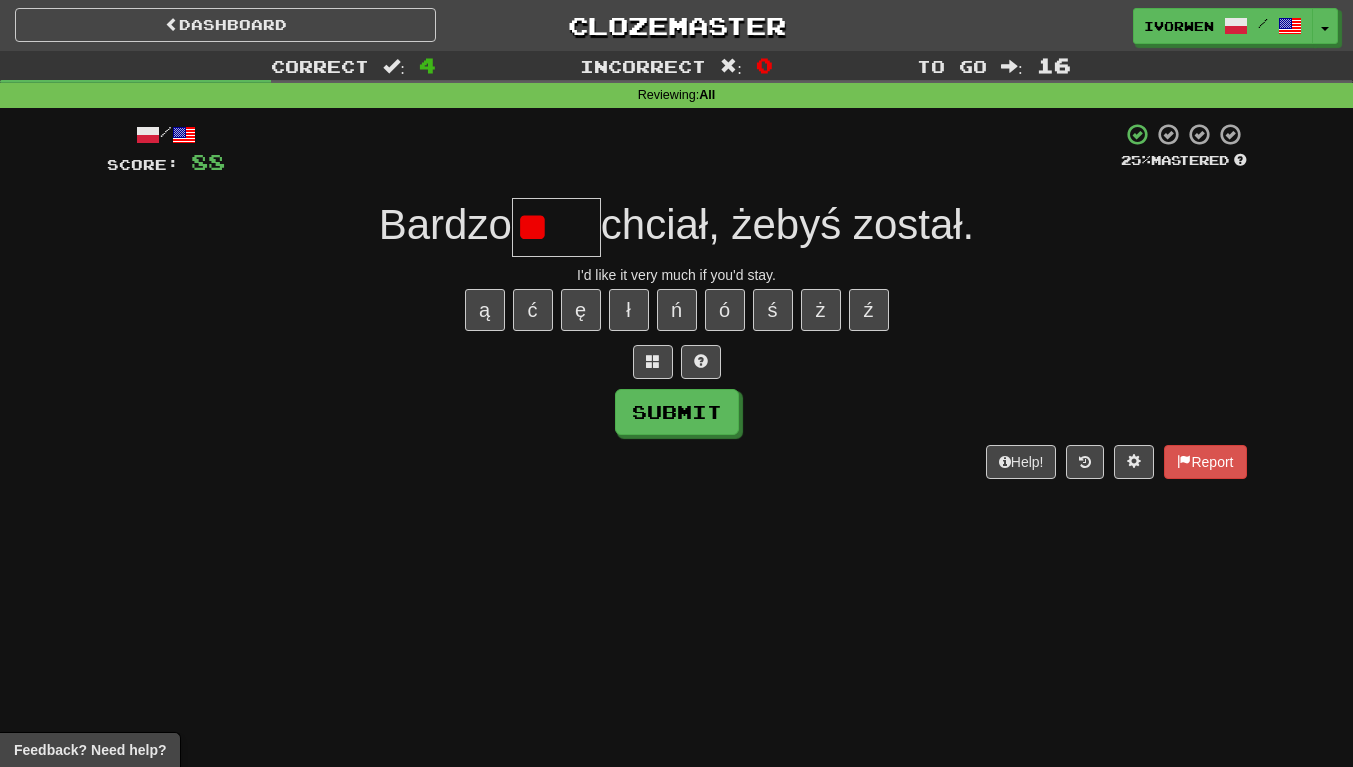 type on "*" 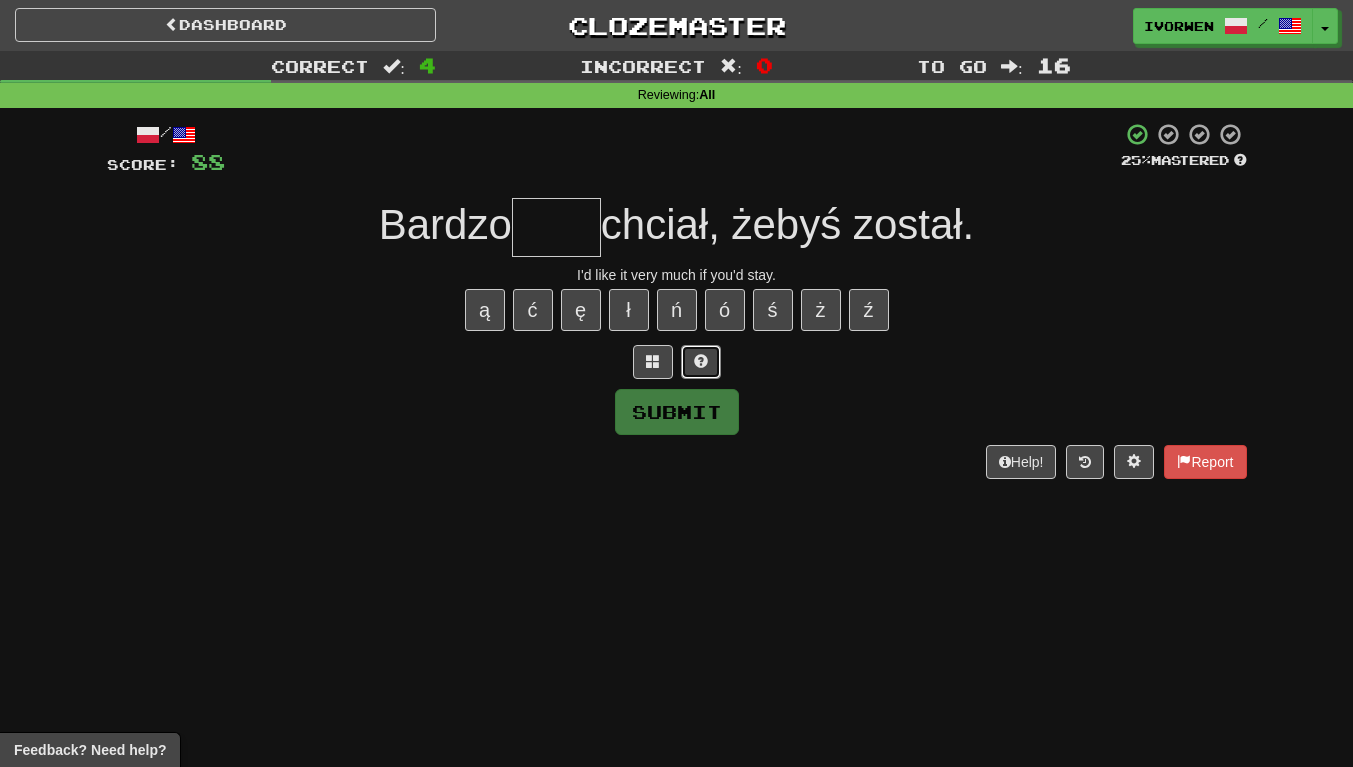 click at bounding box center (701, 361) 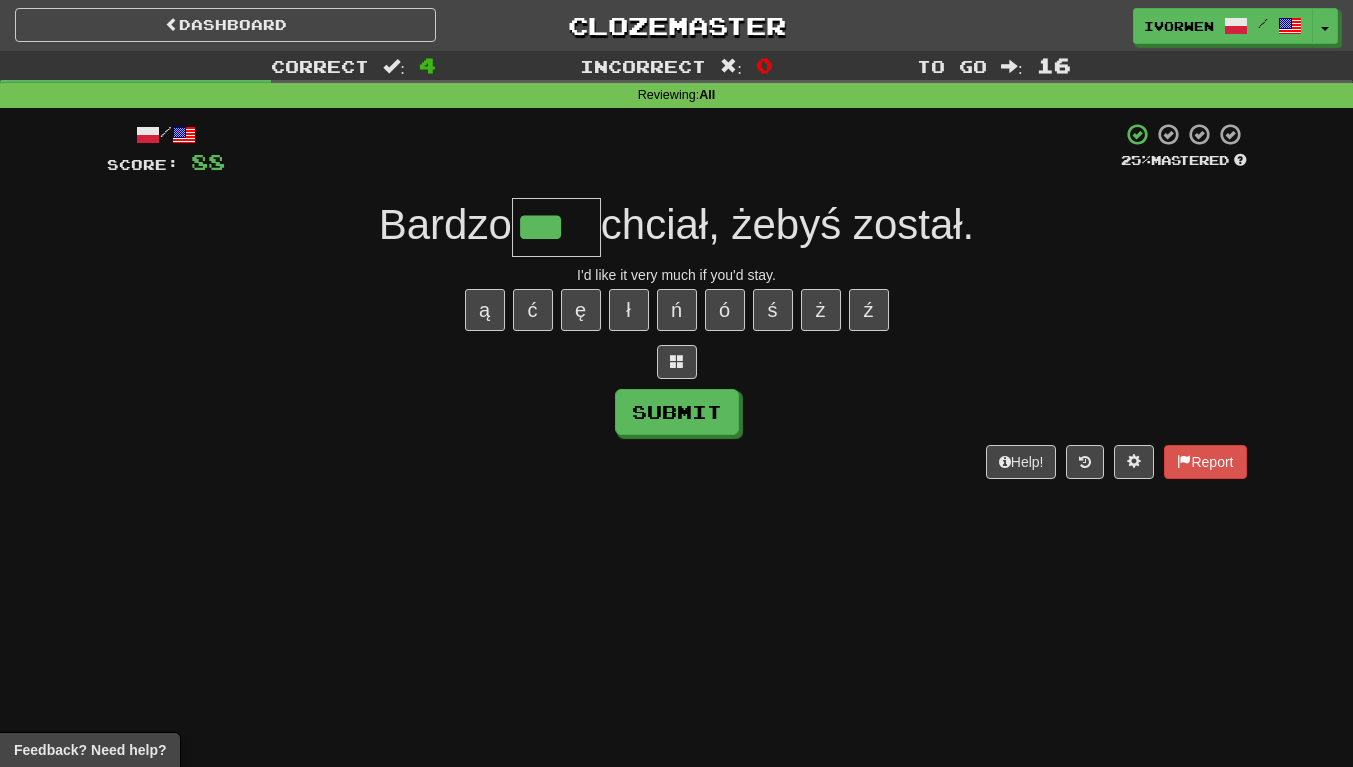 scroll, scrollTop: 0, scrollLeft: 5, axis: horizontal 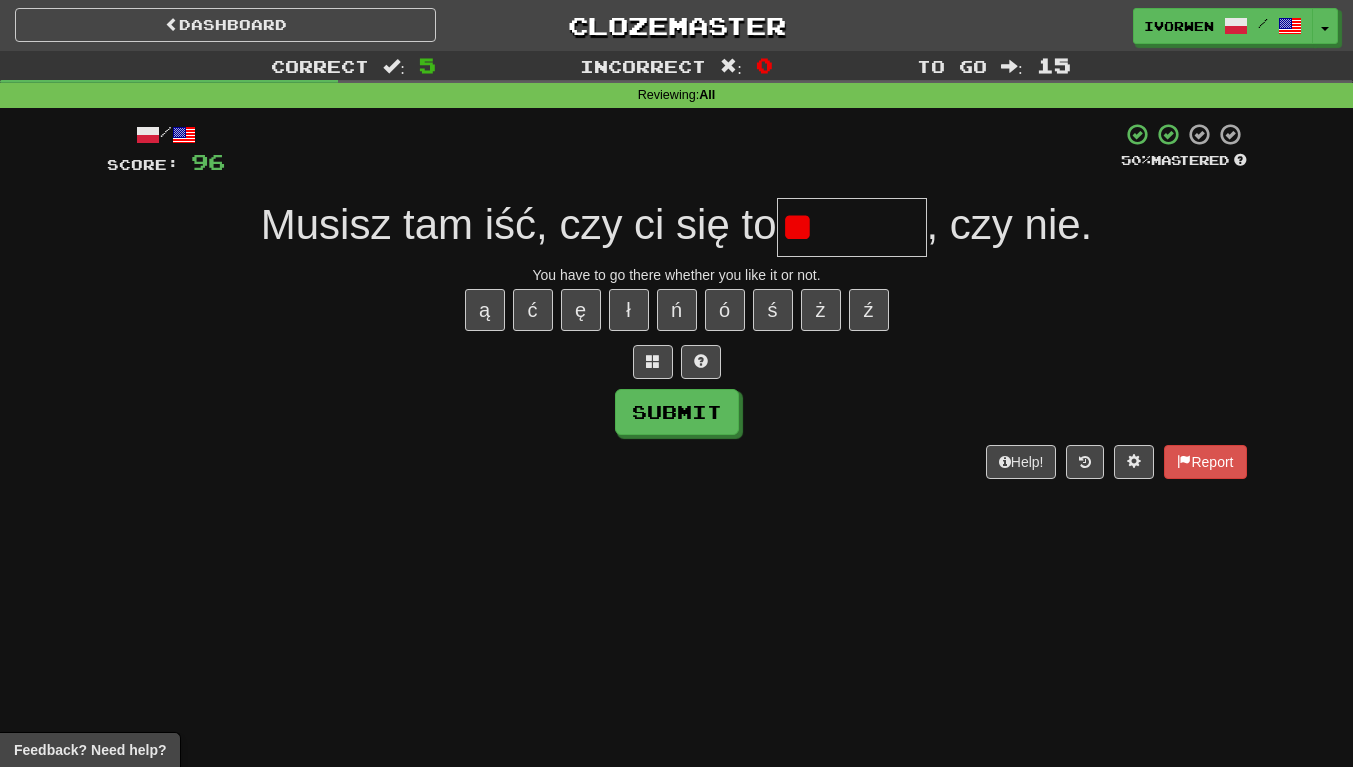 type on "*" 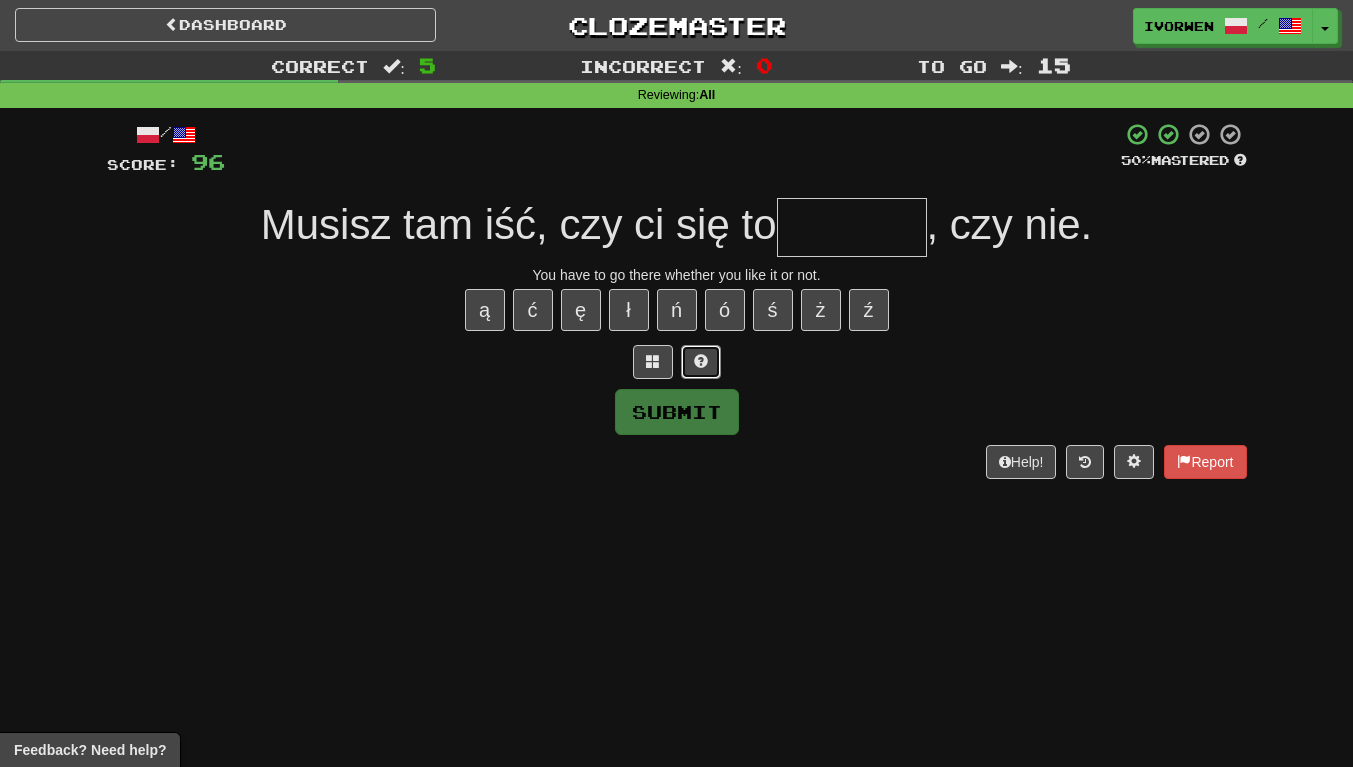 click at bounding box center (701, 361) 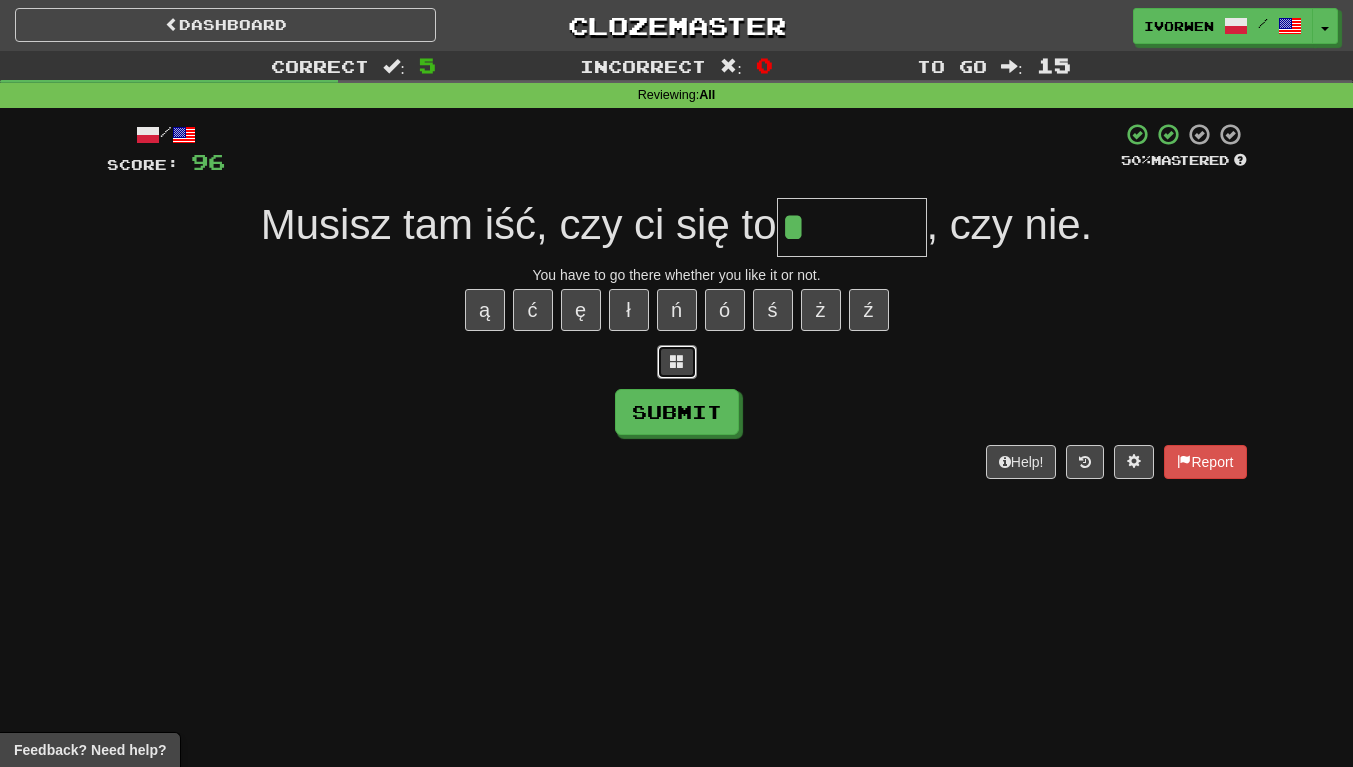 click at bounding box center (677, 361) 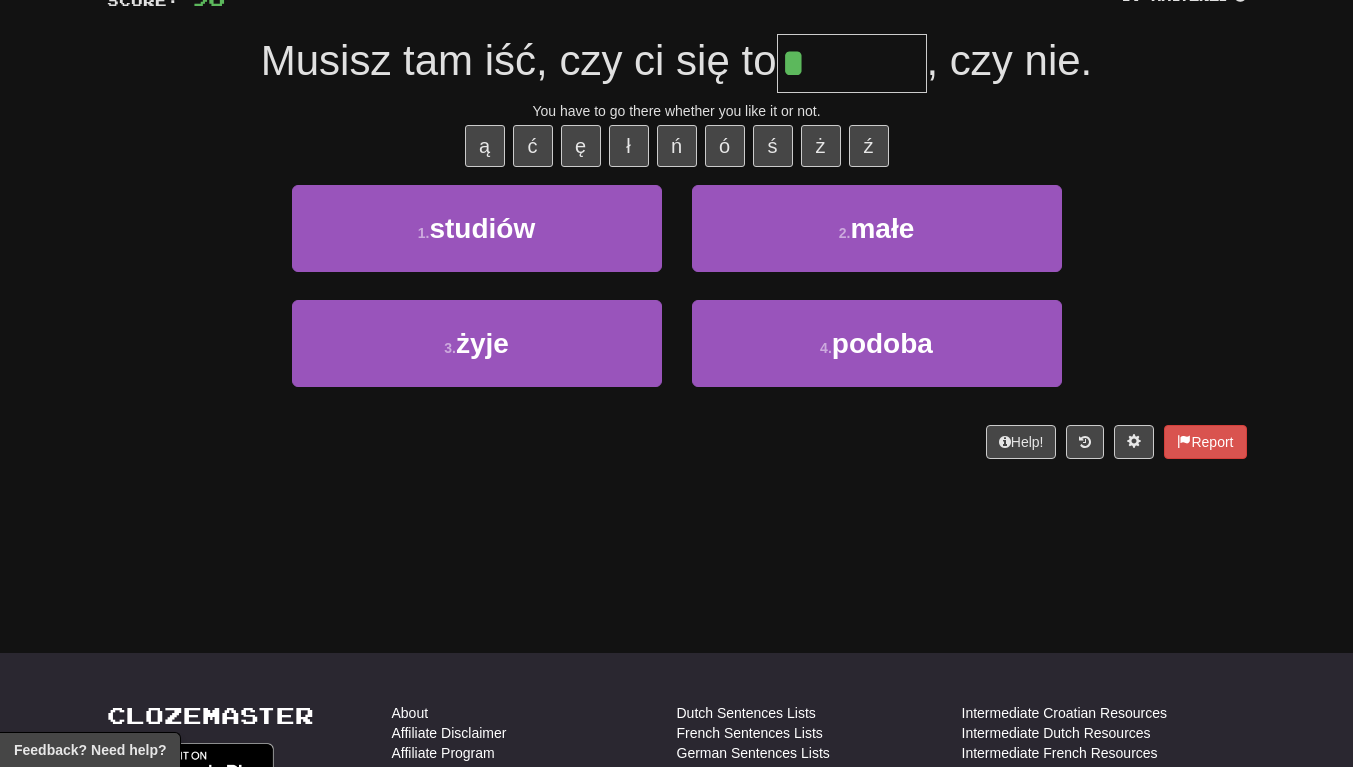 scroll, scrollTop: 162, scrollLeft: 0, axis: vertical 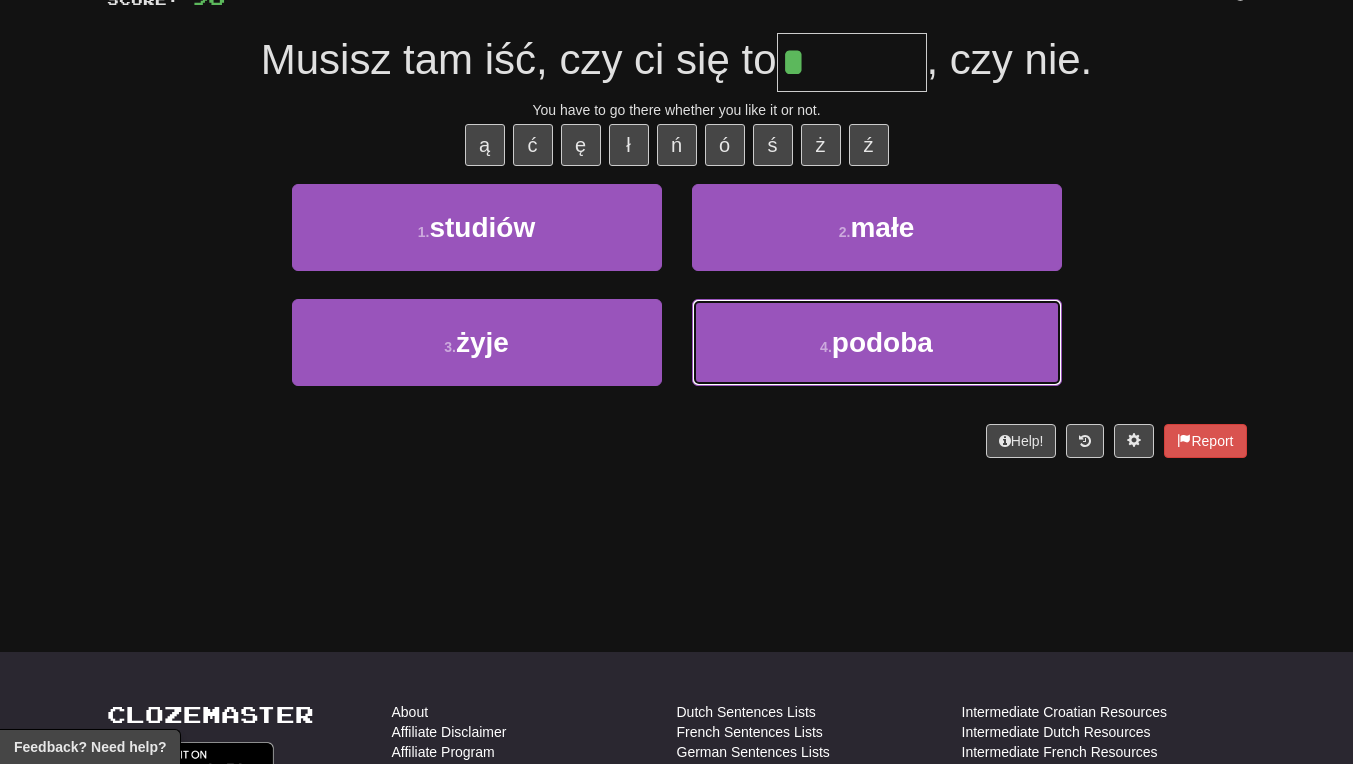 click on "4 .  podoba" at bounding box center [877, 345] 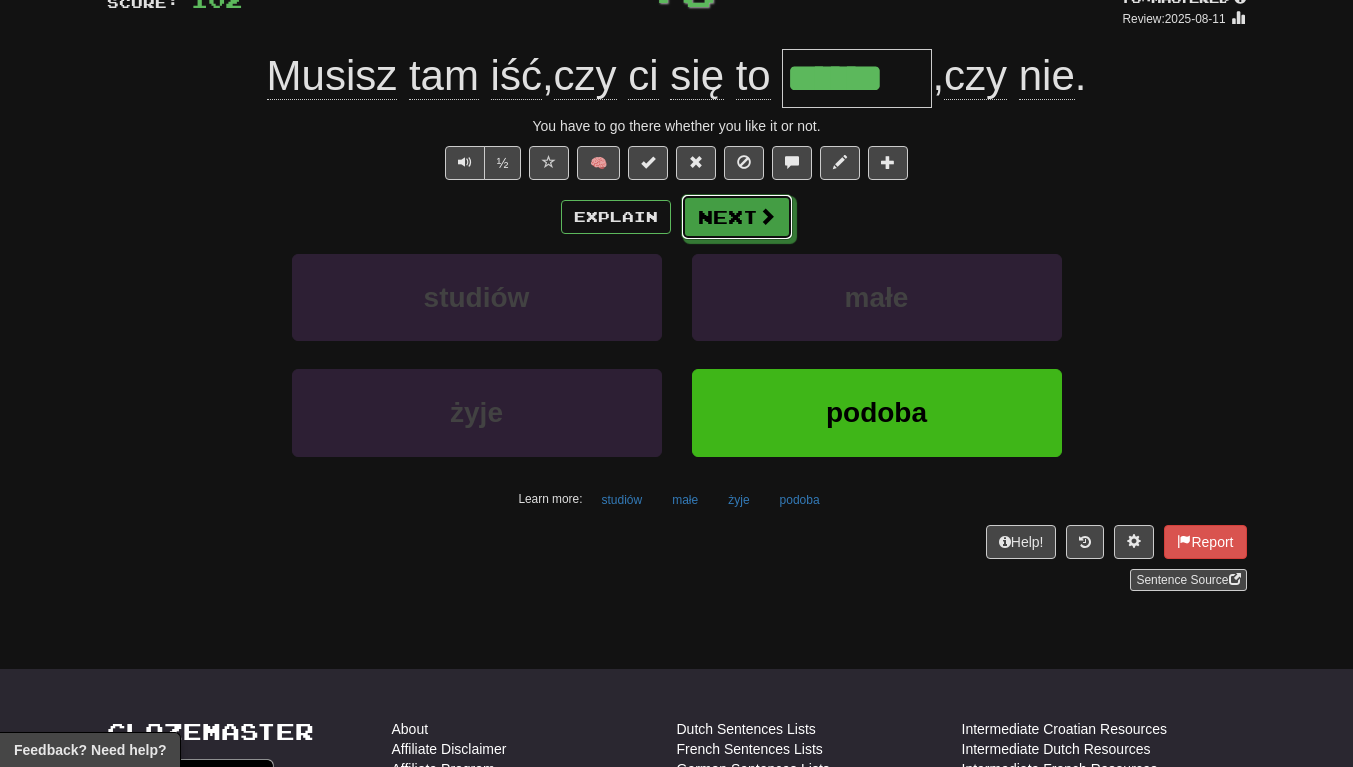 click on "Next" at bounding box center (737, 217) 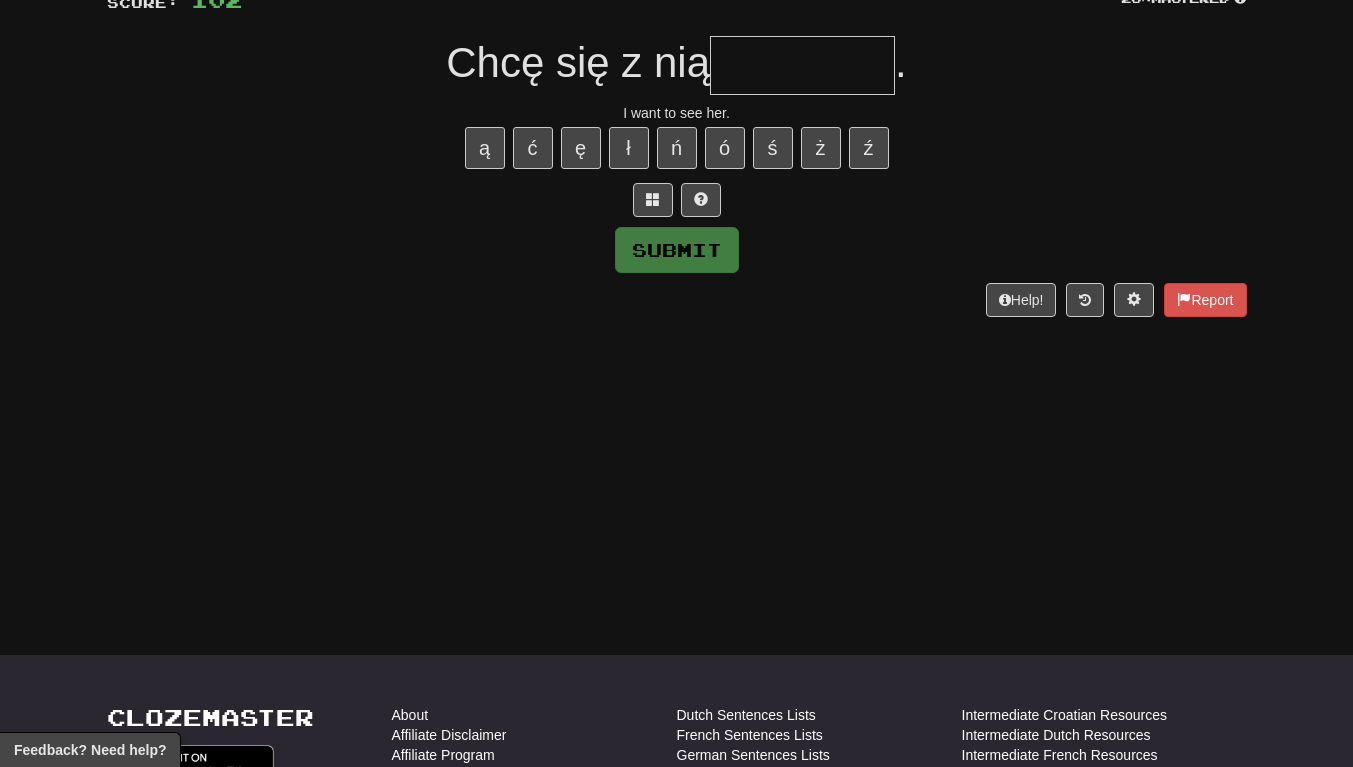 type on "*" 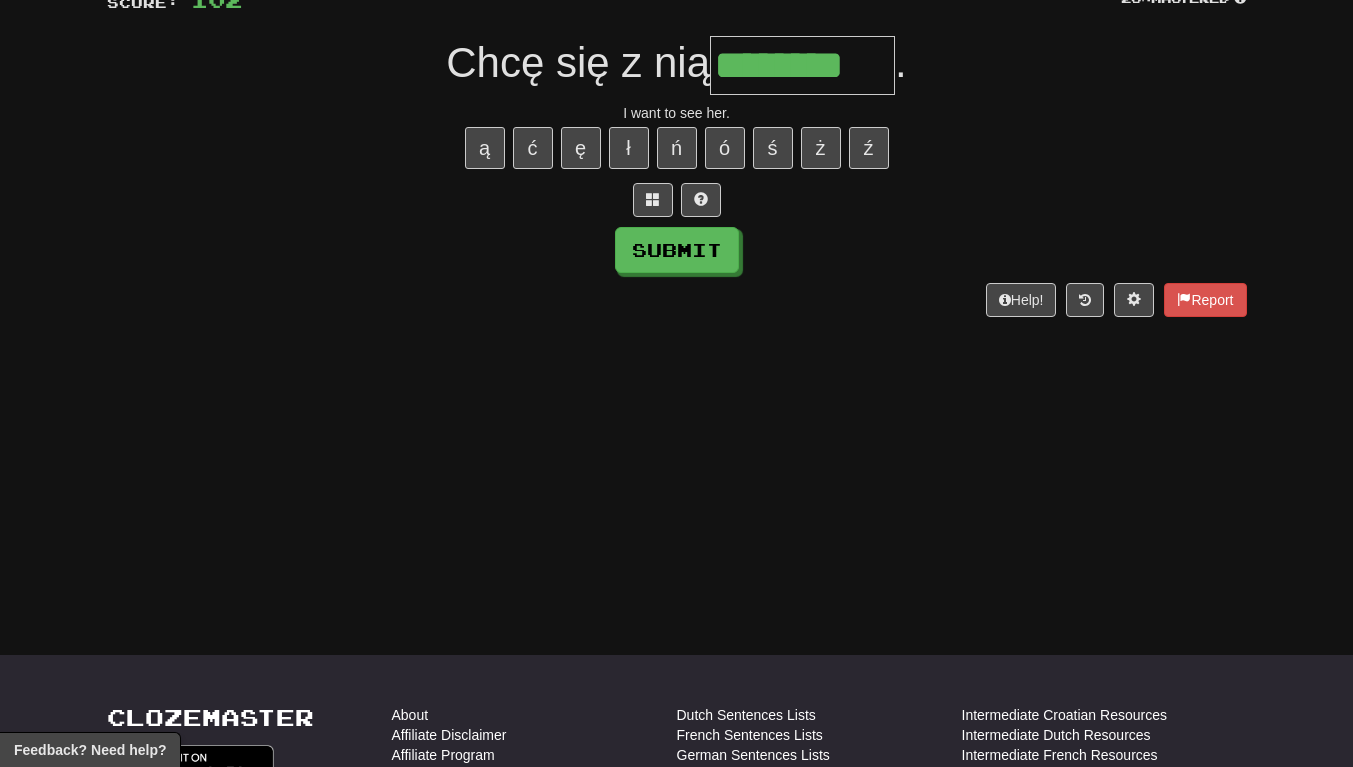 scroll, scrollTop: 0, scrollLeft: 2, axis: horizontal 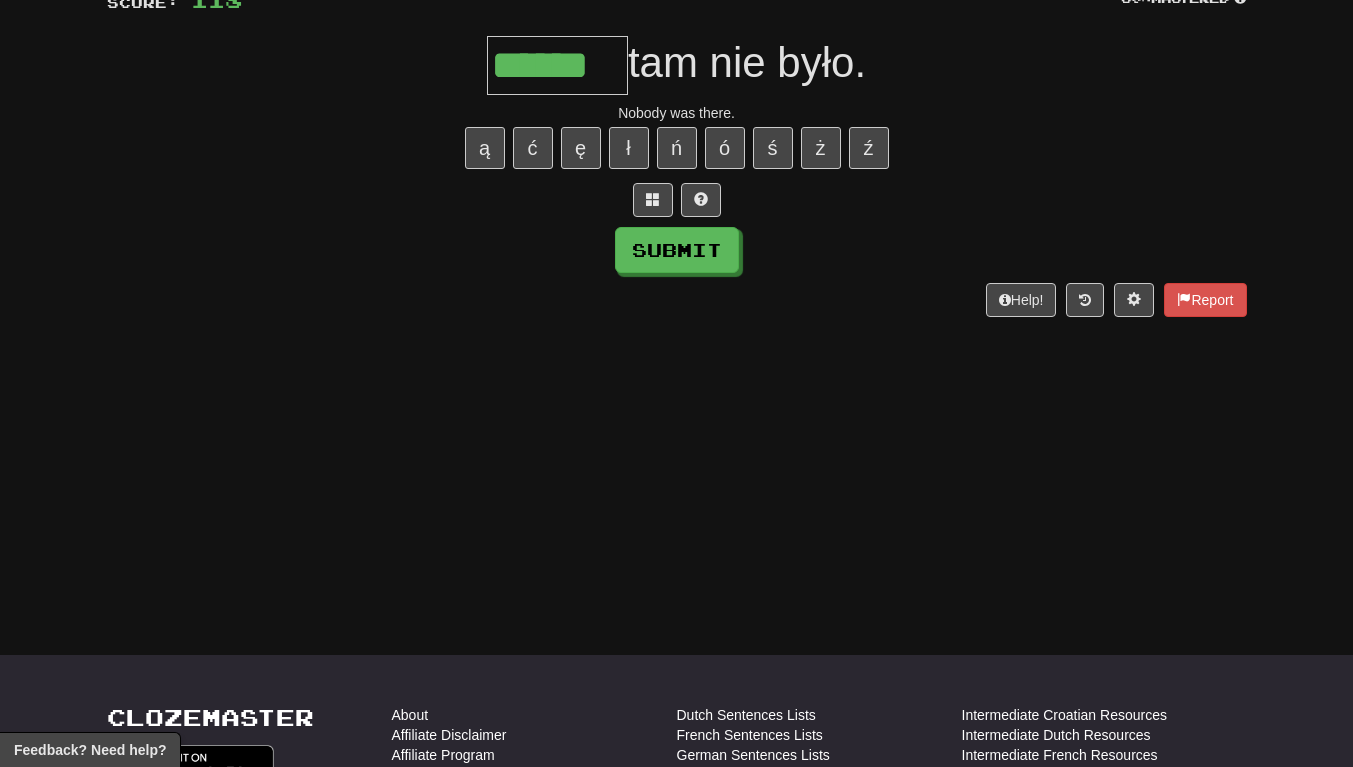type on "******" 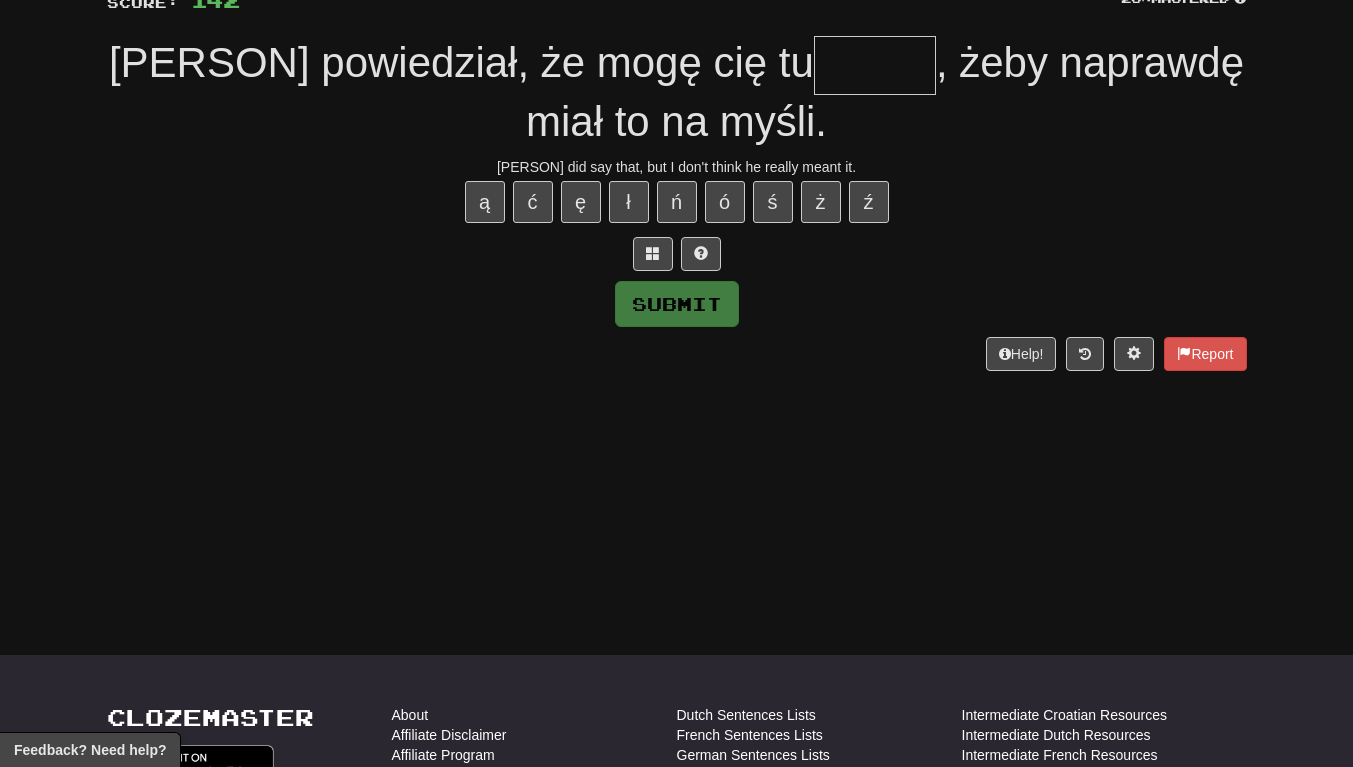 type on "*" 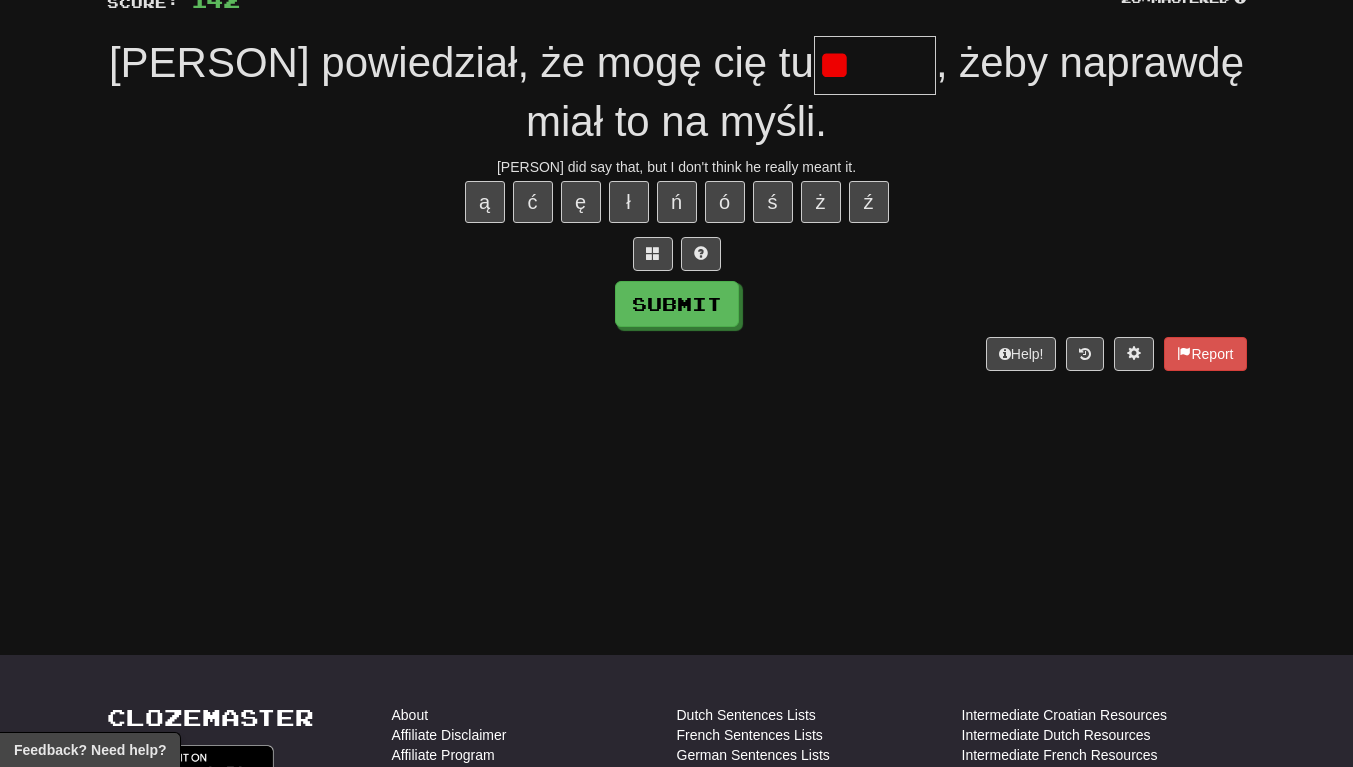 type on "*" 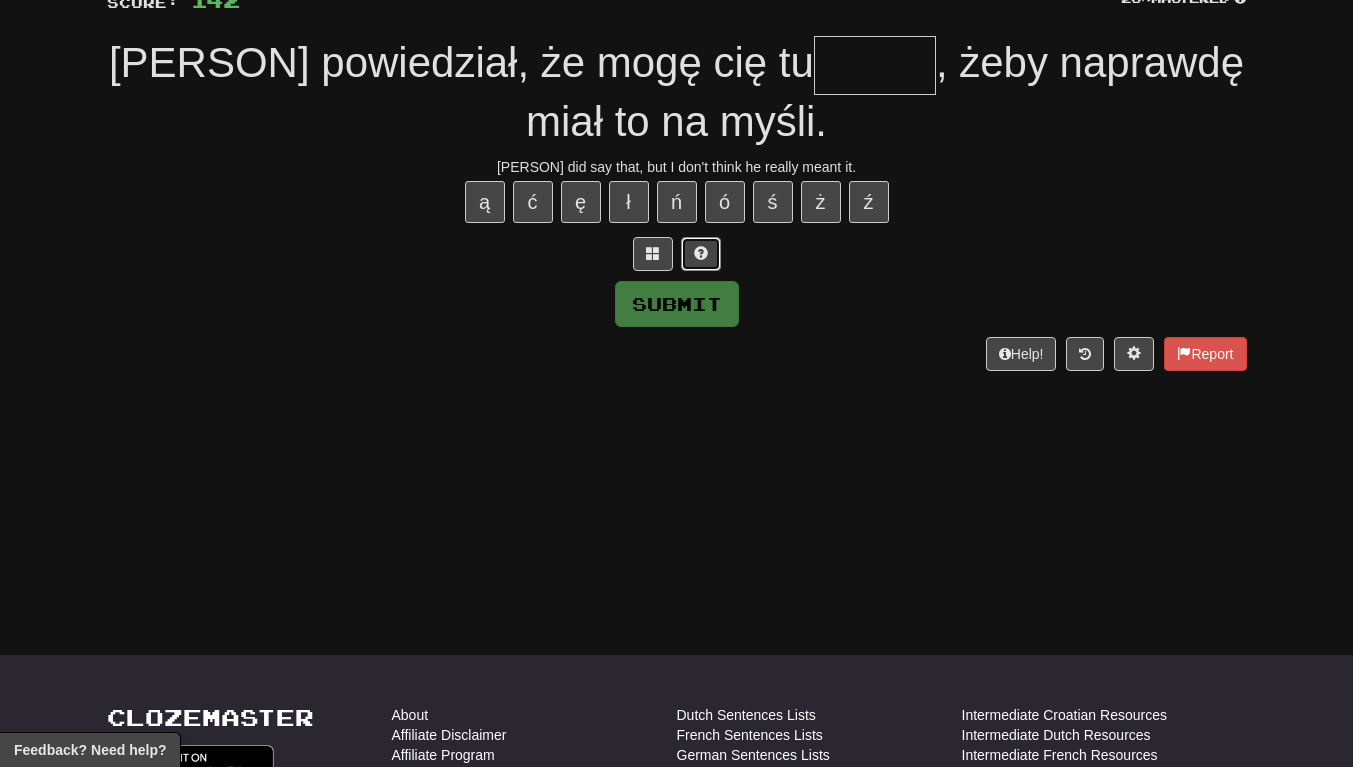 click at bounding box center (701, 253) 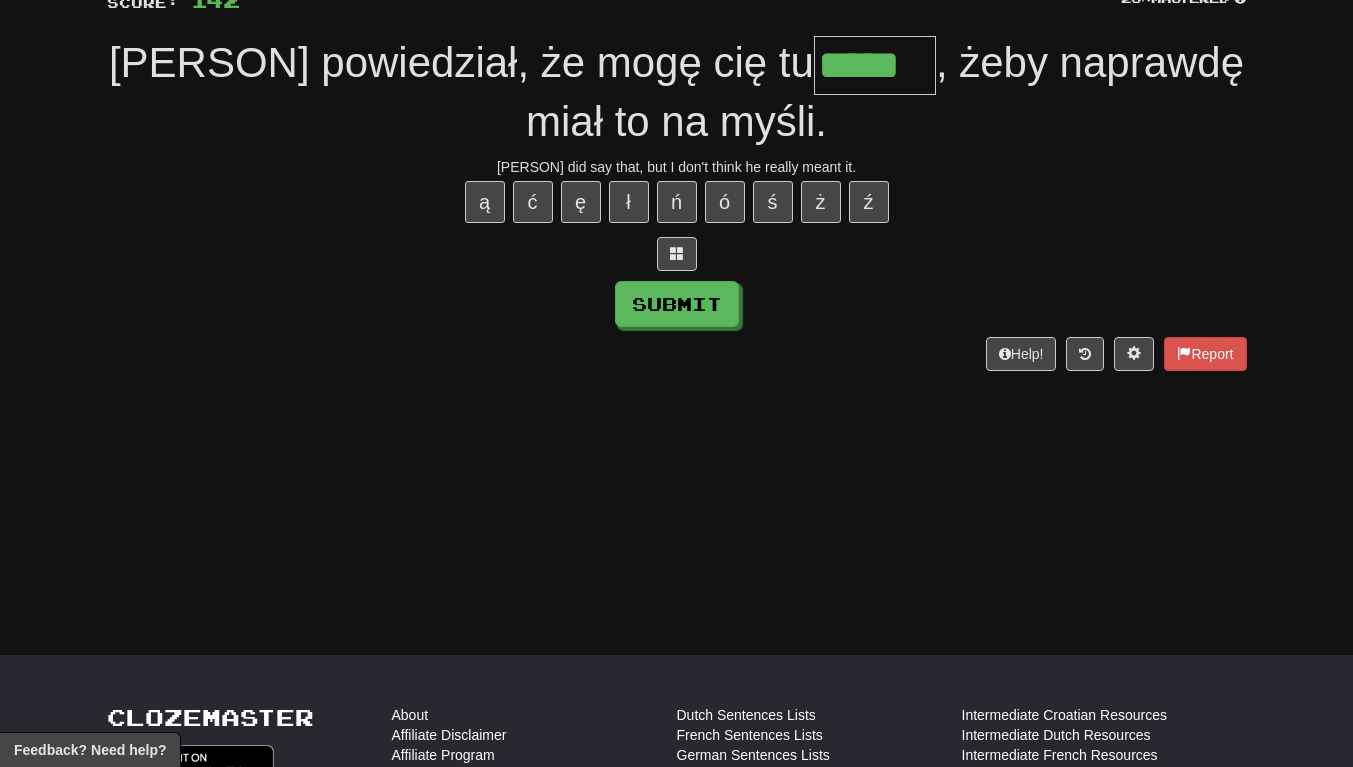 type on "*****" 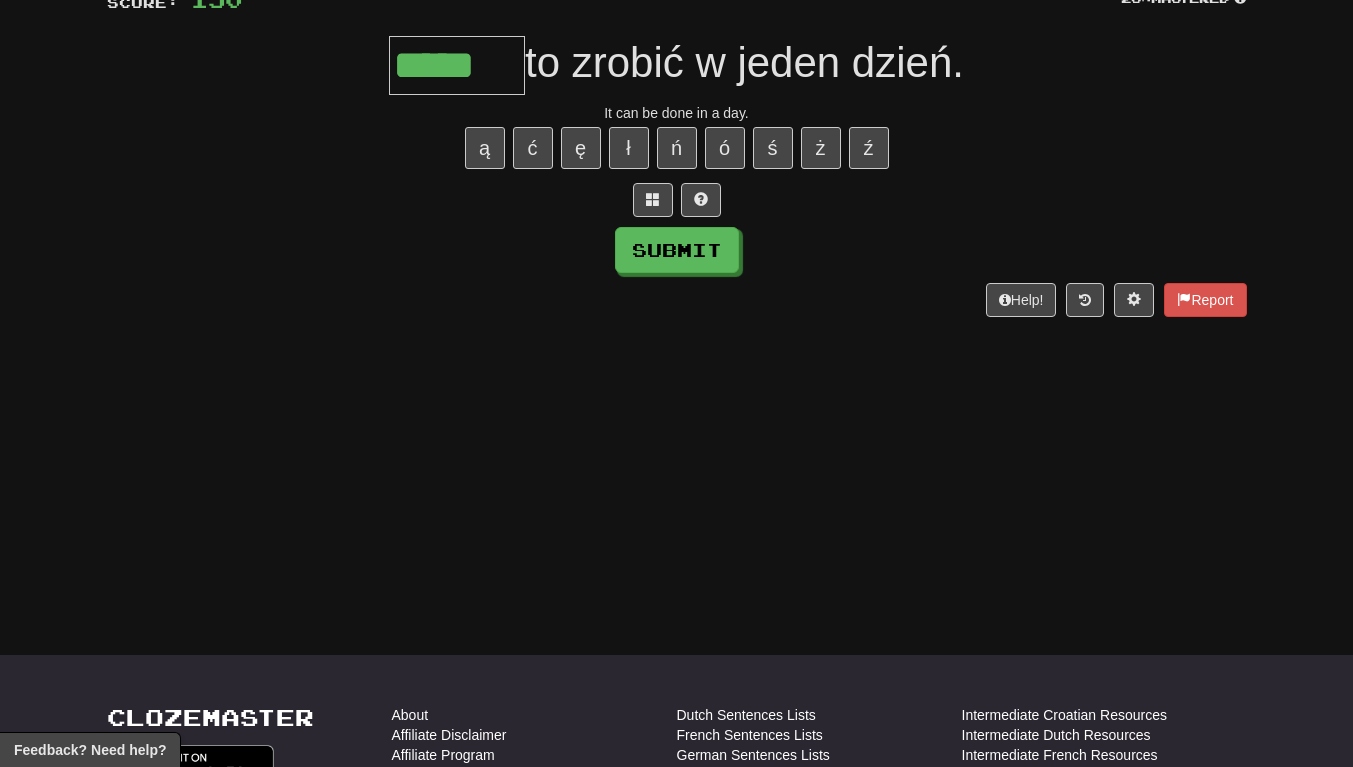 type on "*****" 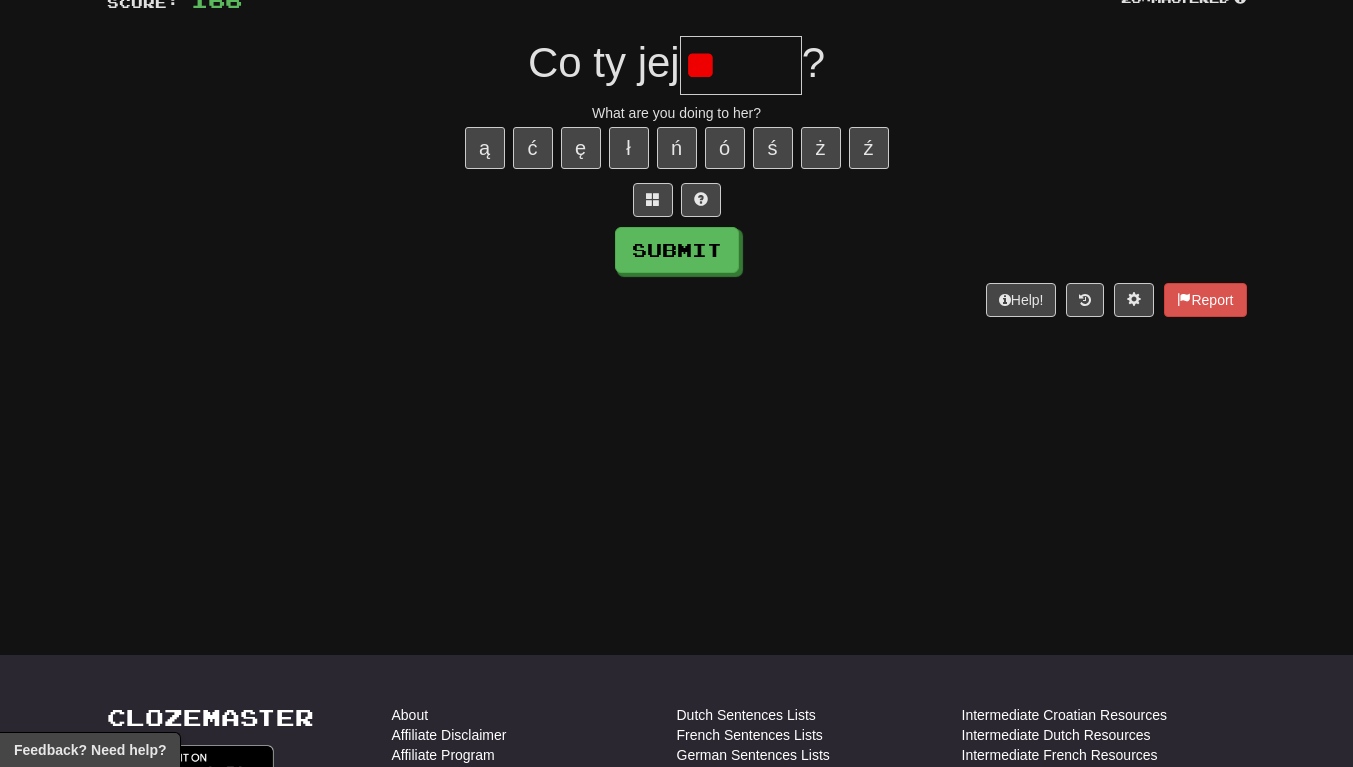 type on "*" 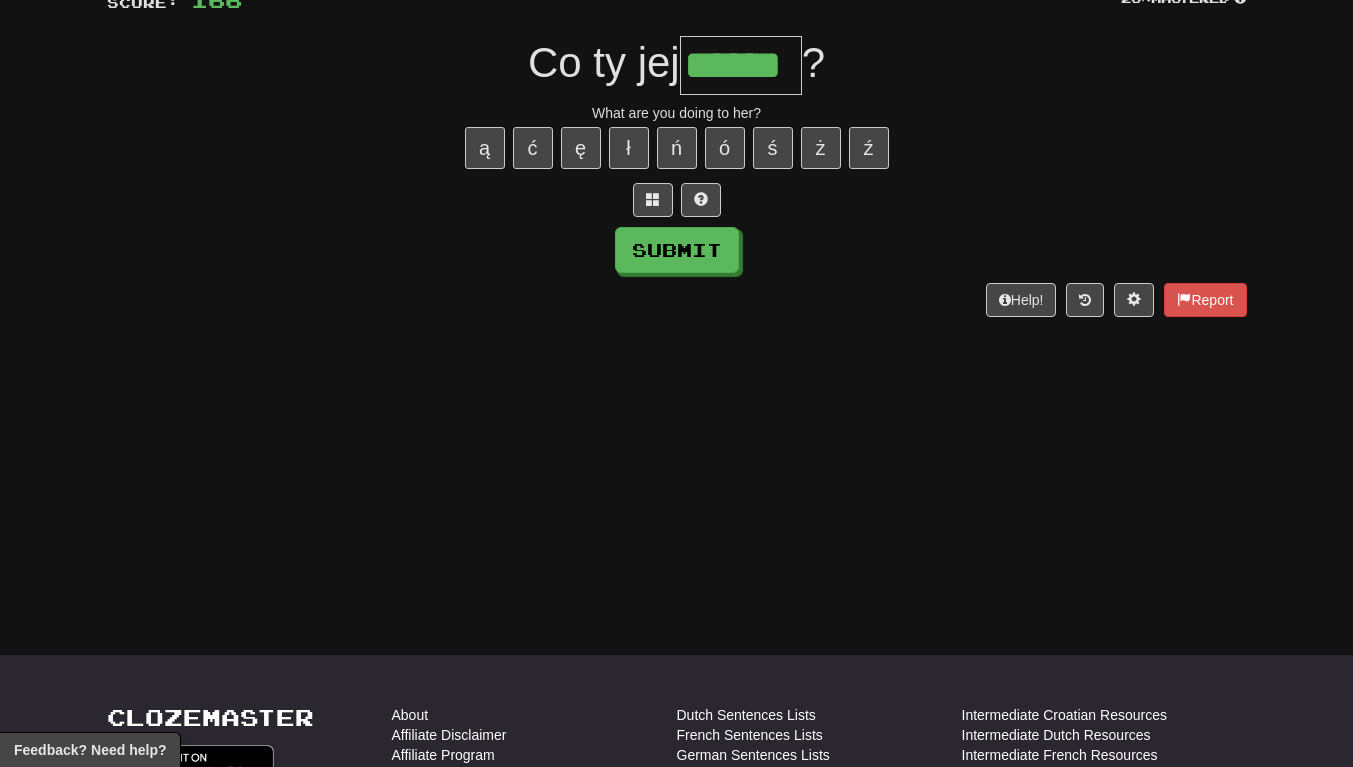 scroll, scrollTop: 0, scrollLeft: 14, axis: horizontal 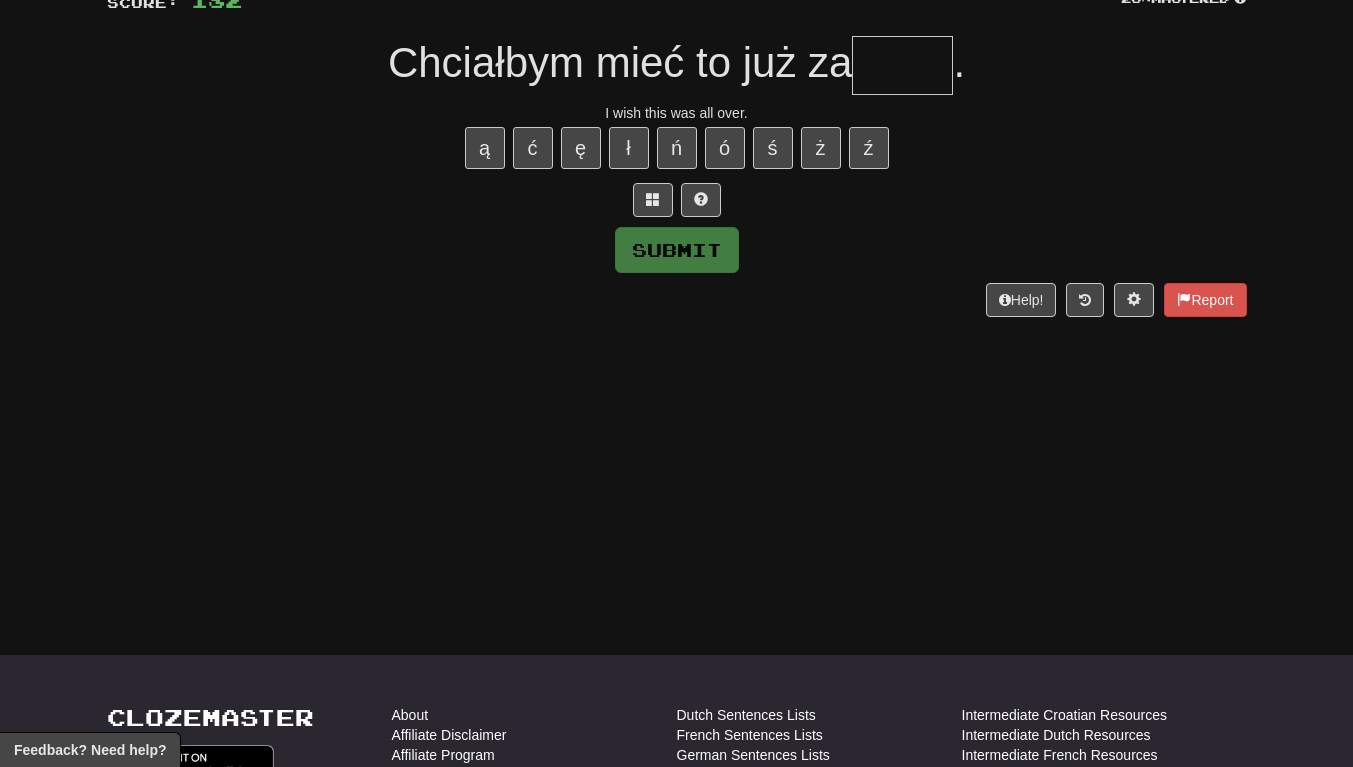 type on "*" 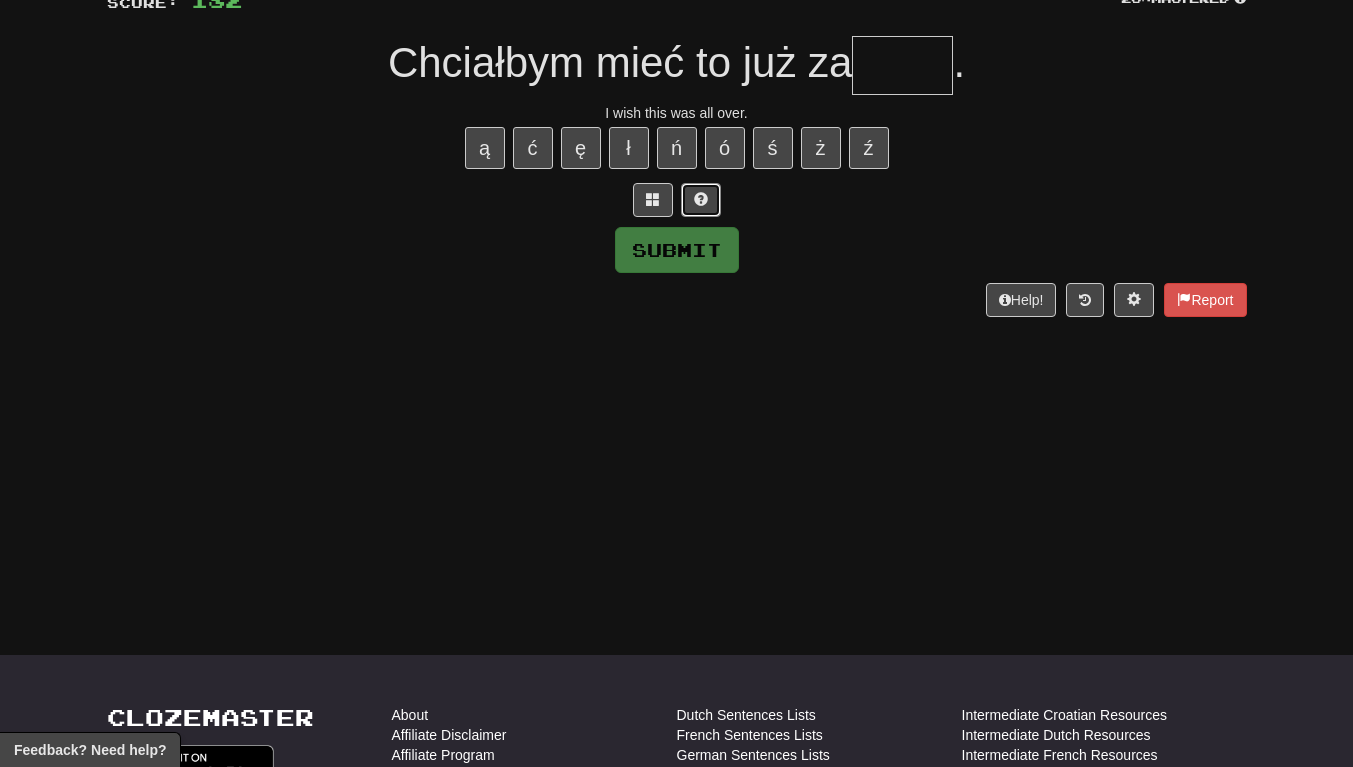 click at bounding box center (701, 199) 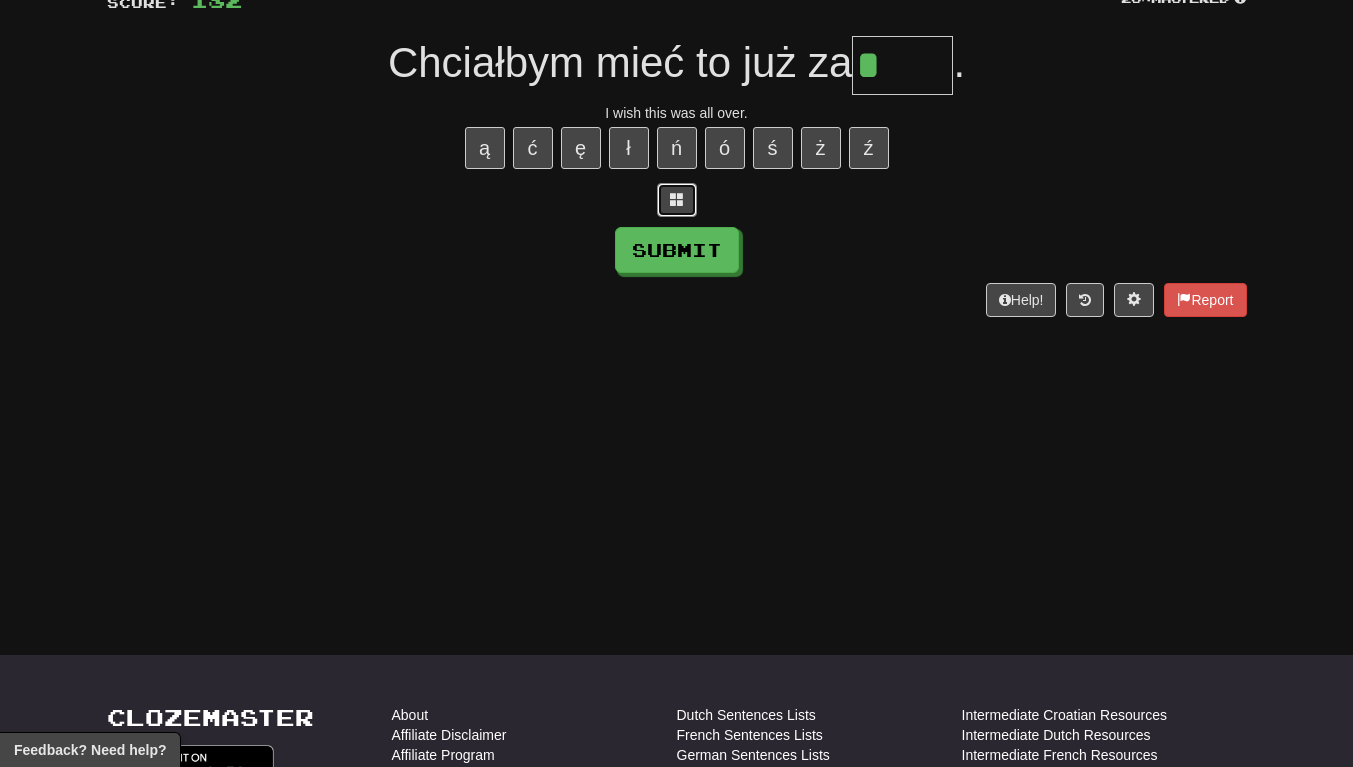 click at bounding box center (677, 200) 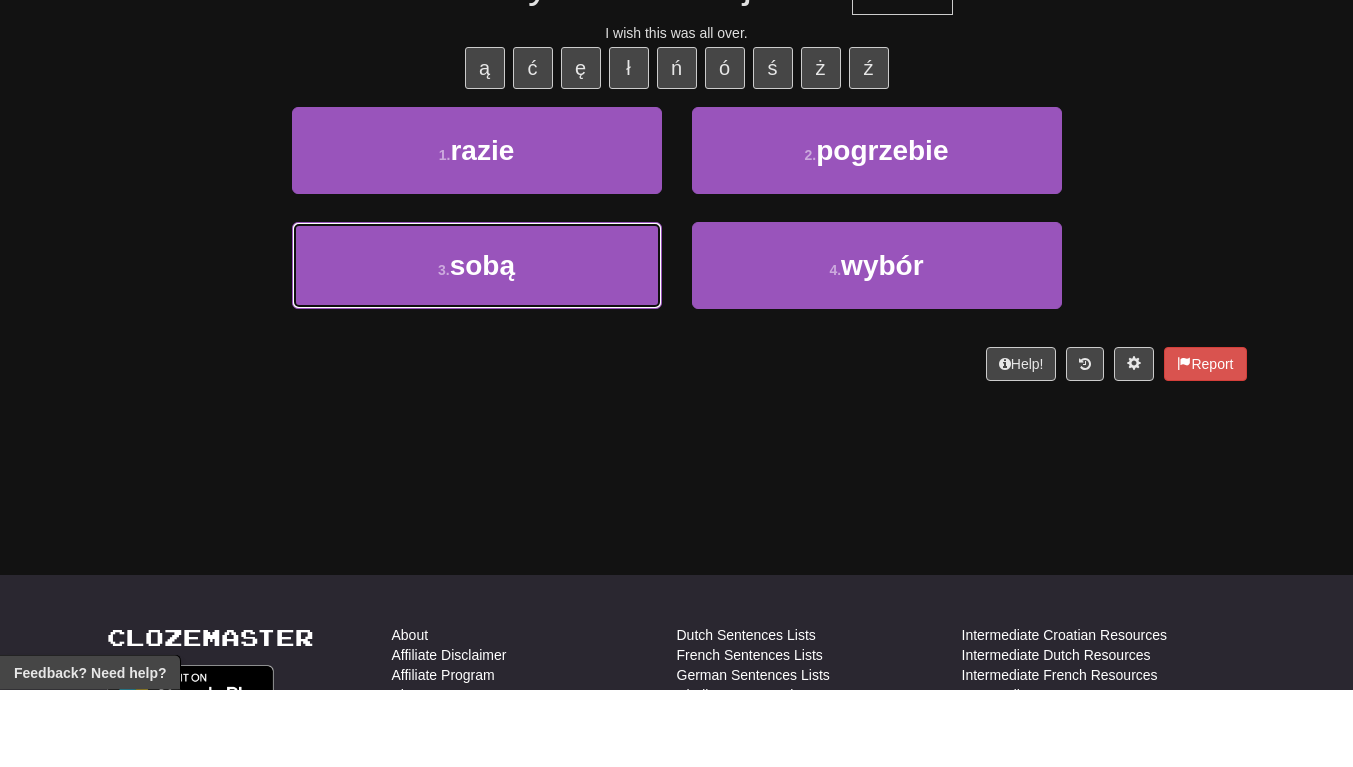 click on "3 .  sobą" at bounding box center [477, 343] 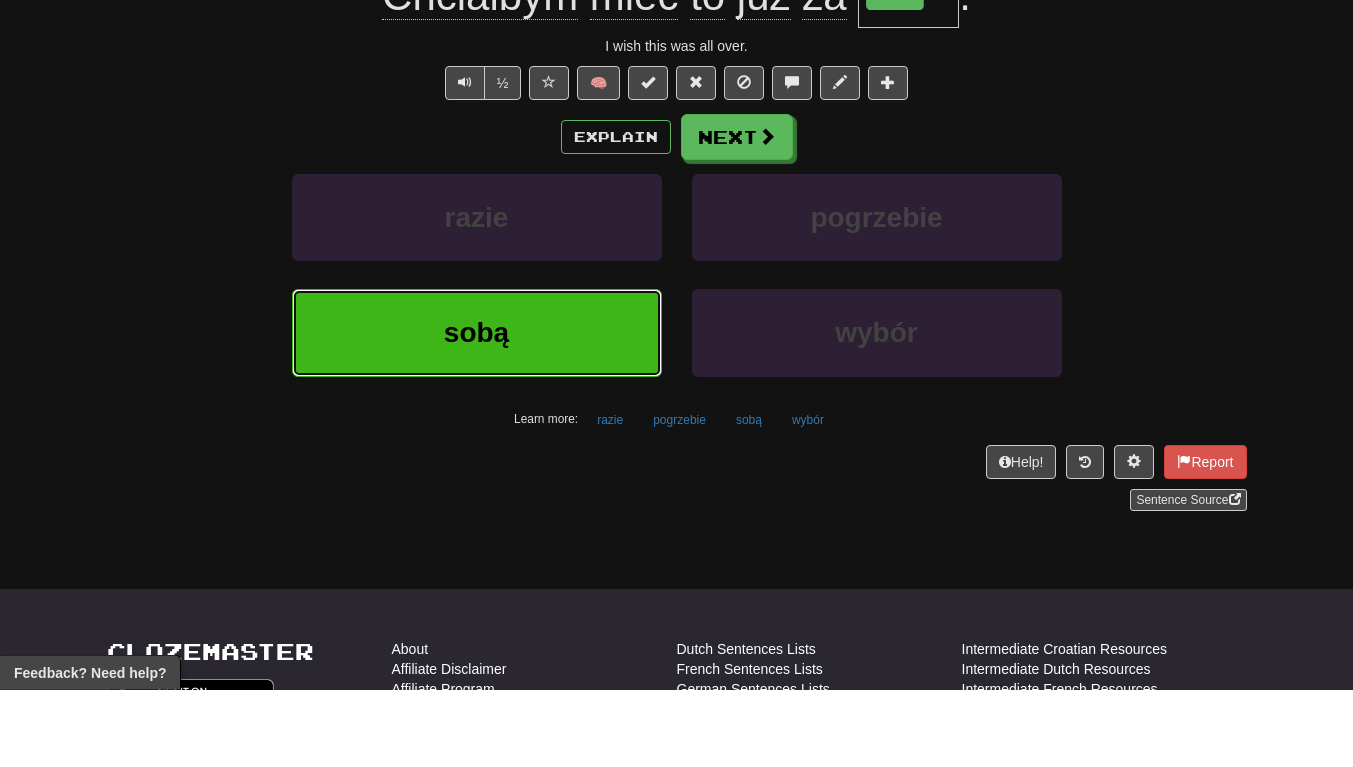 scroll, scrollTop: 177, scrollLeft: 0, axis: vertical 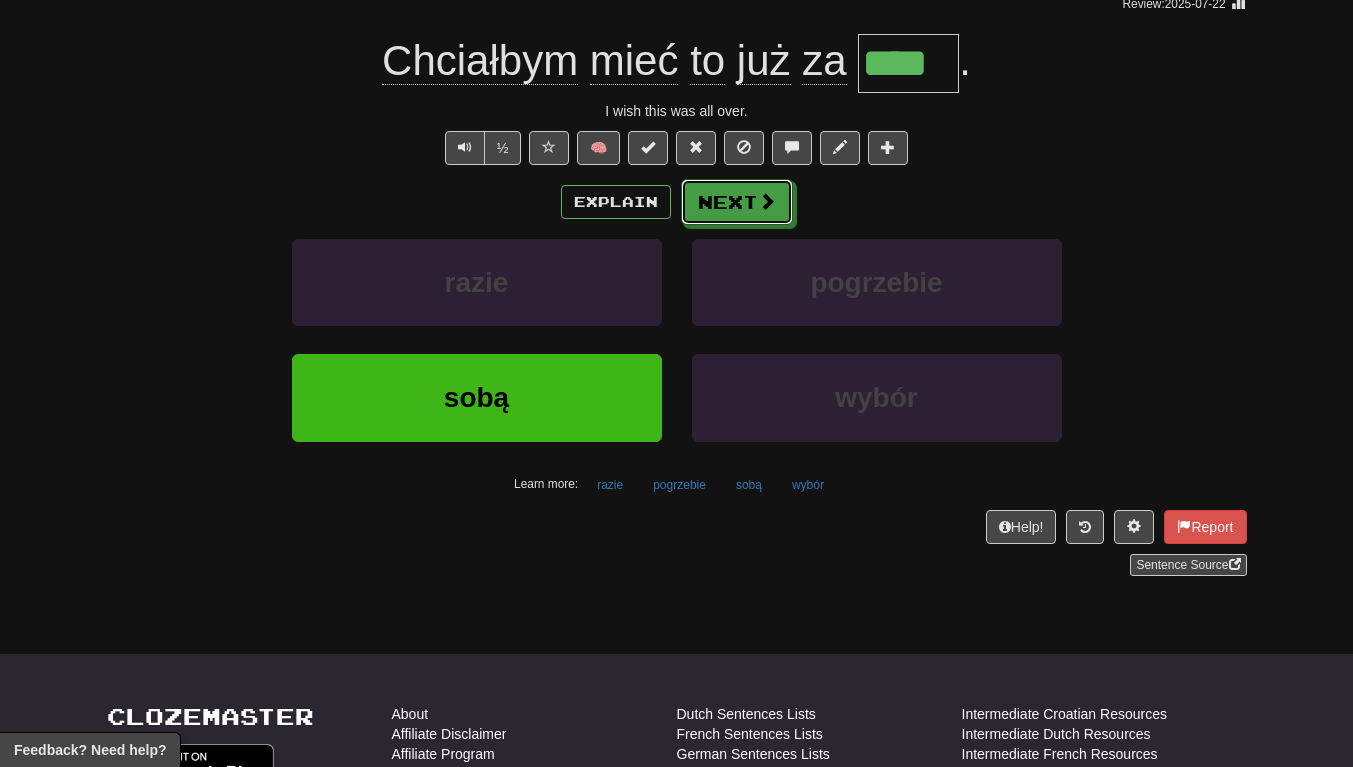 click on "Next" at bounding box center [737, 202] 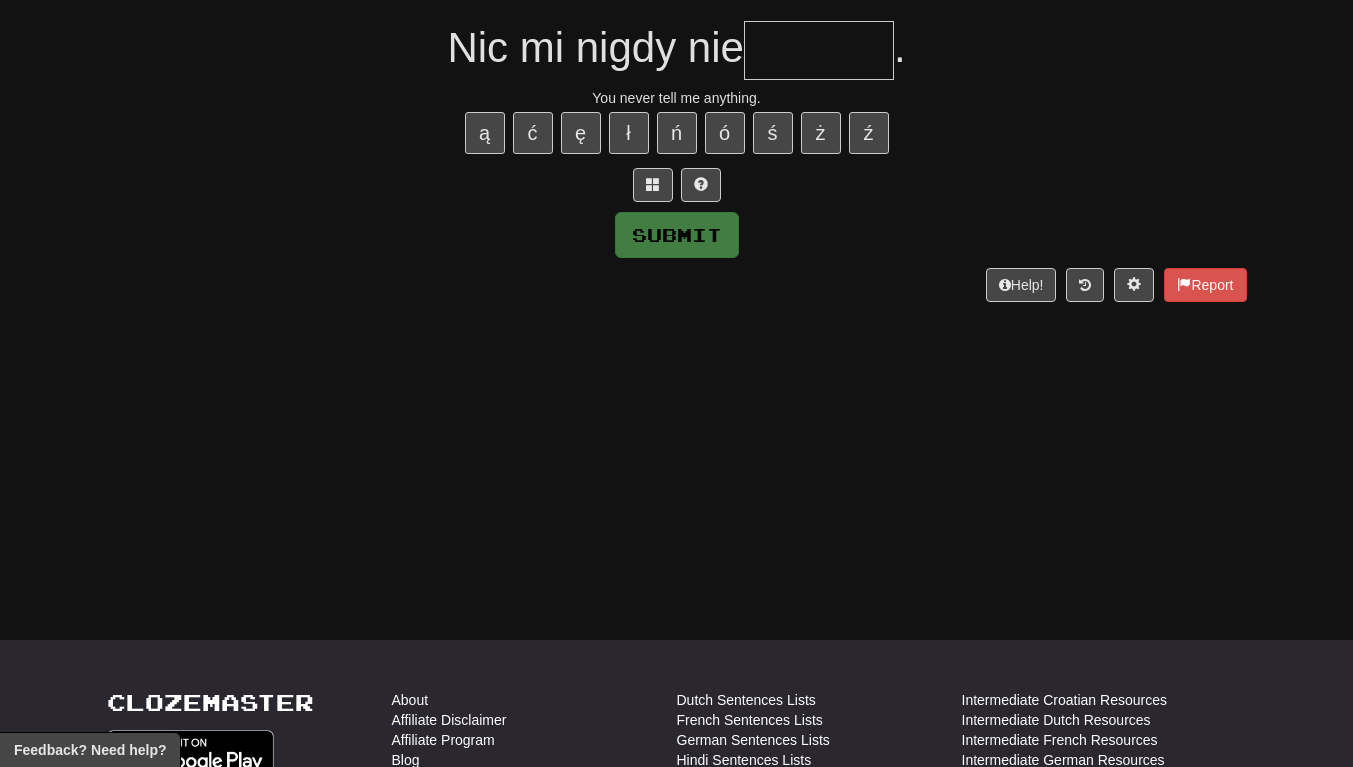 type on "*" 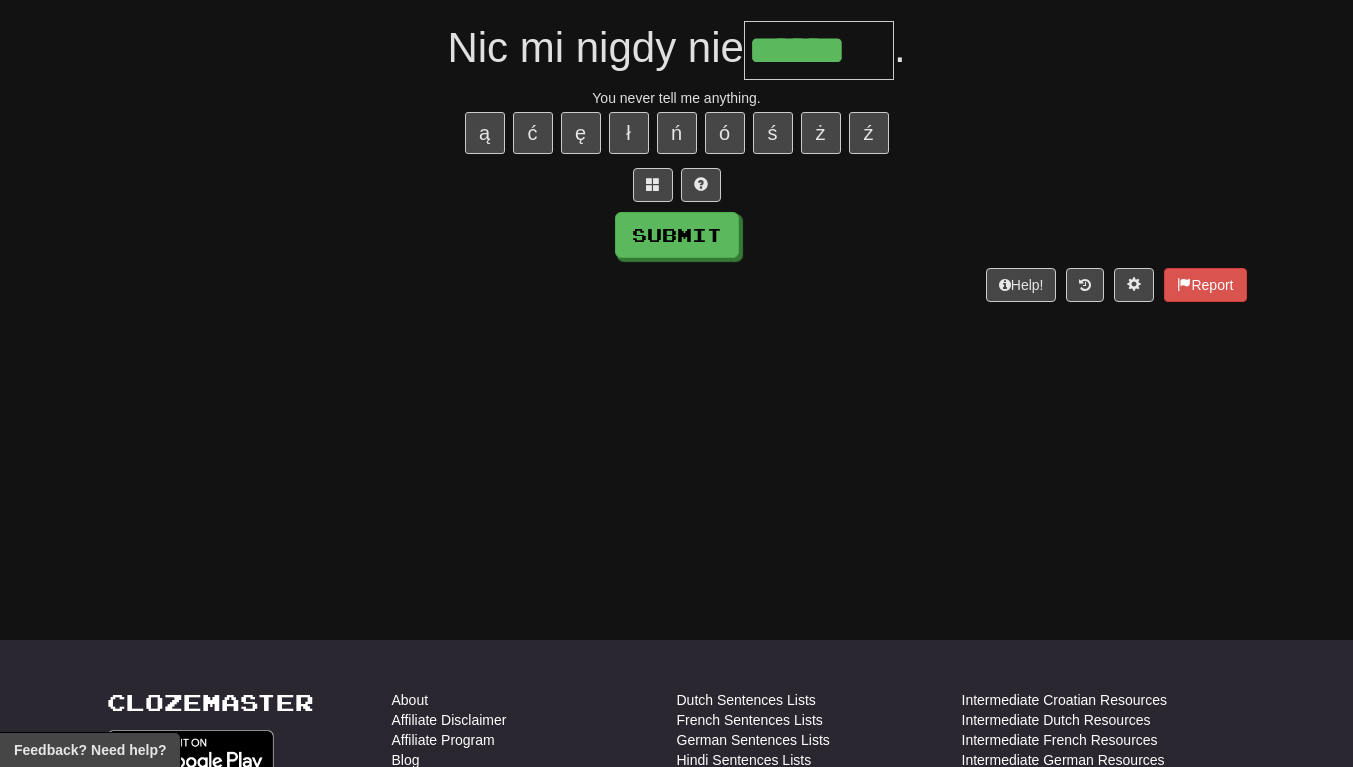 type on "******" 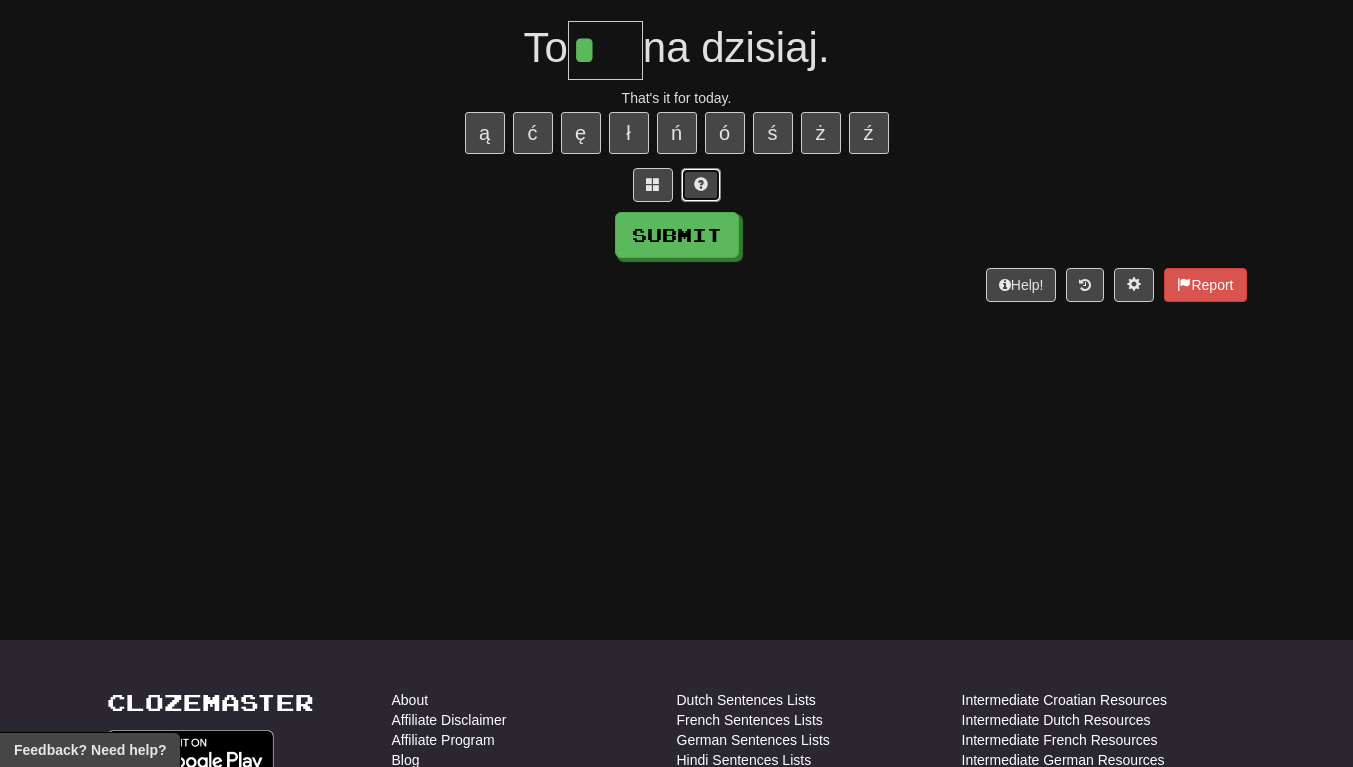 click at bounding box center [701, 184] 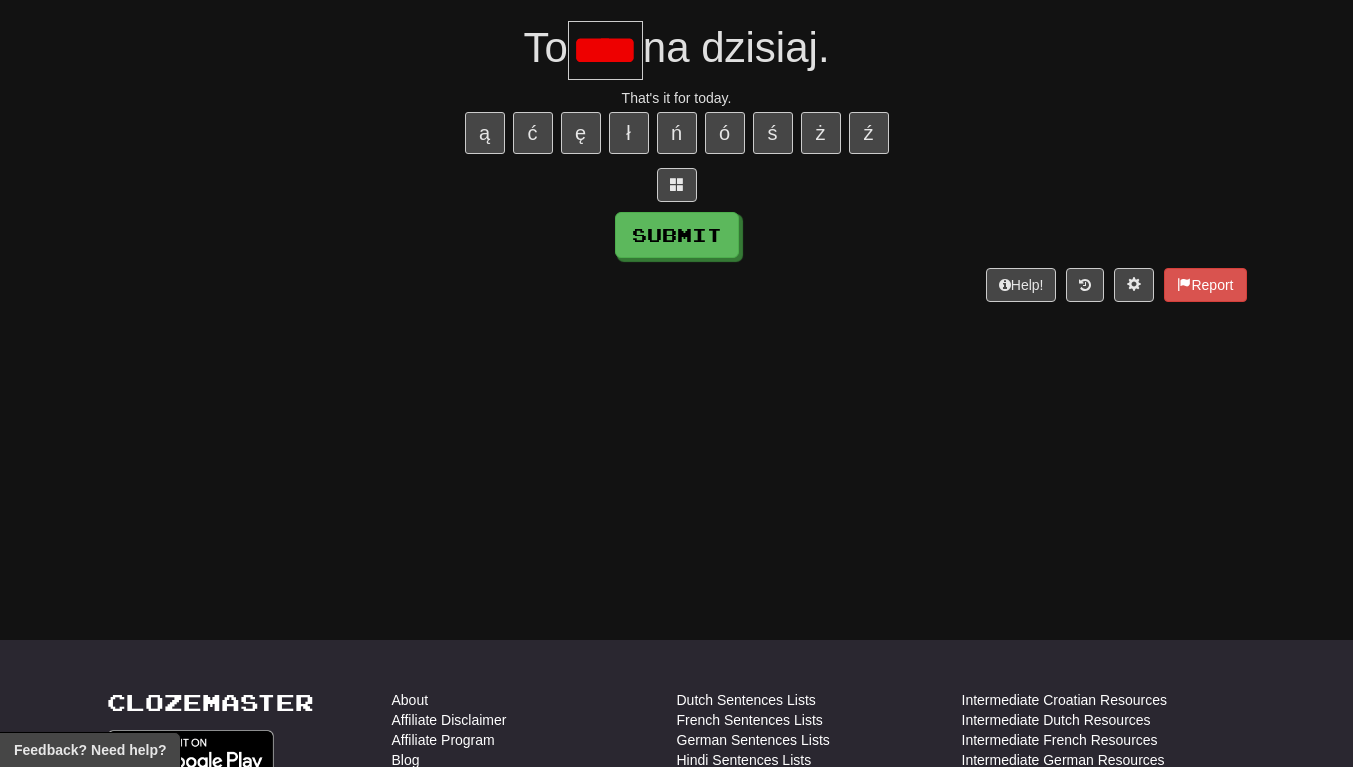 scroll, scrollTop: 0, scrollLeft: 0, axis: both 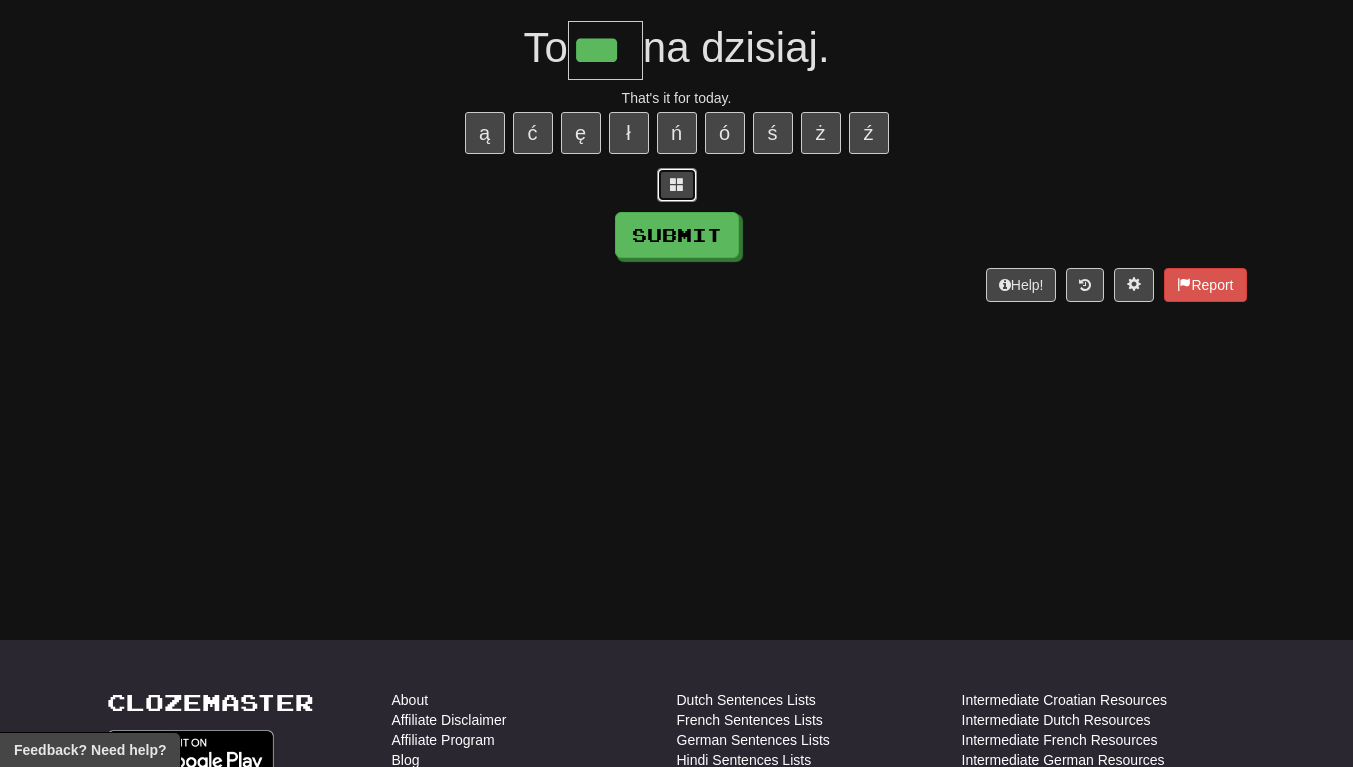 click at bounding box center [677, 184] 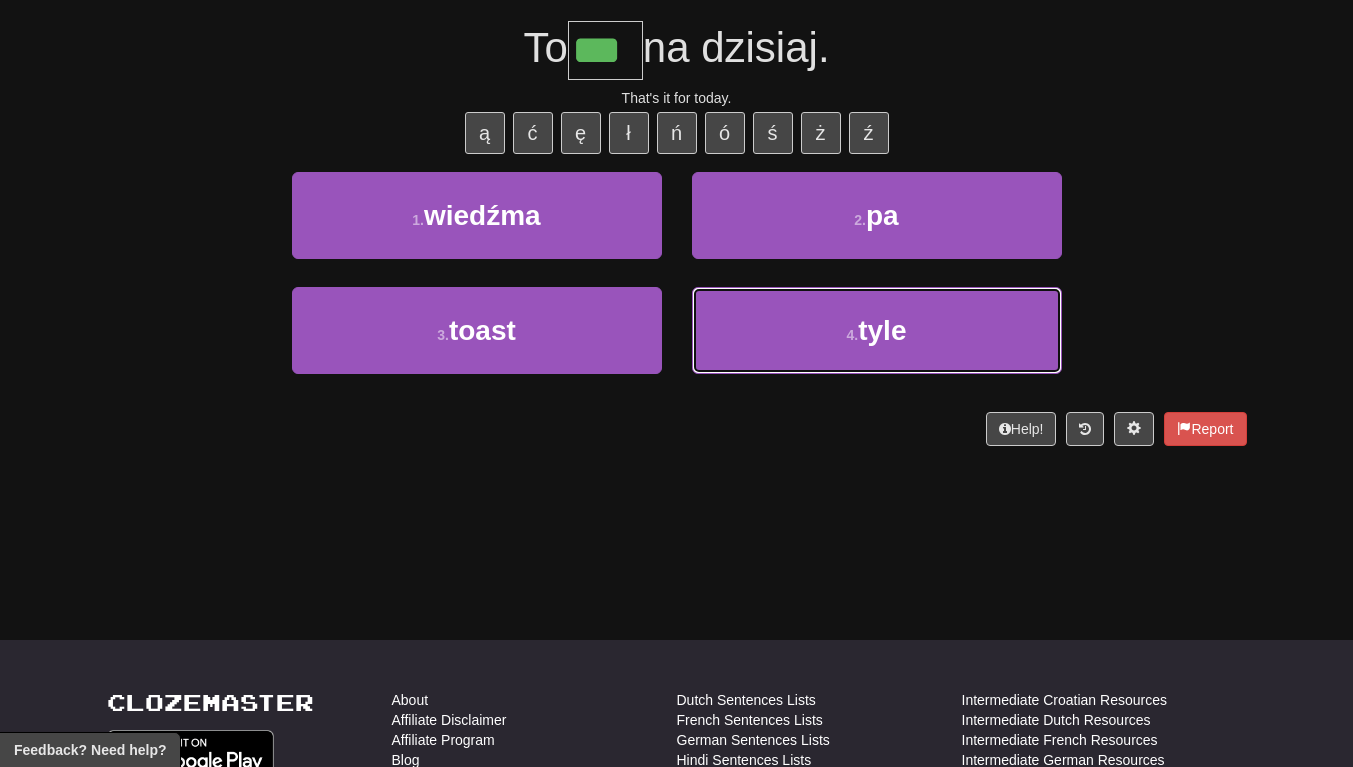 click on "4 .  tyle" at bounding box center (877, 330) 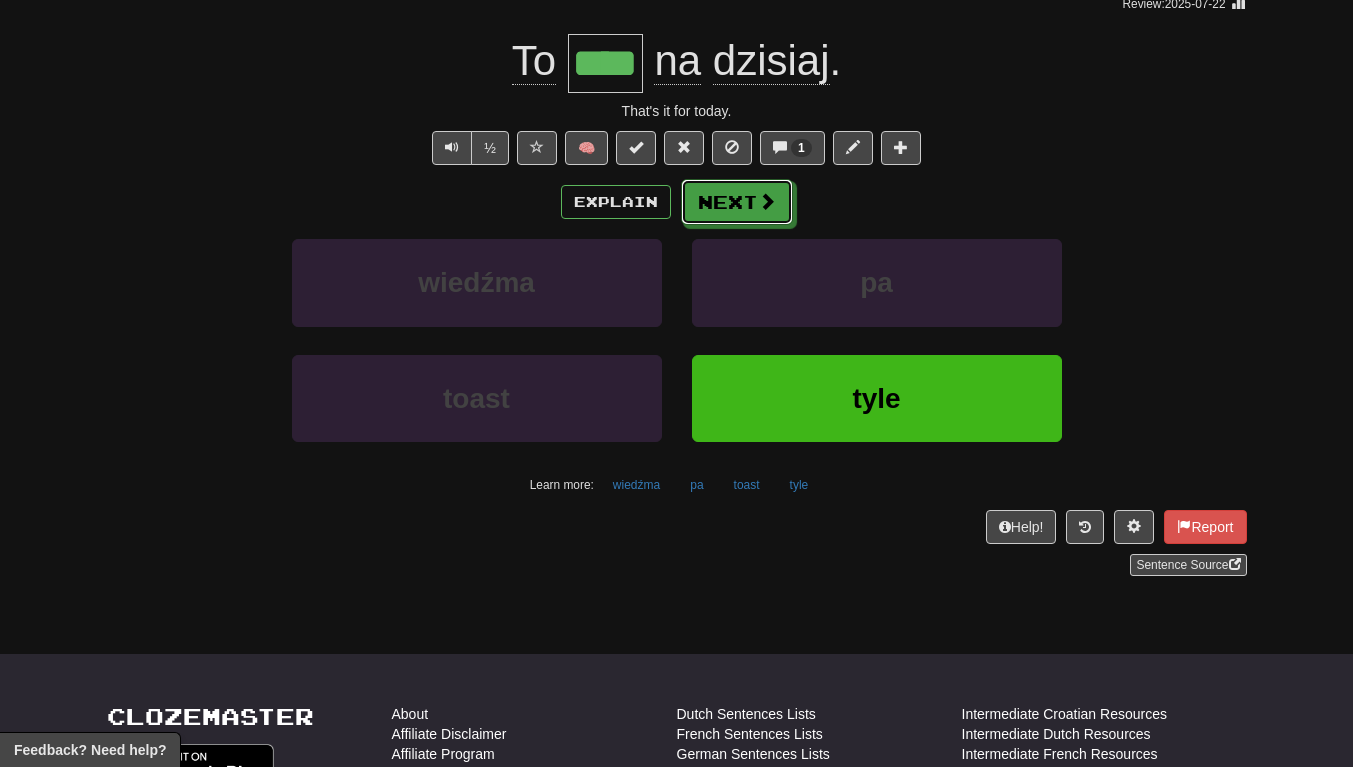click at bounding box center [767, 201] 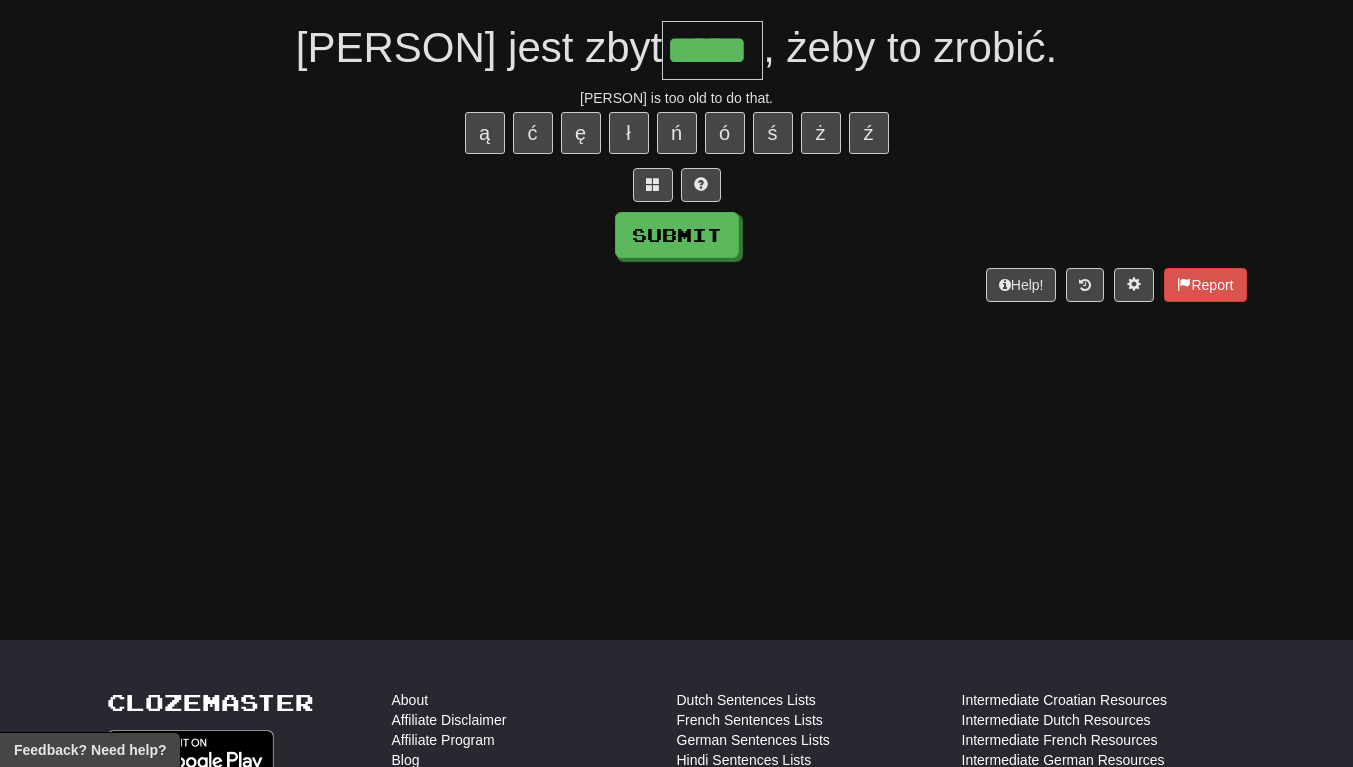 type on "*****" 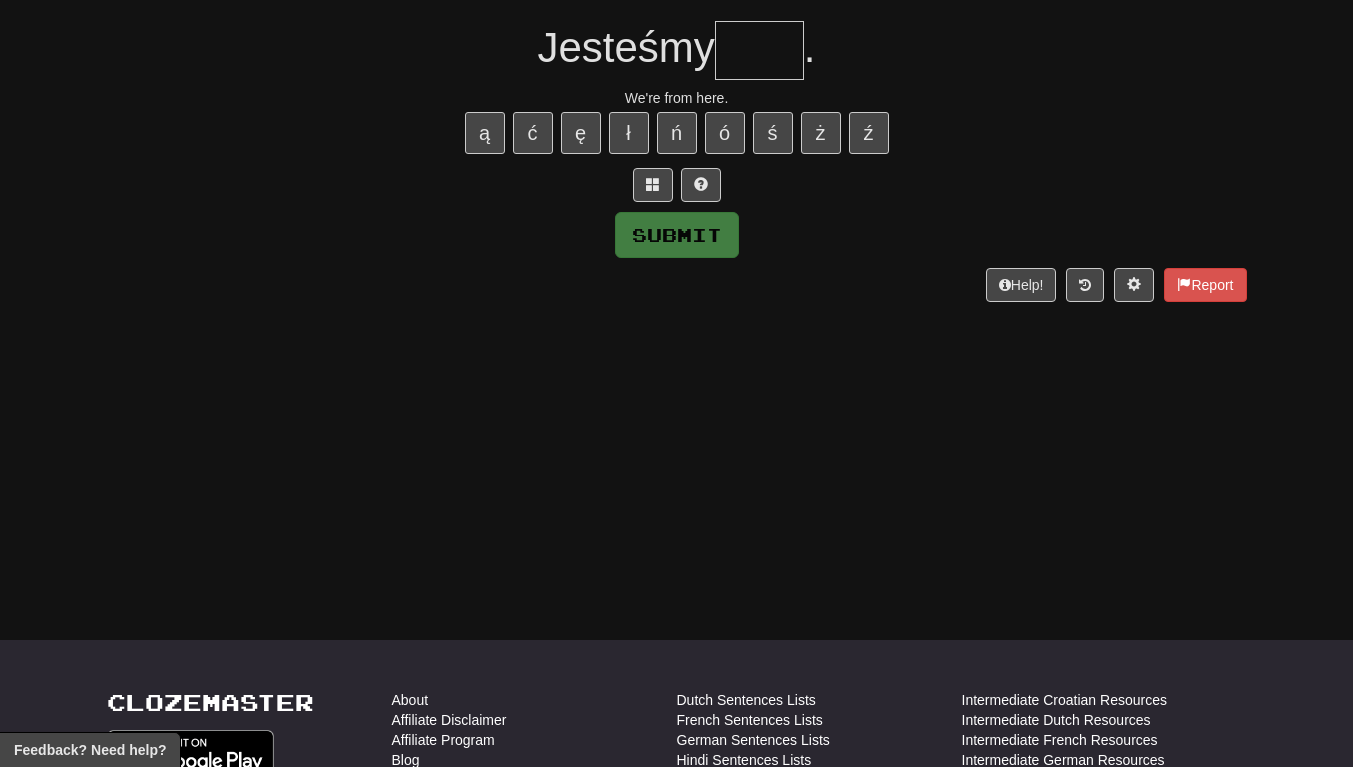 type on "*" 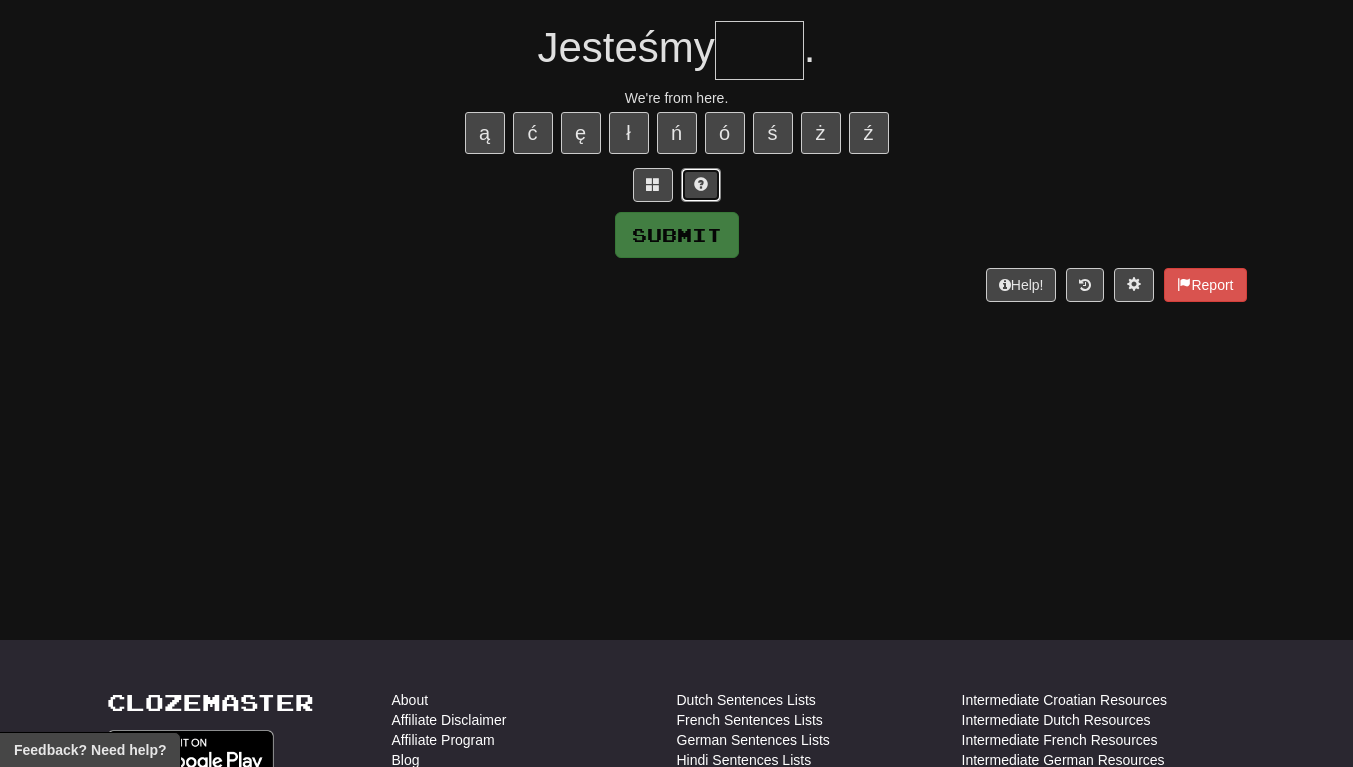 click at bounding box center [701, 184] 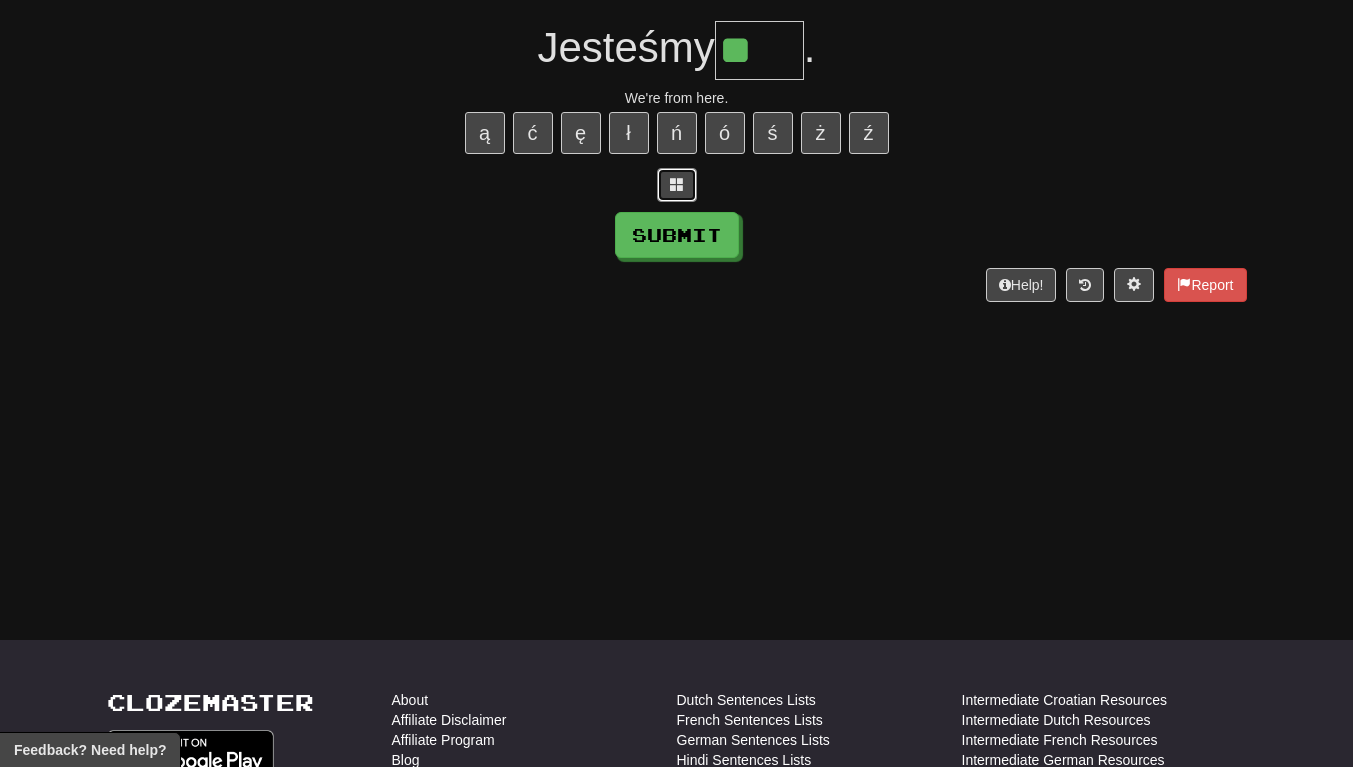 click at bounding box center [677, 184] 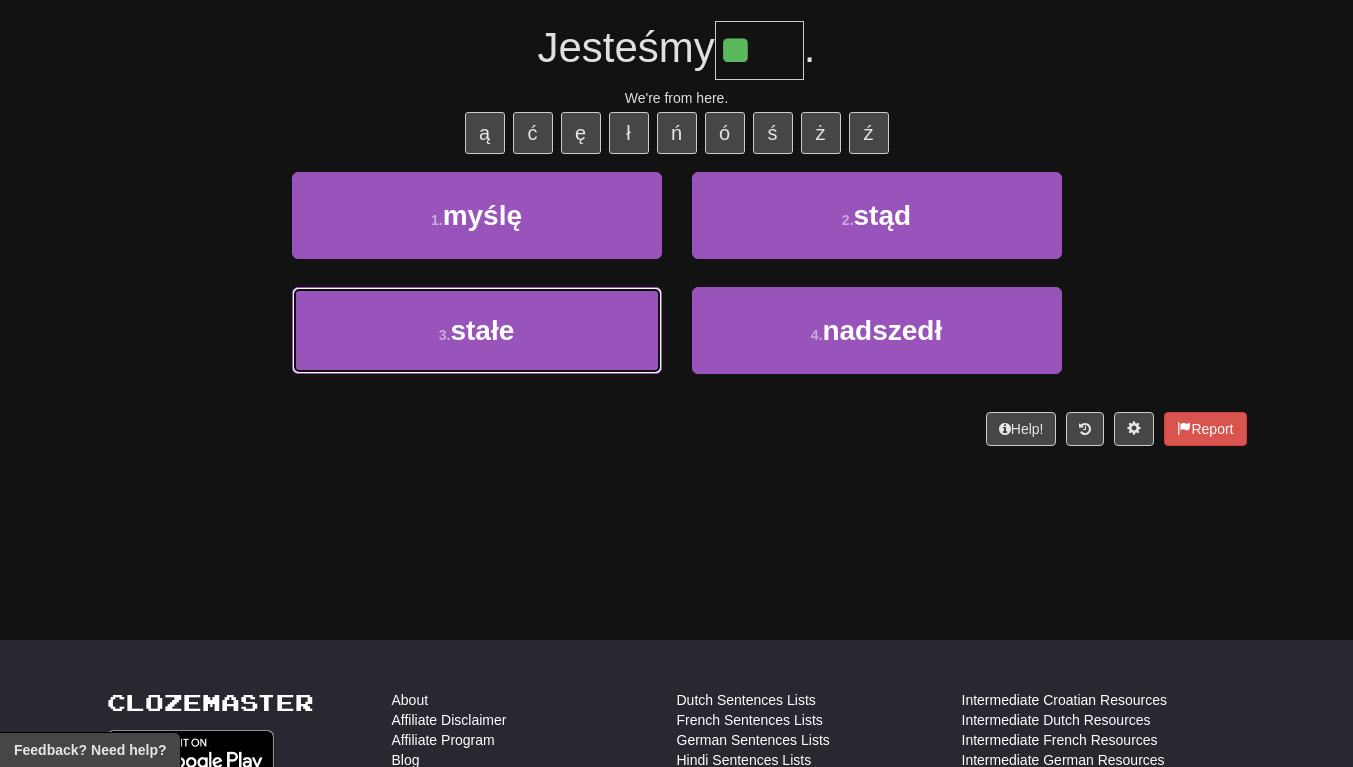 click on "stałe" at bounding box center (482, 330) 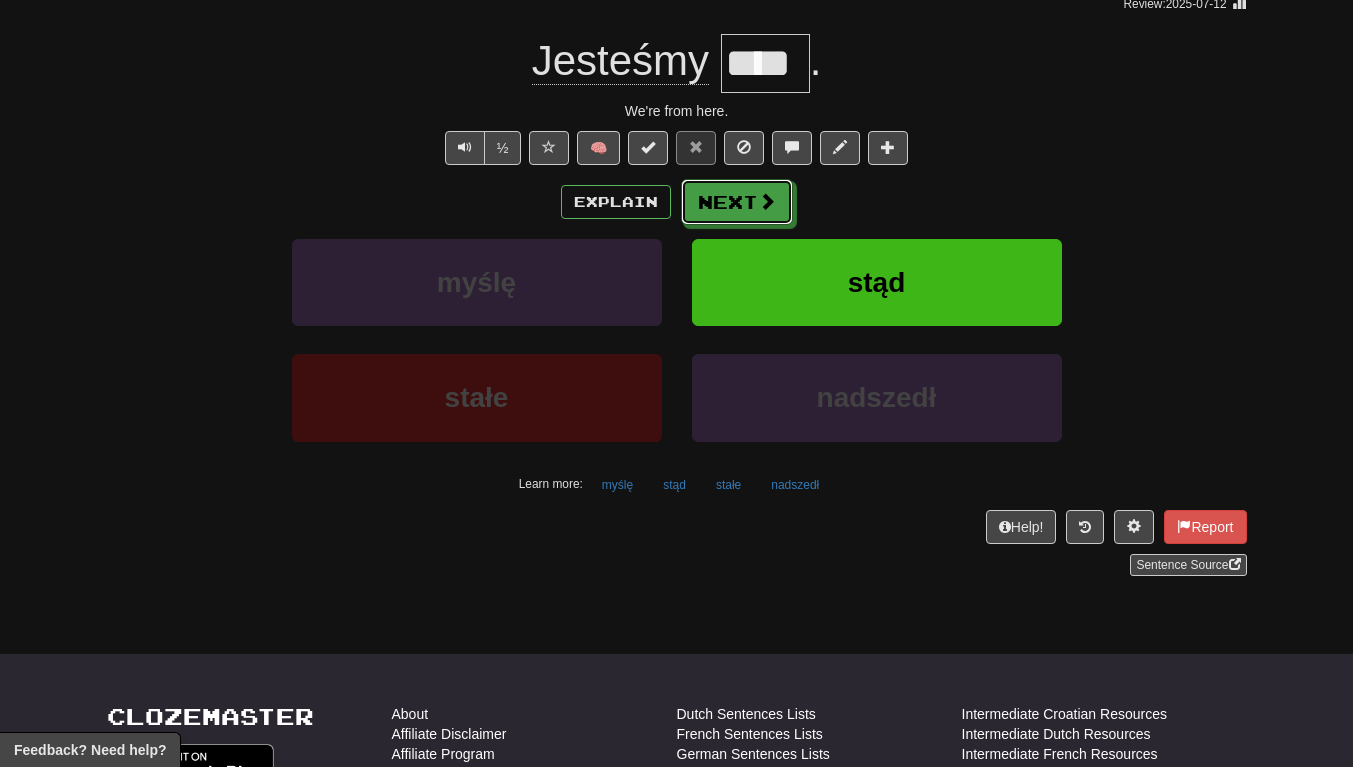 click on "Next" at bounding box center (737, 202) 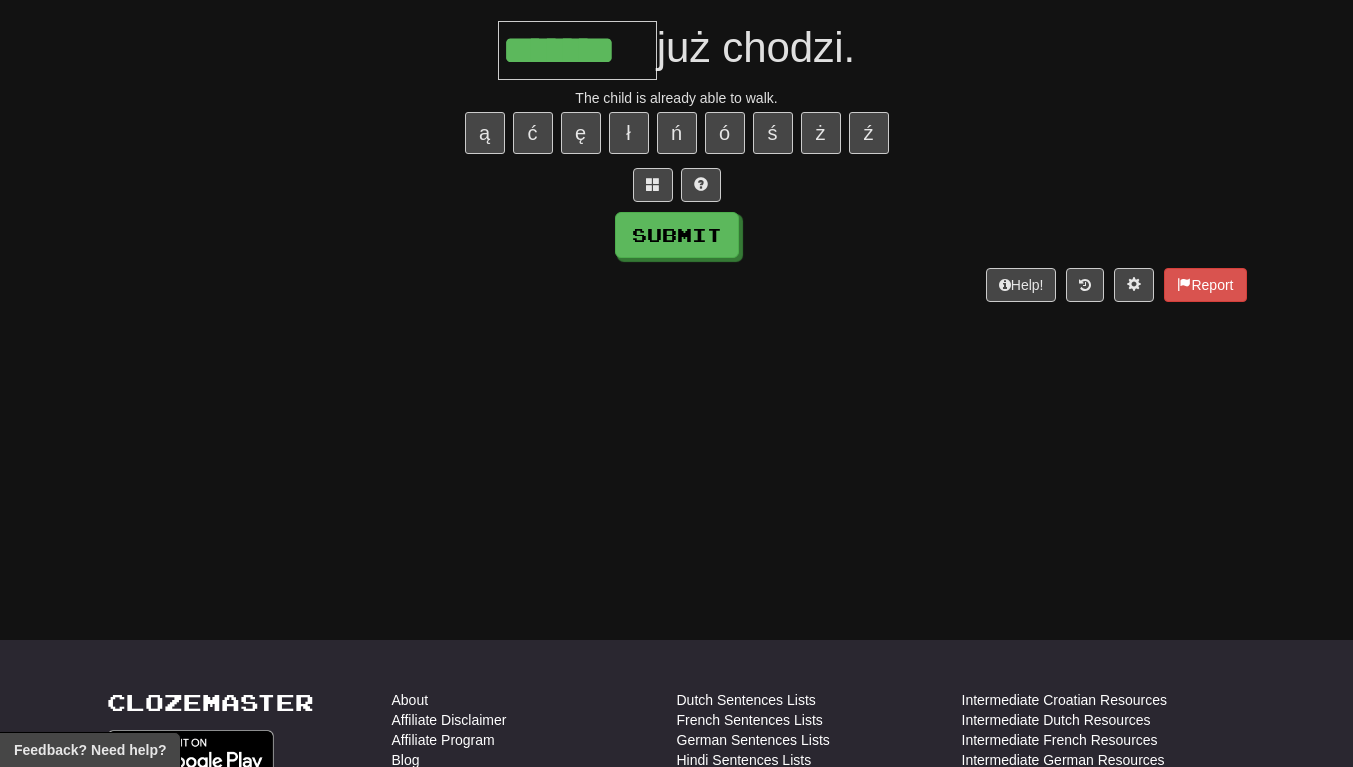 type on "*******" 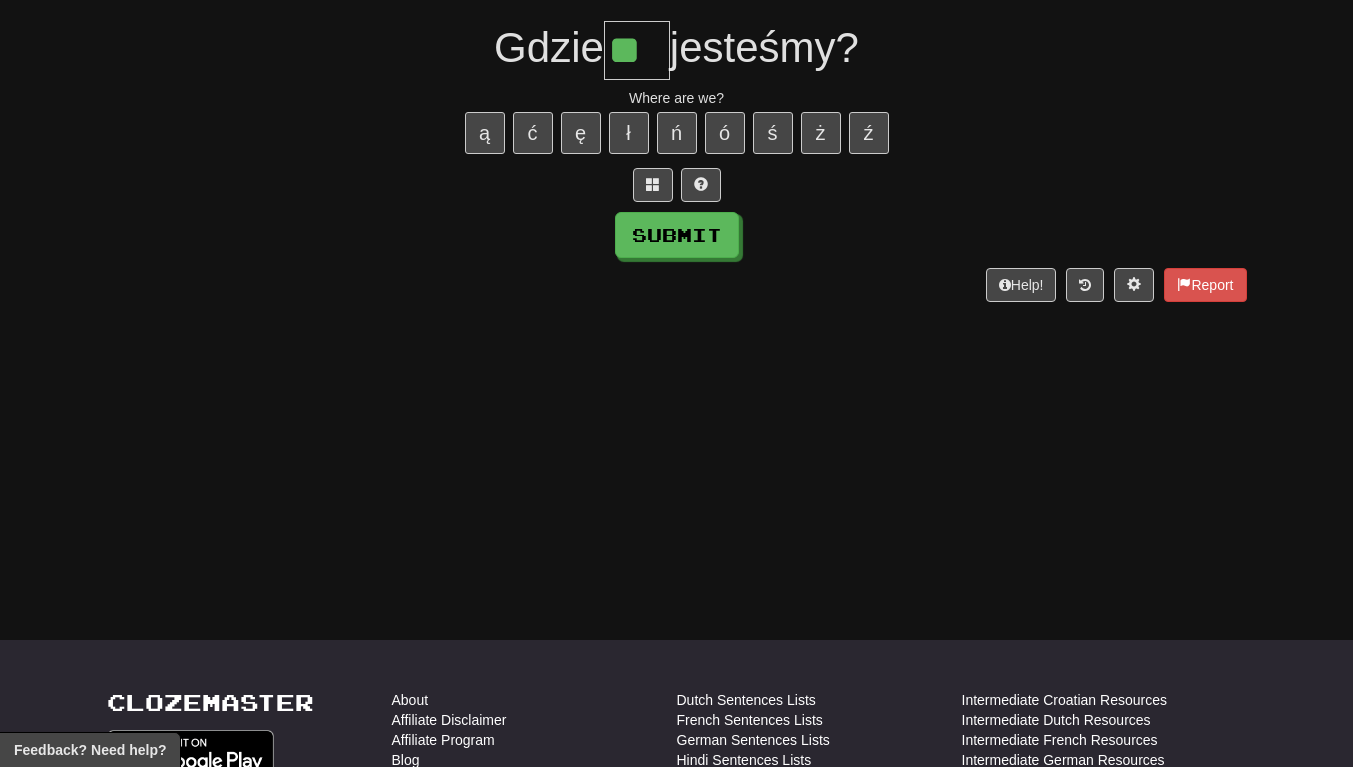 type on "**" 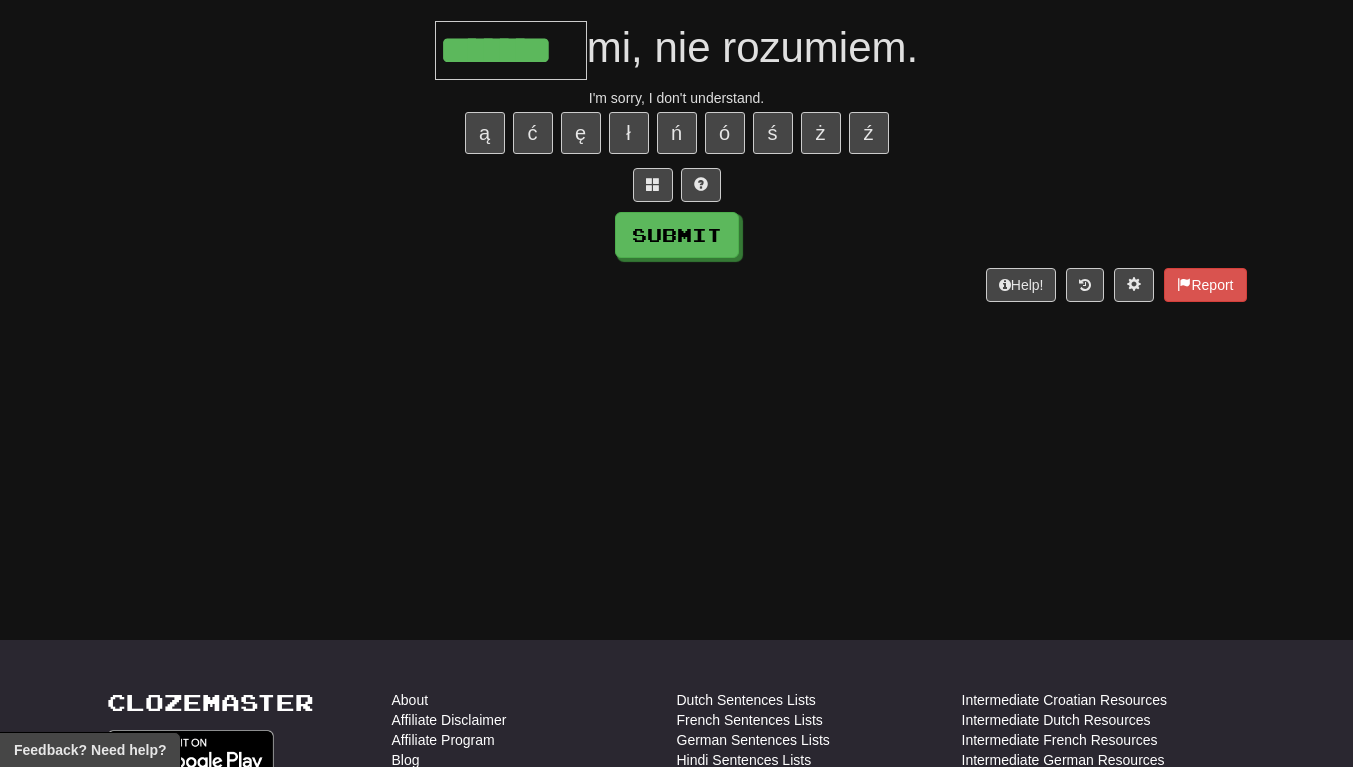 type on "*******" 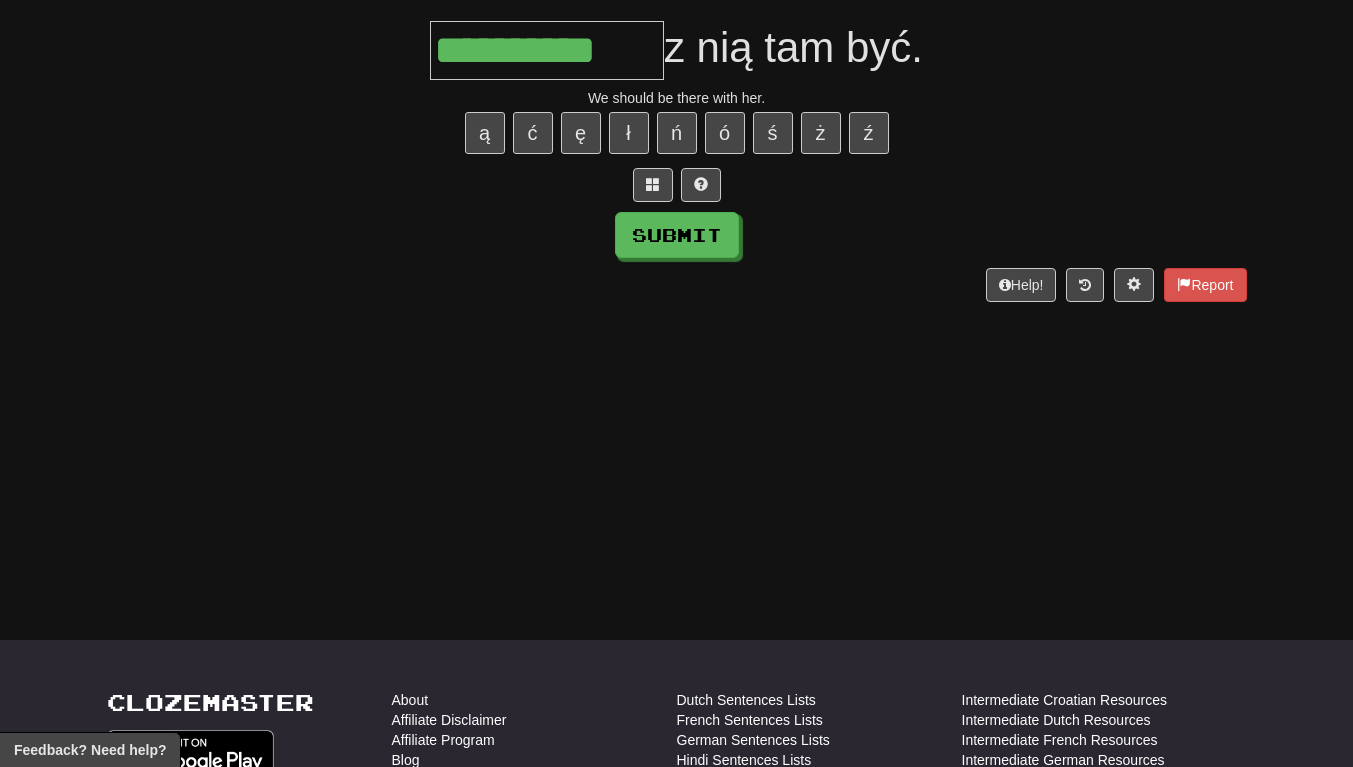type on "**********" 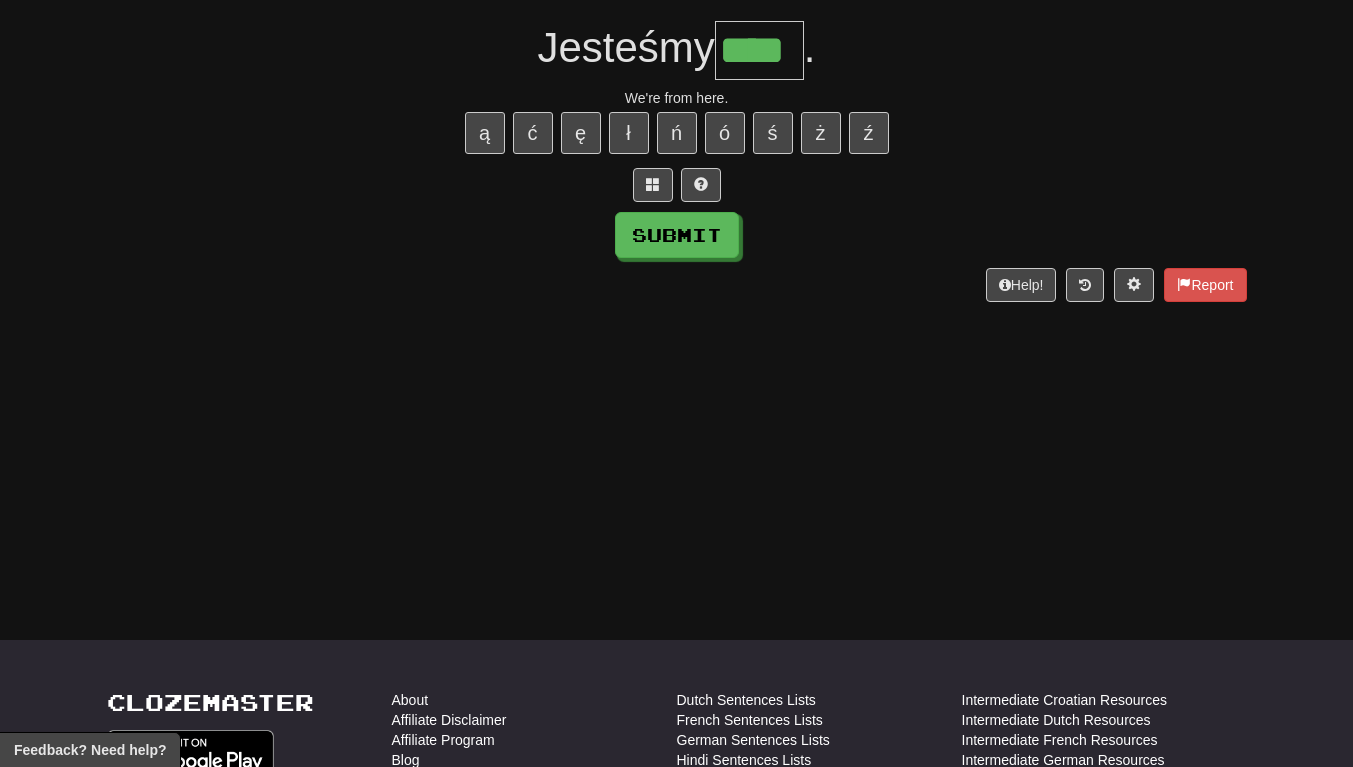scroll, scrollTop: 0, scrollLeft: 5, axis: horizontal 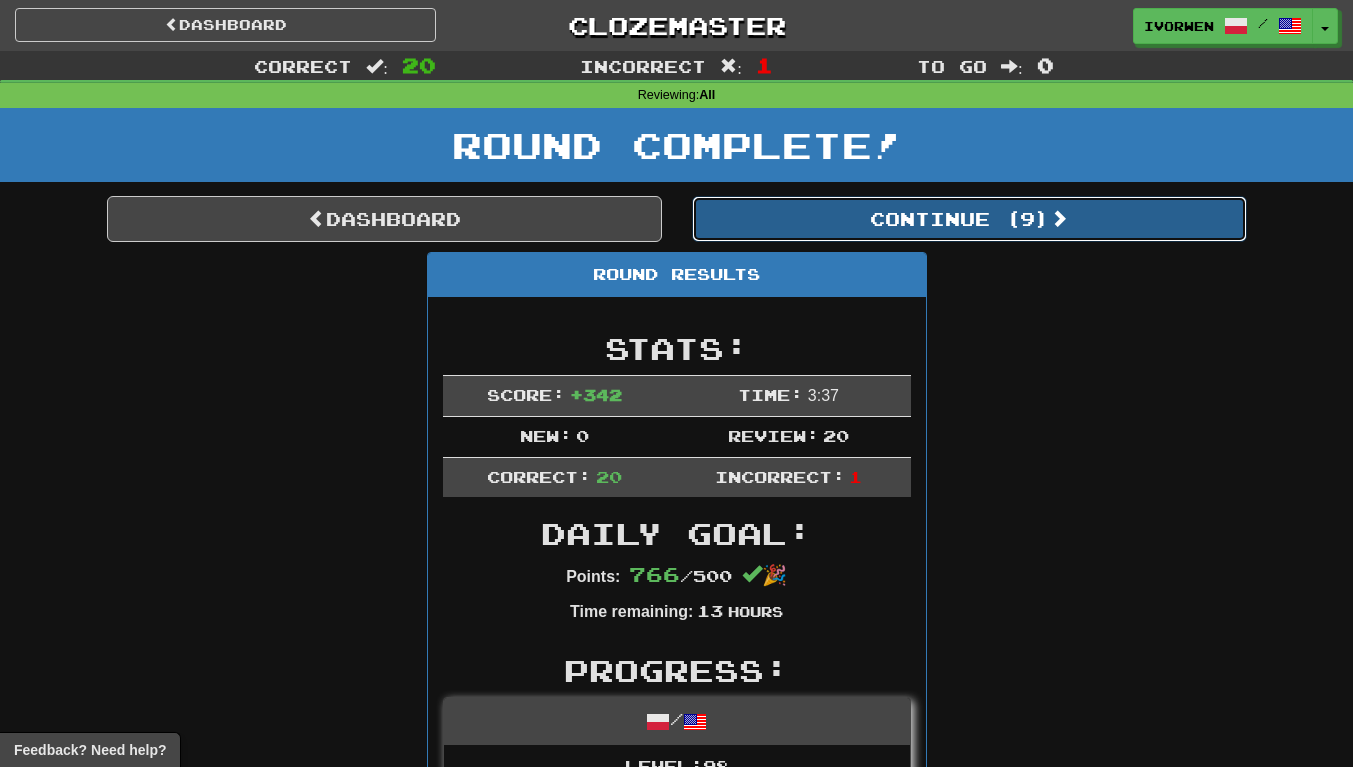 click on "Continue ( 9 )" at bounding box center [969, 219] 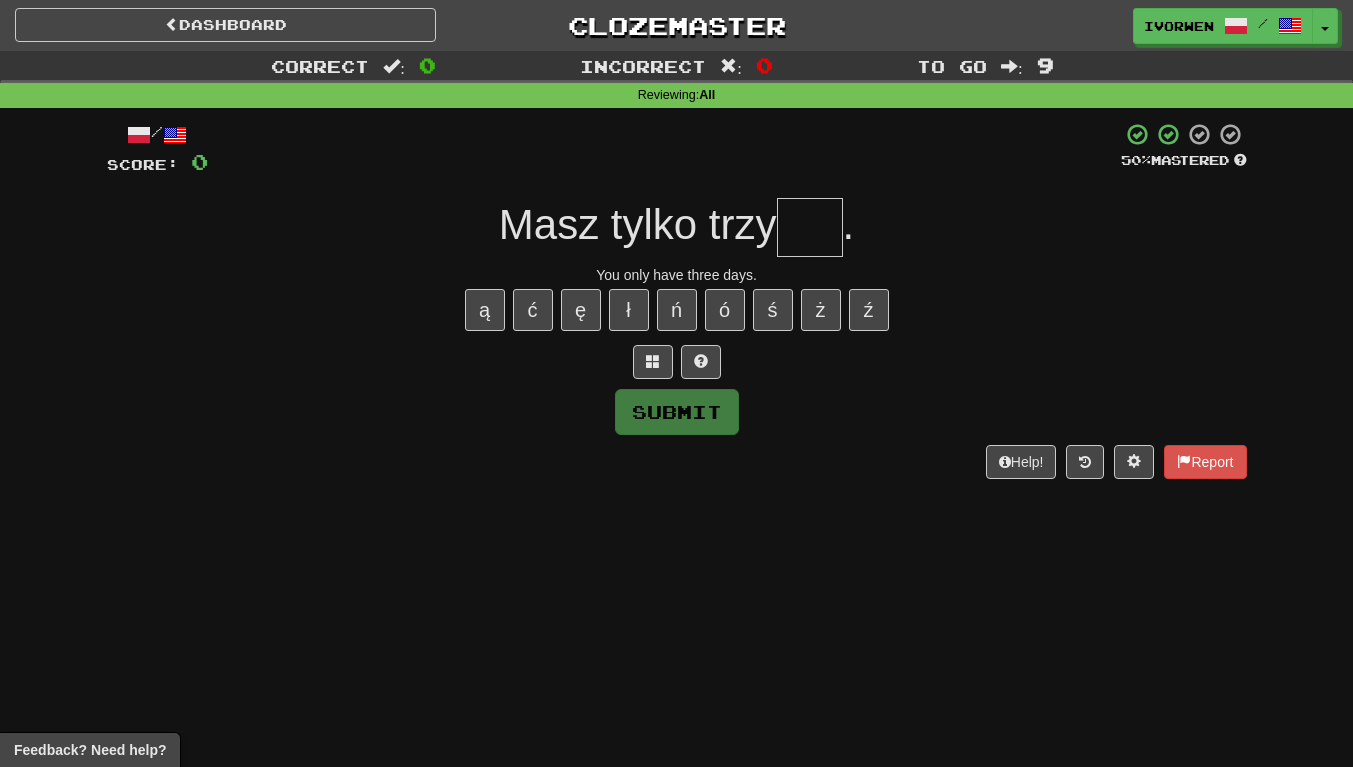 click at bounding box center (810, 227) 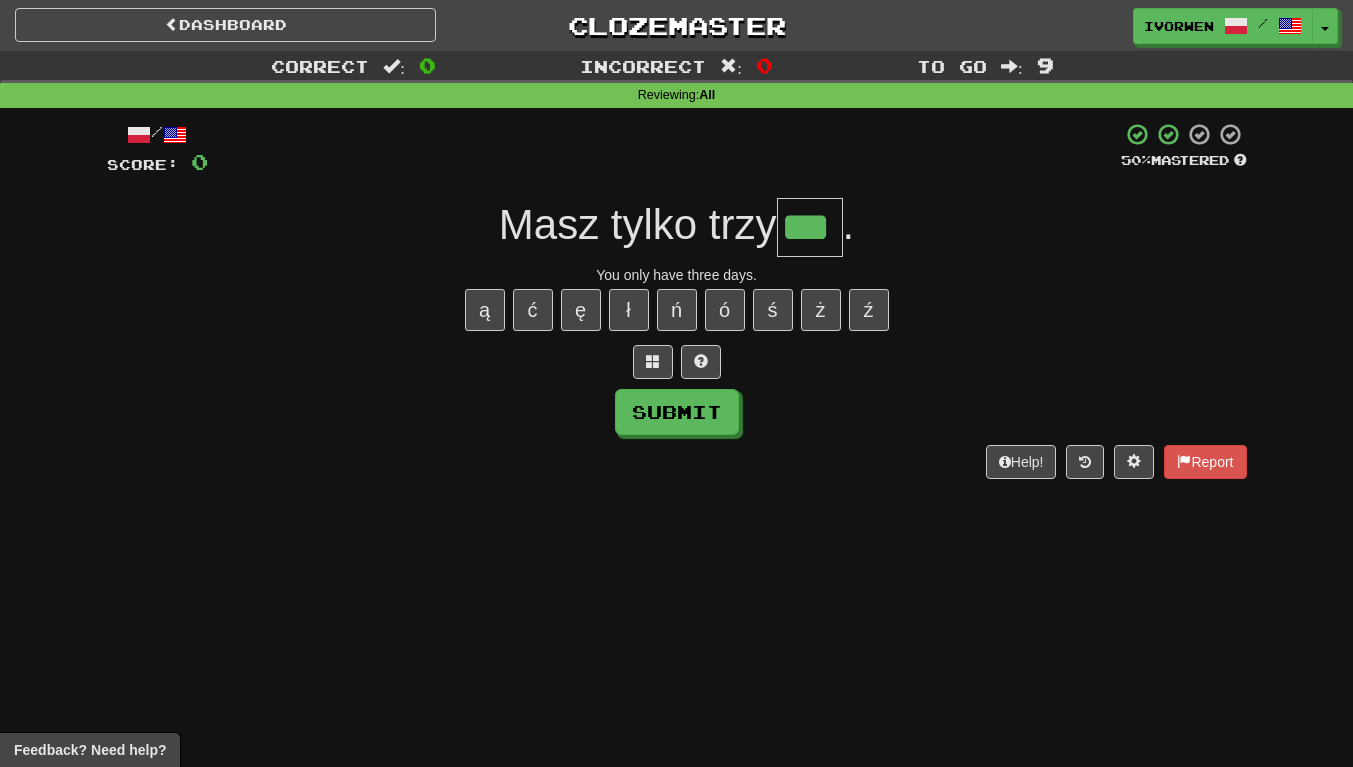 type on "***" 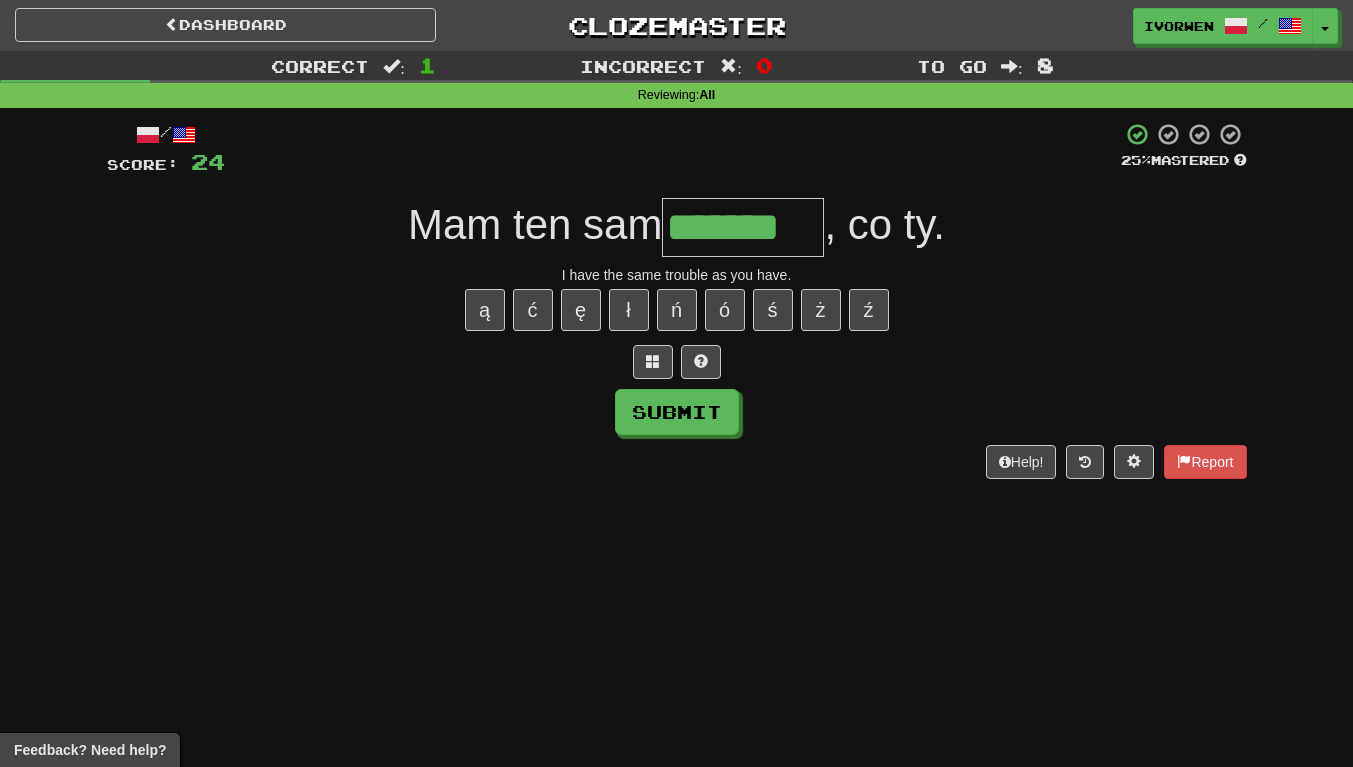 scroll, scrollTop: 0, scrollLeft: 2, axis: horizontal 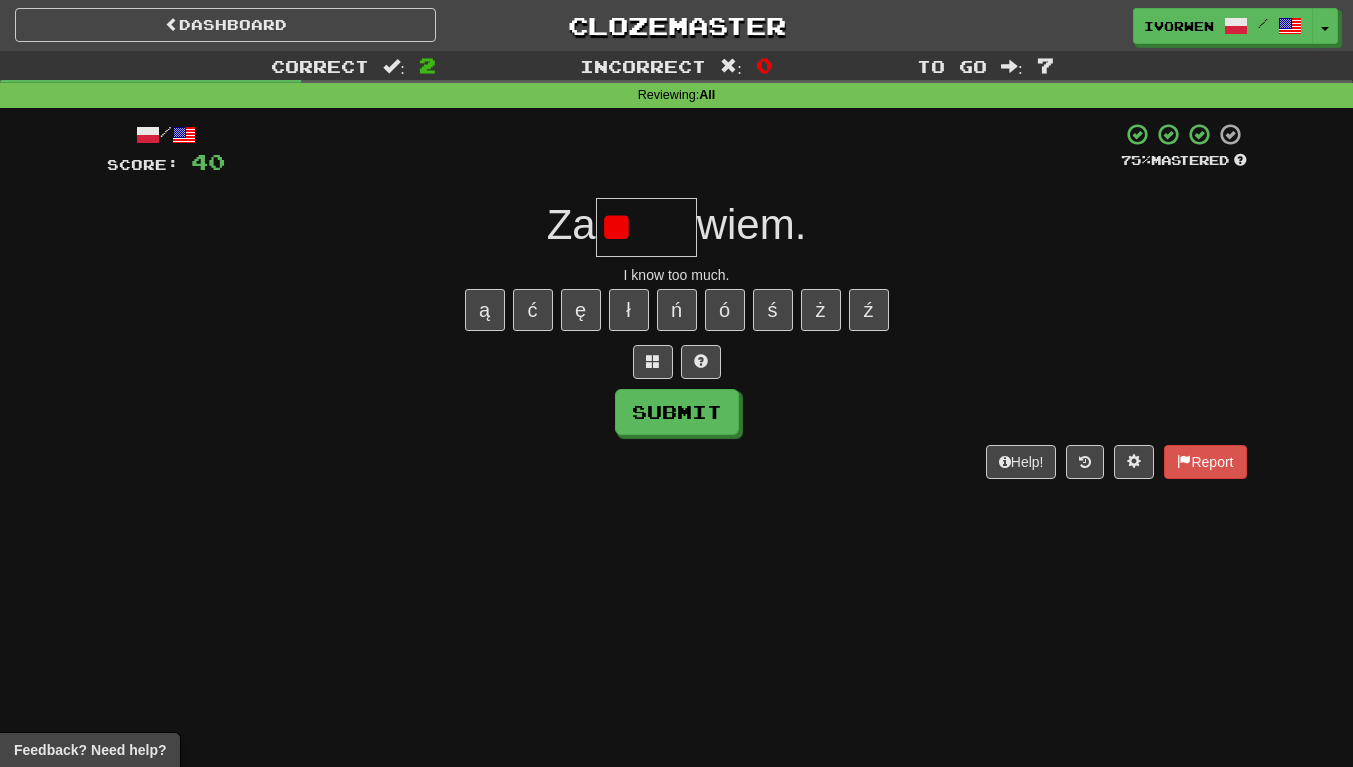 type on "*" 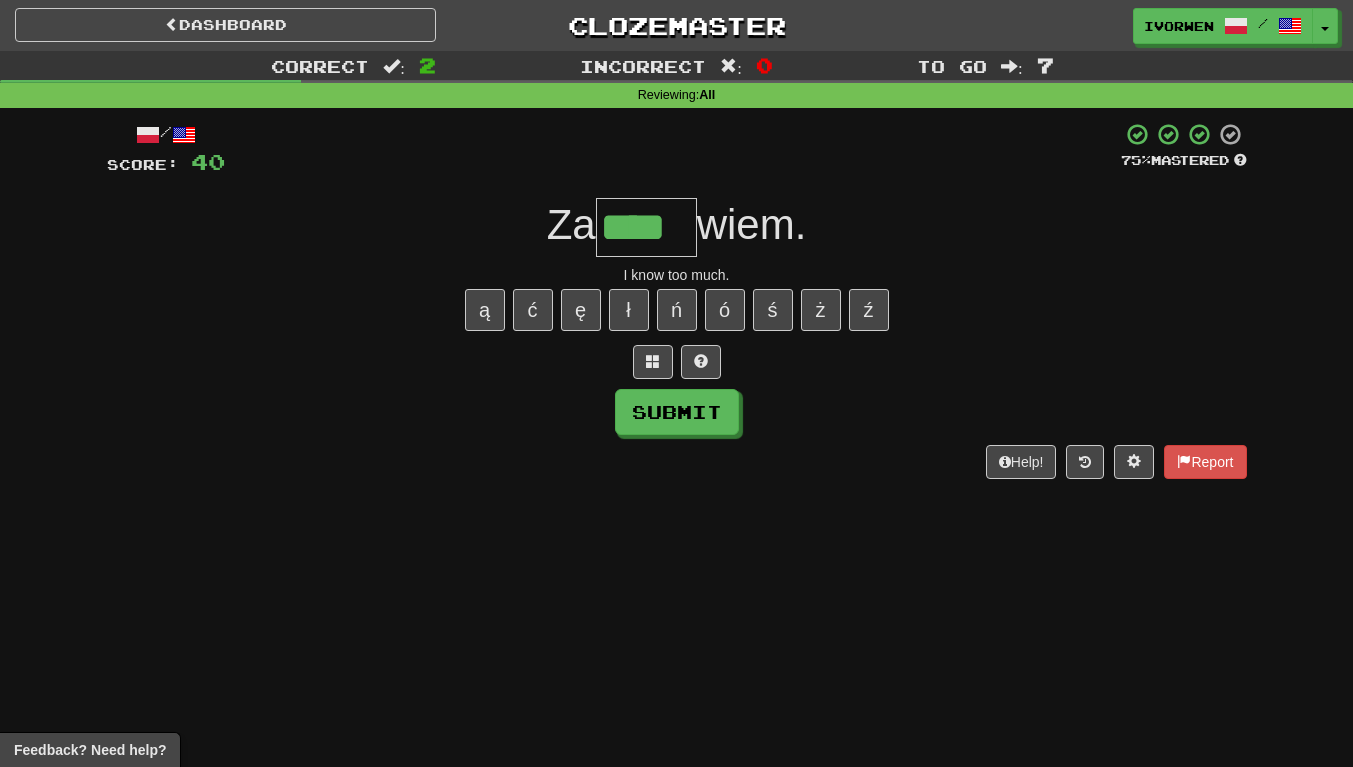 scroll, scrollTop: 0, scrollLeft: 5, axis: horizontal 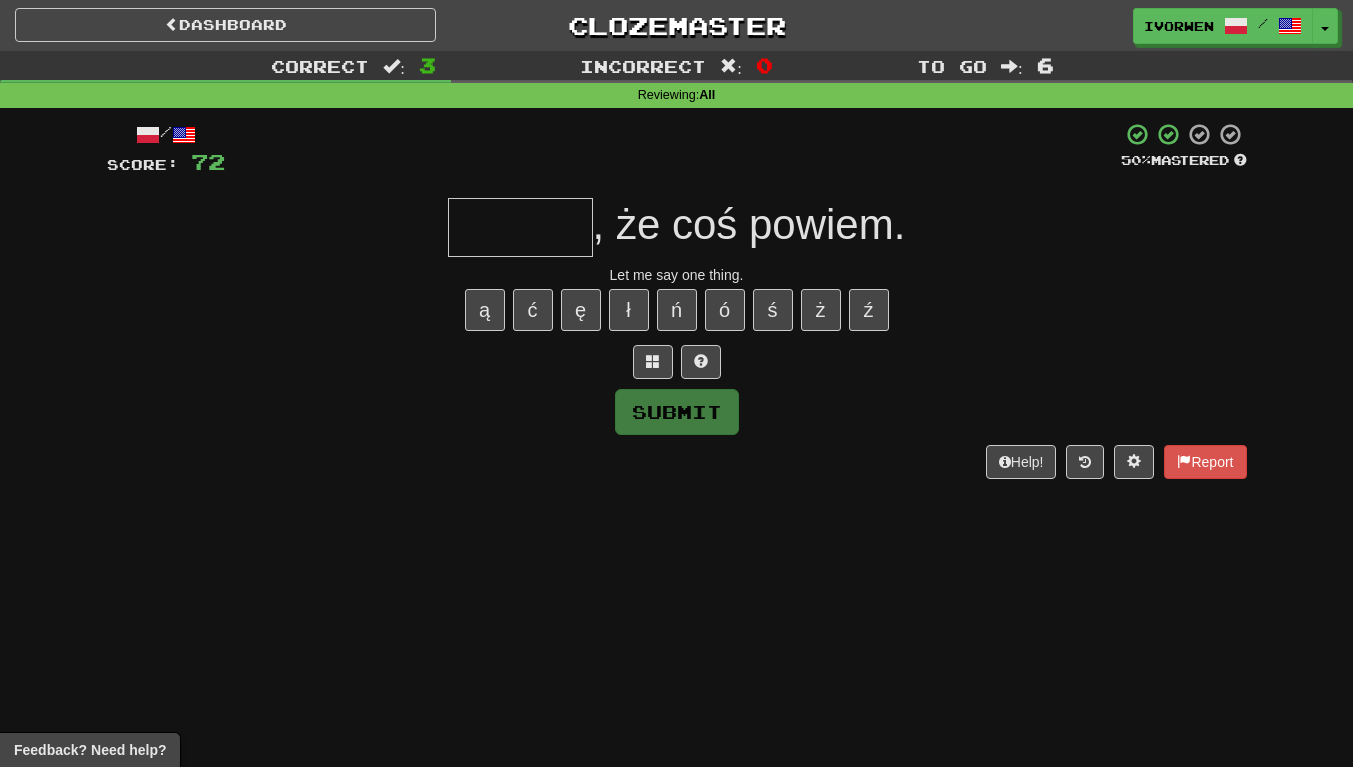 type on "*" 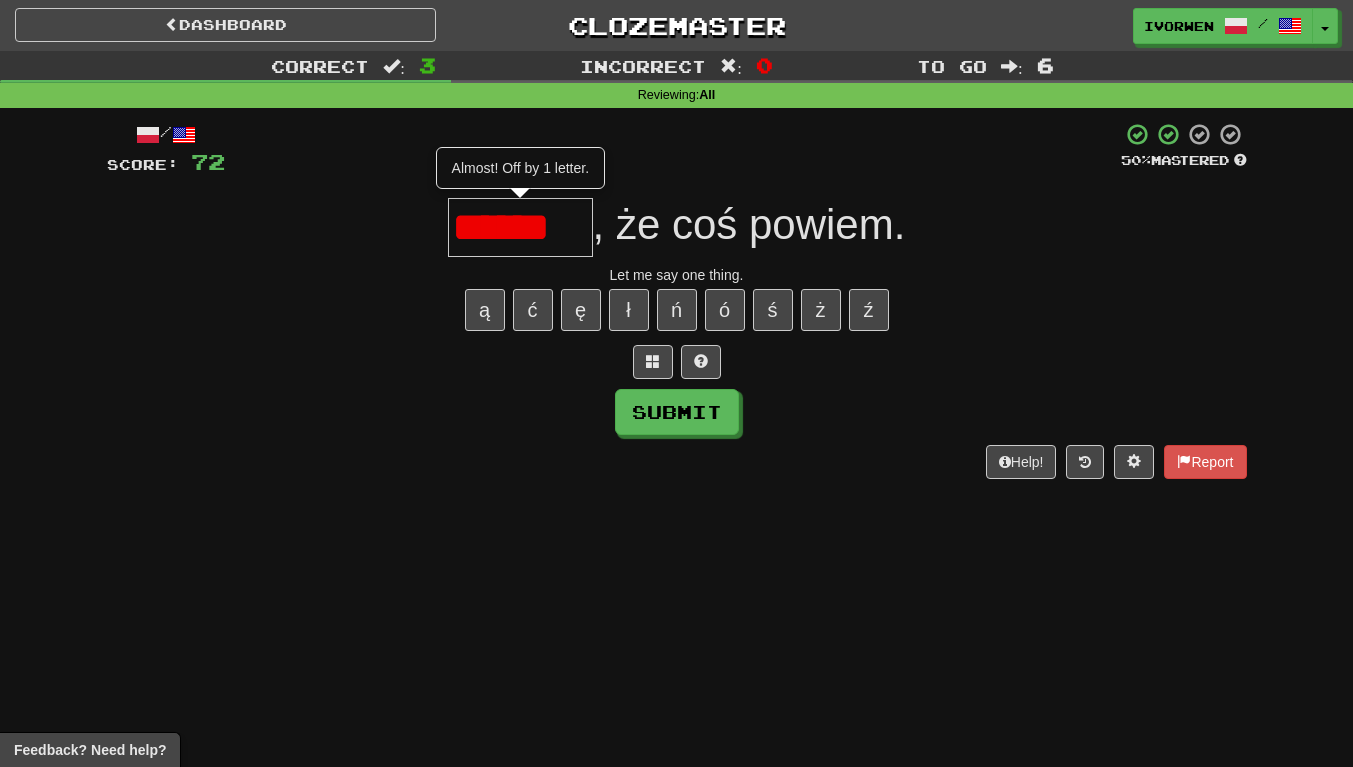 type on "******" 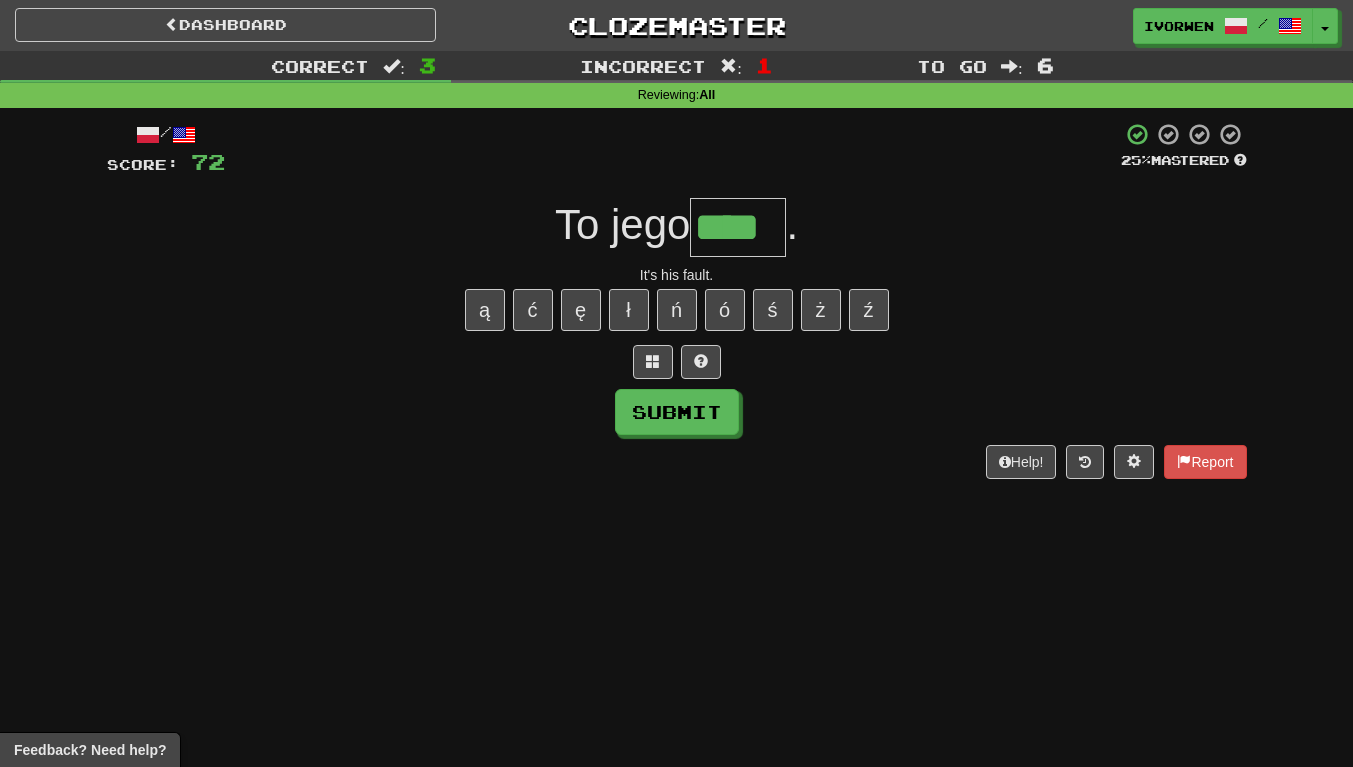 scroll, scrollTop: 0, scrollLeft: 7, axis: horizontal 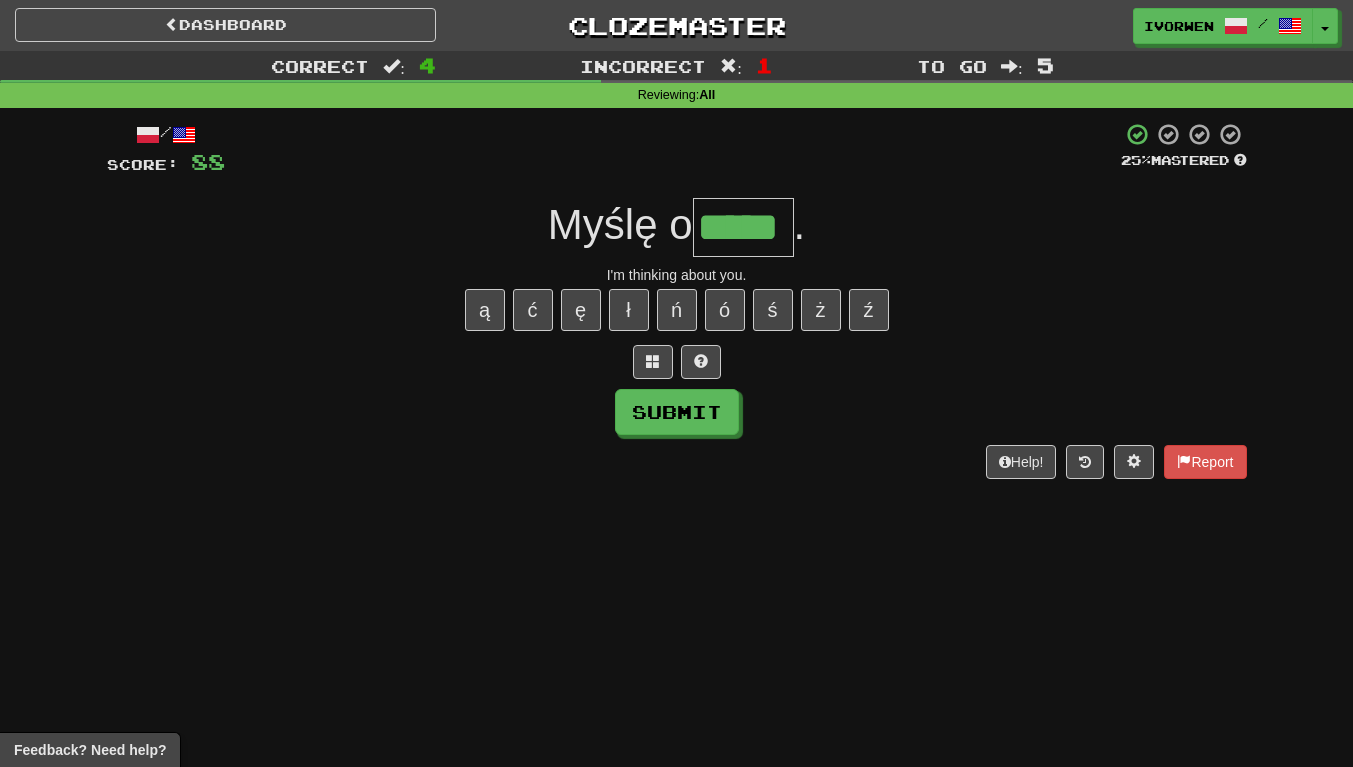 type on "*****" 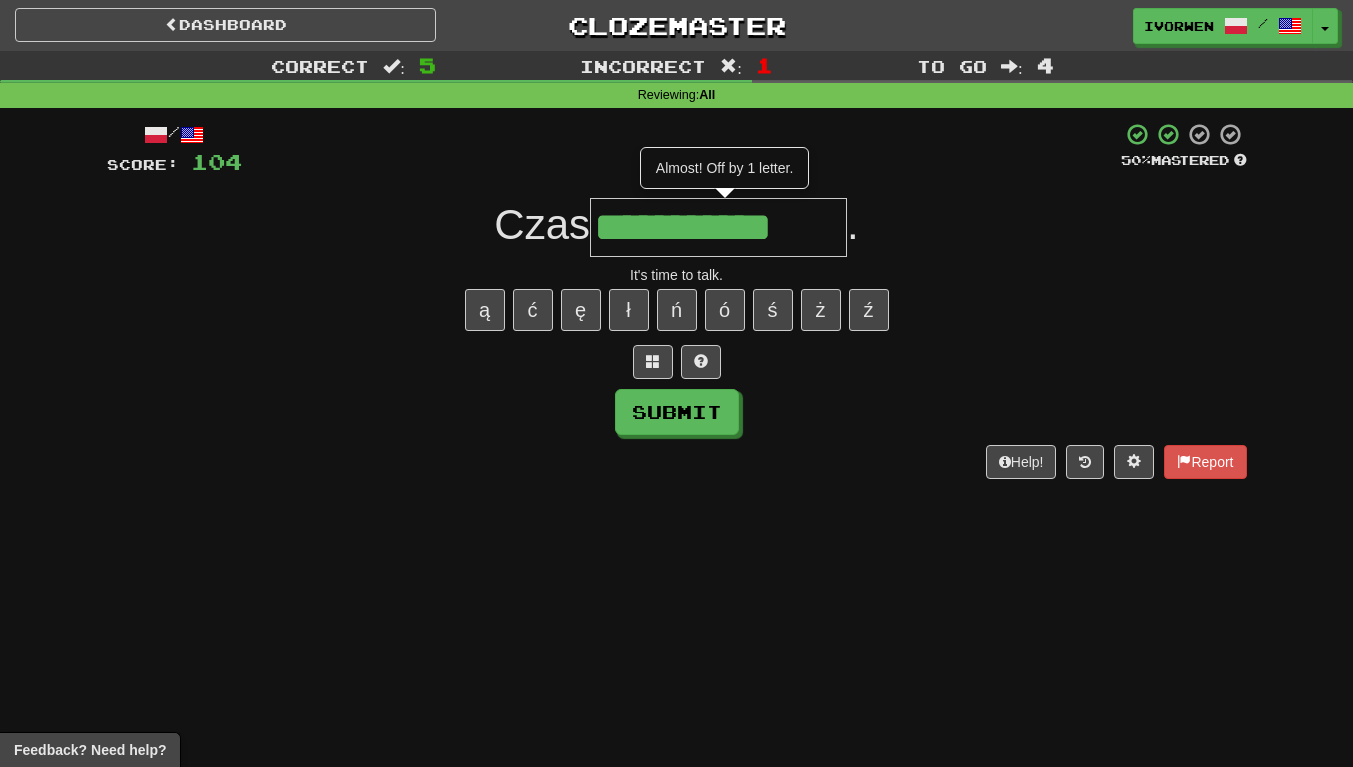 scroll, scrollTop: 0, scrollLeft: 3, axis: horizontal 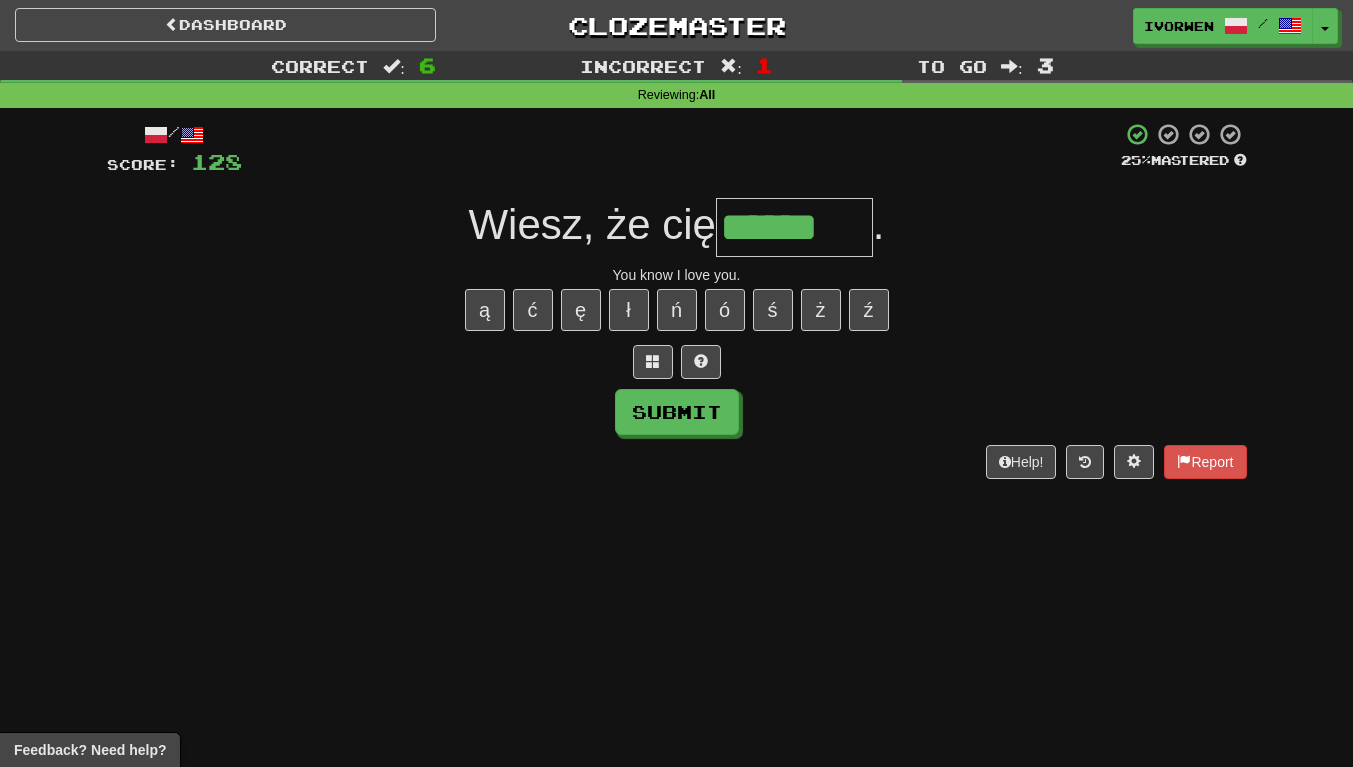 type on "******" 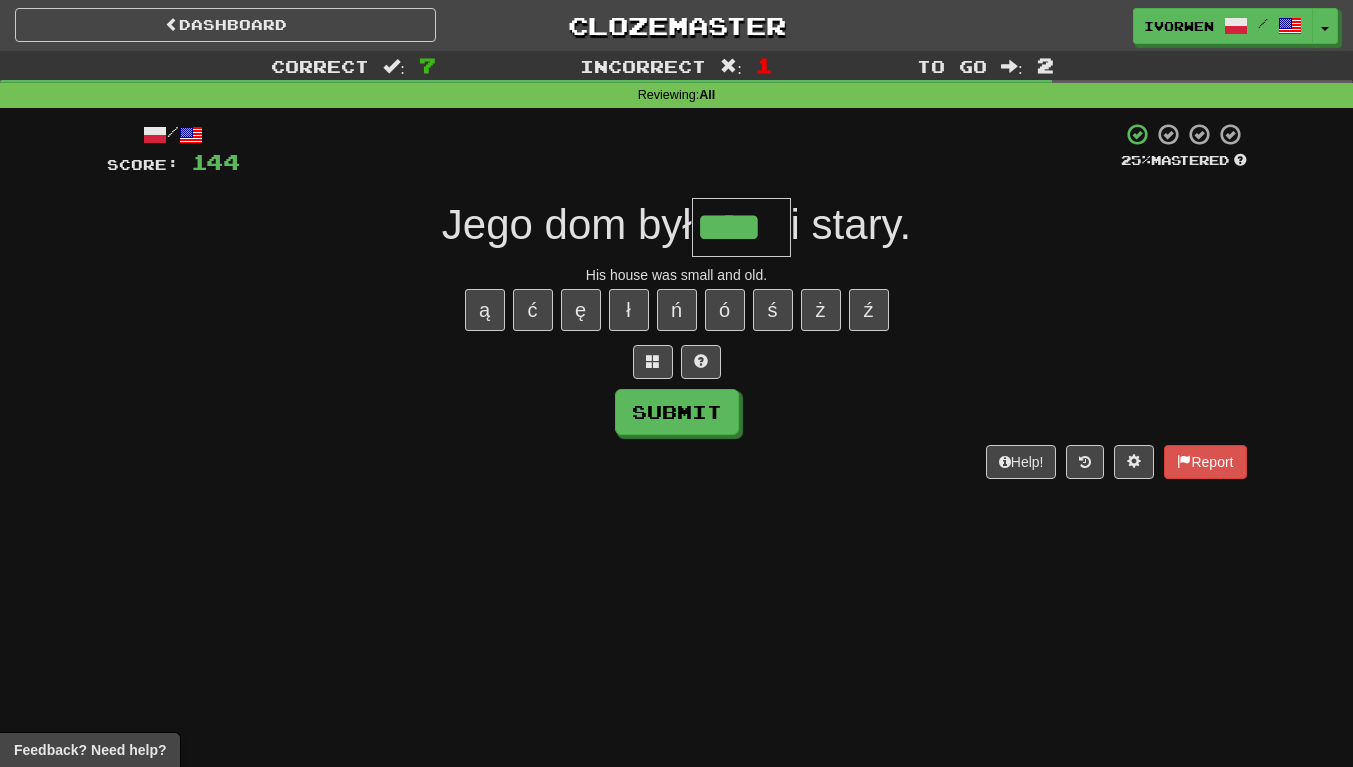 type on "****" 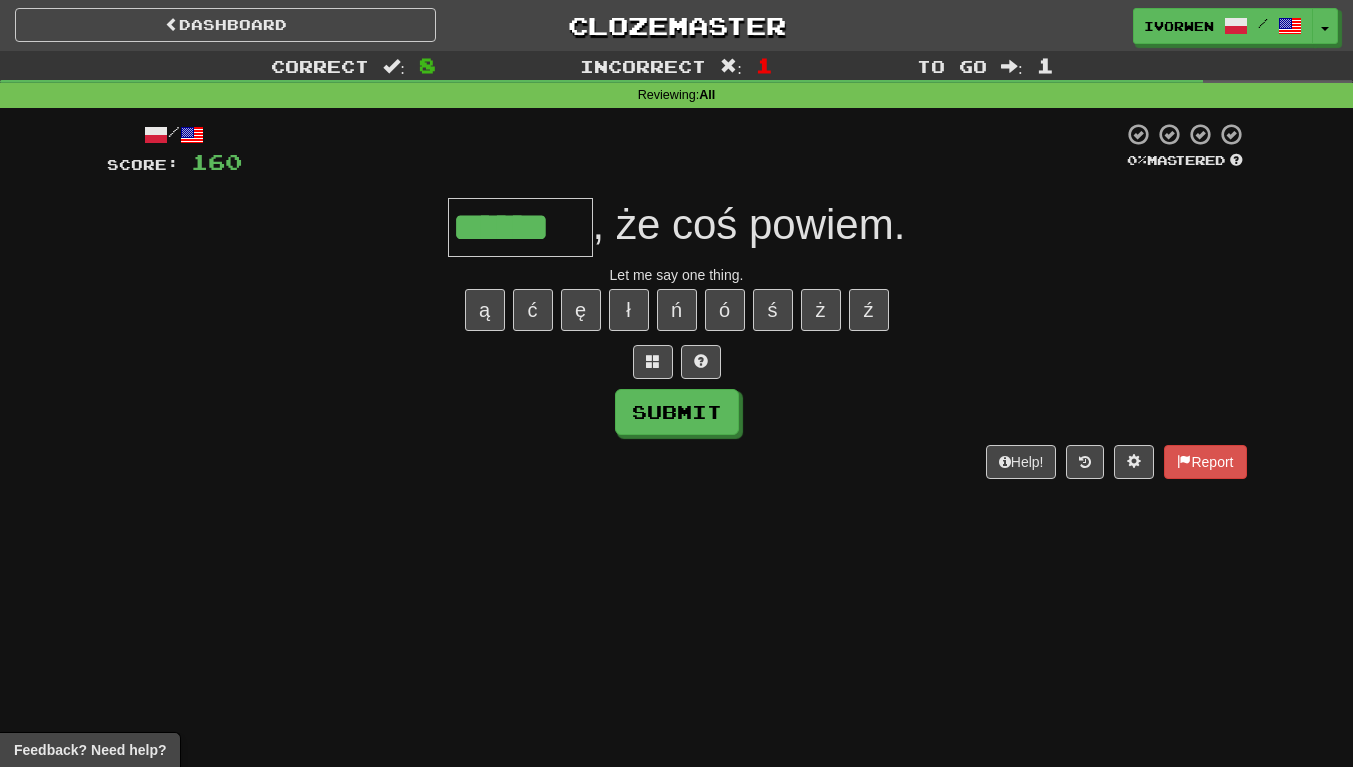type on "******" 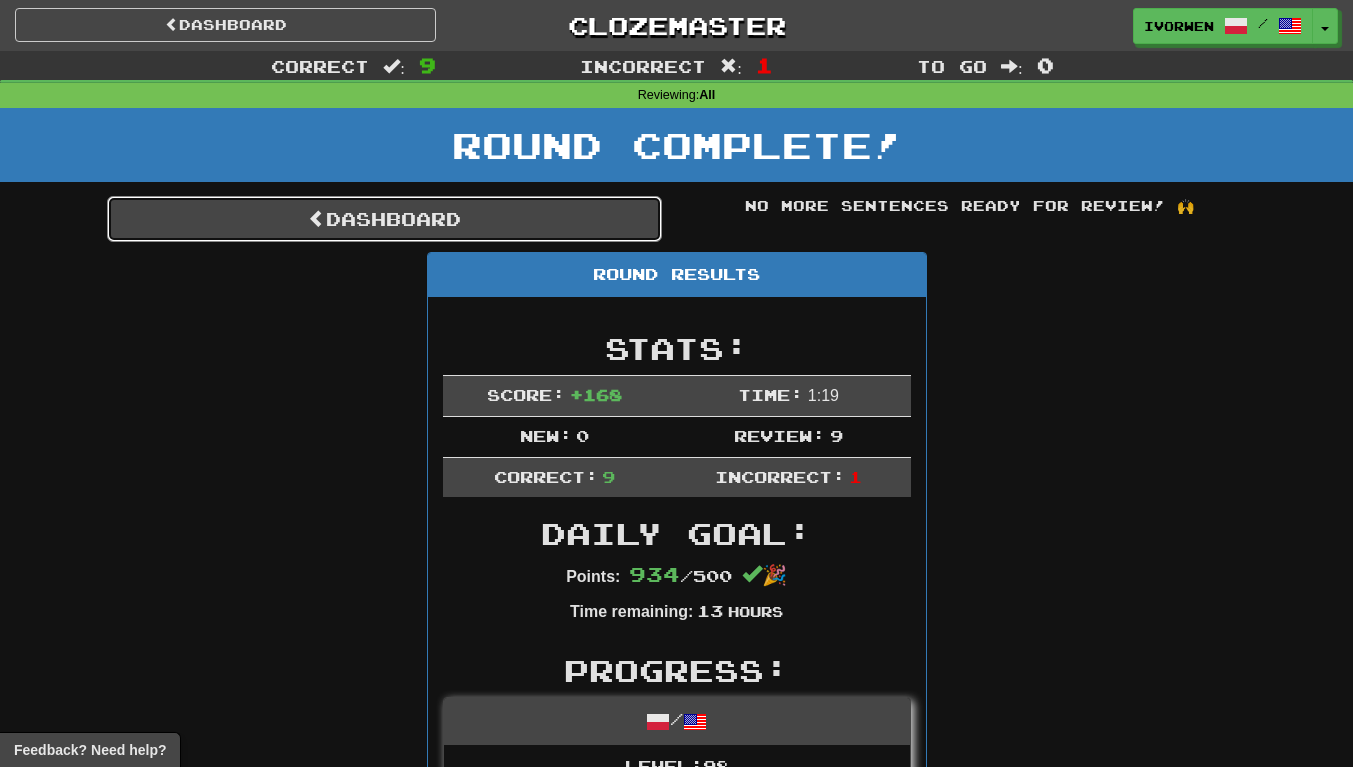 click on "Dashboard" at bounding box center [384, 219] 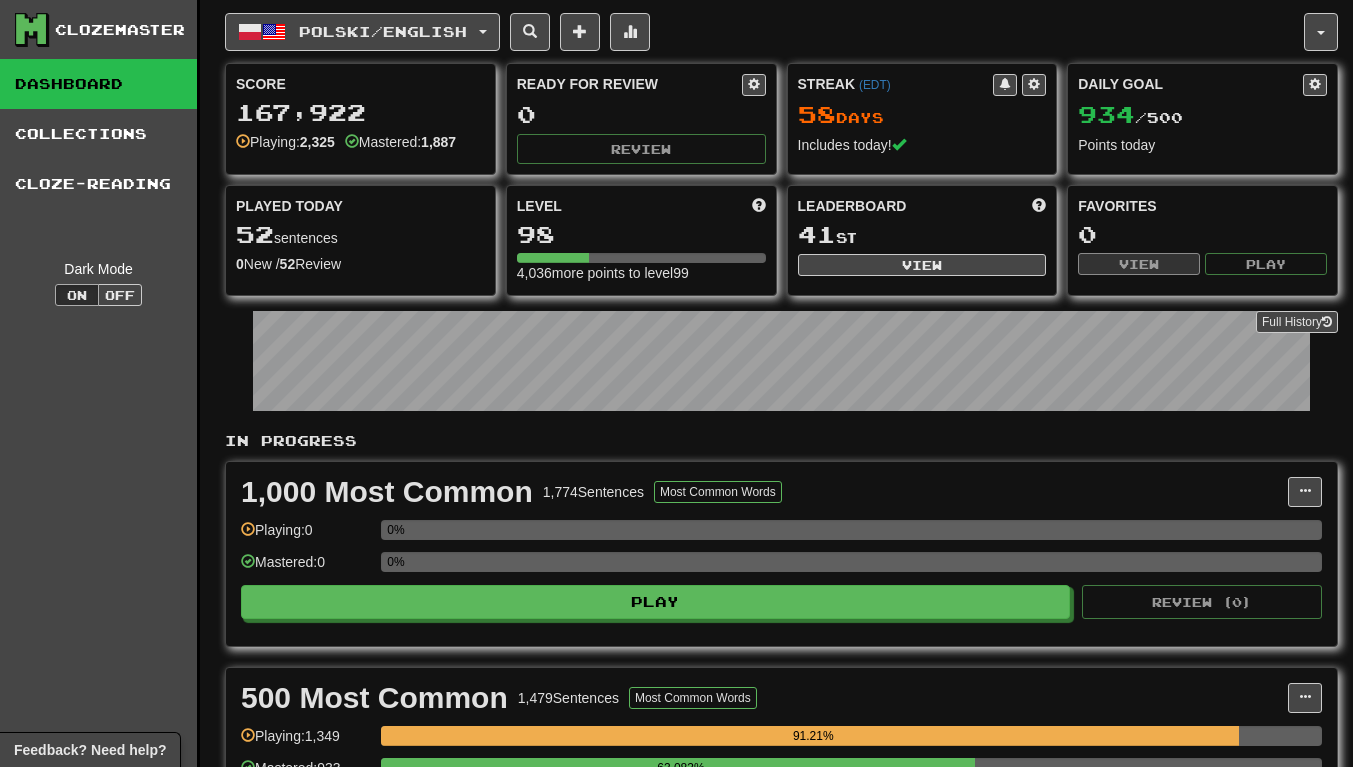 scroll, scrollTop: 0, scrollLeft: 0, axis: both 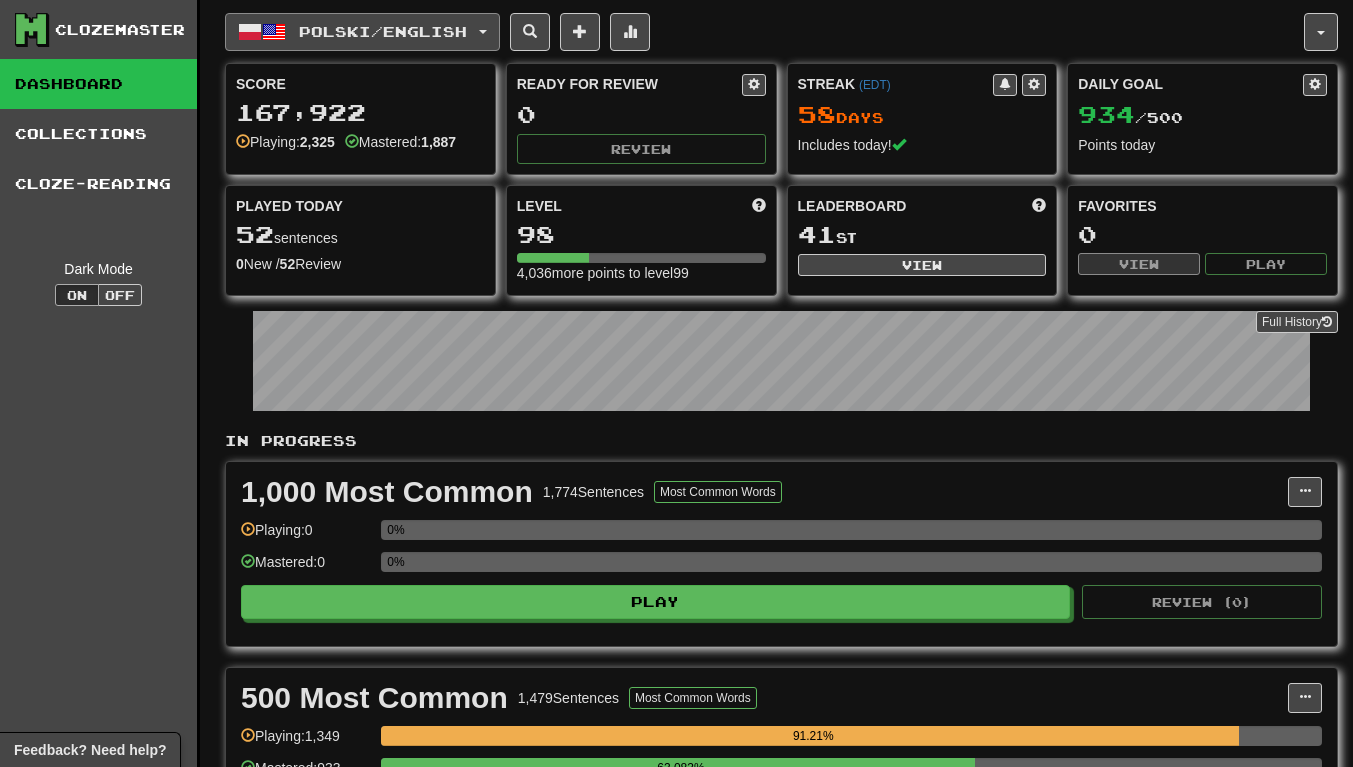 click on "Polski  /  English" 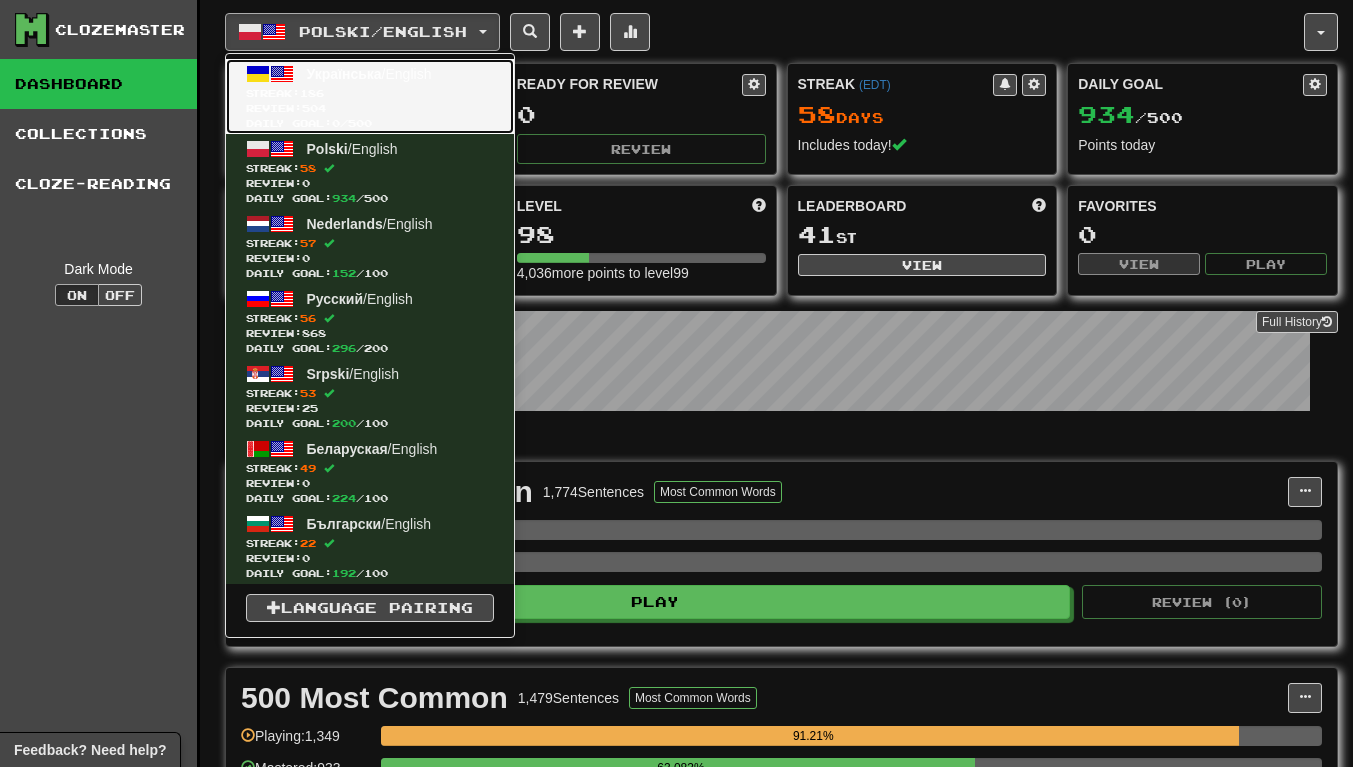click on "Review:  504" 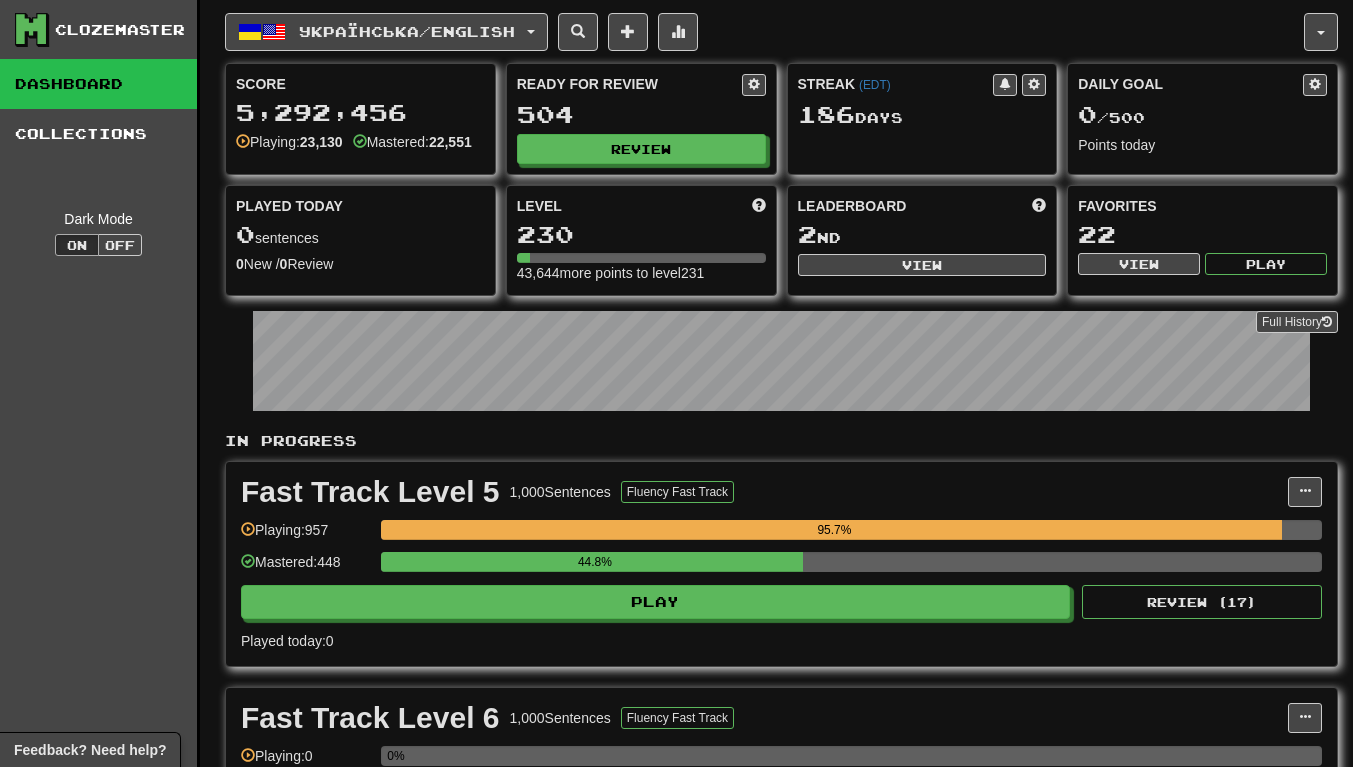 scroll, scrollTop: 0, scrollLeft: 0, axis: both 